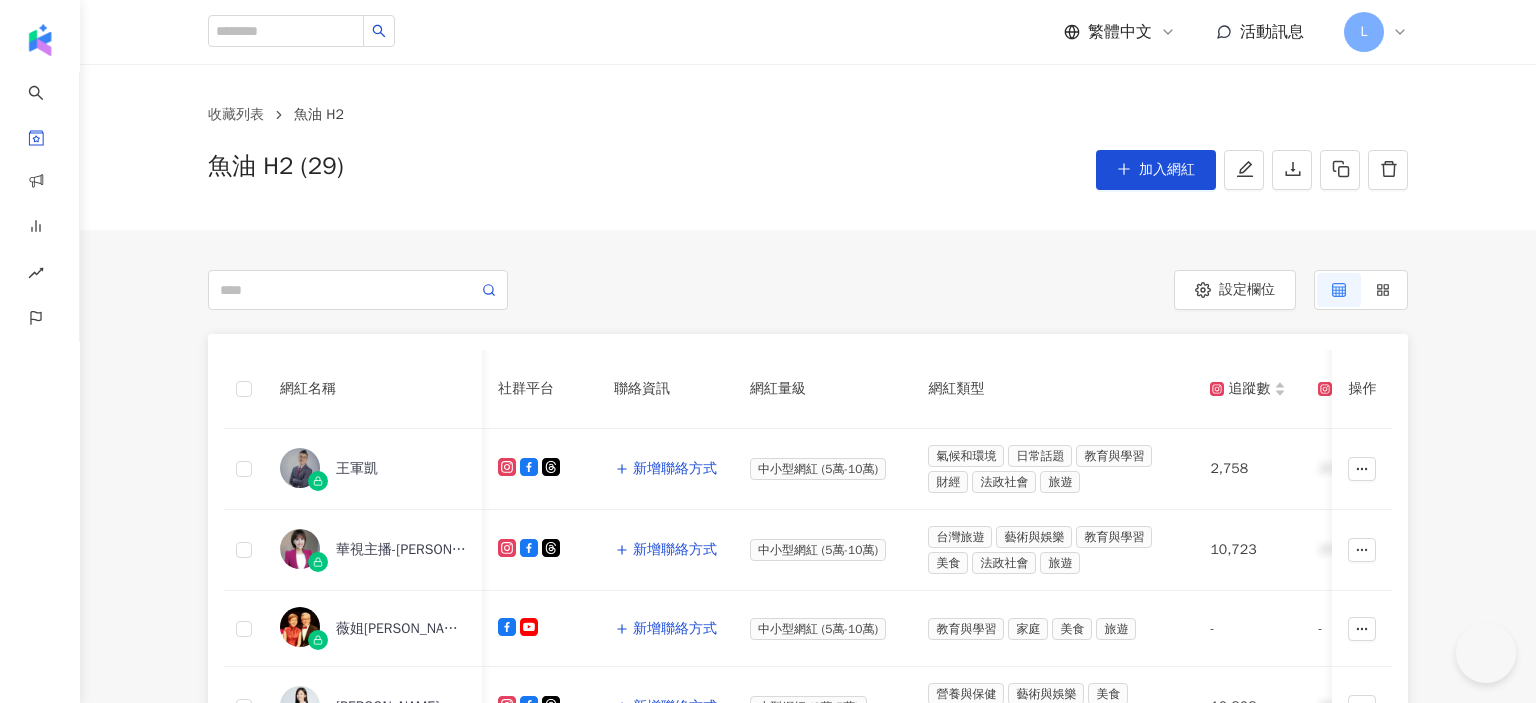 scroll, scrollTop: 0, scrollLeft: 0, axis: both 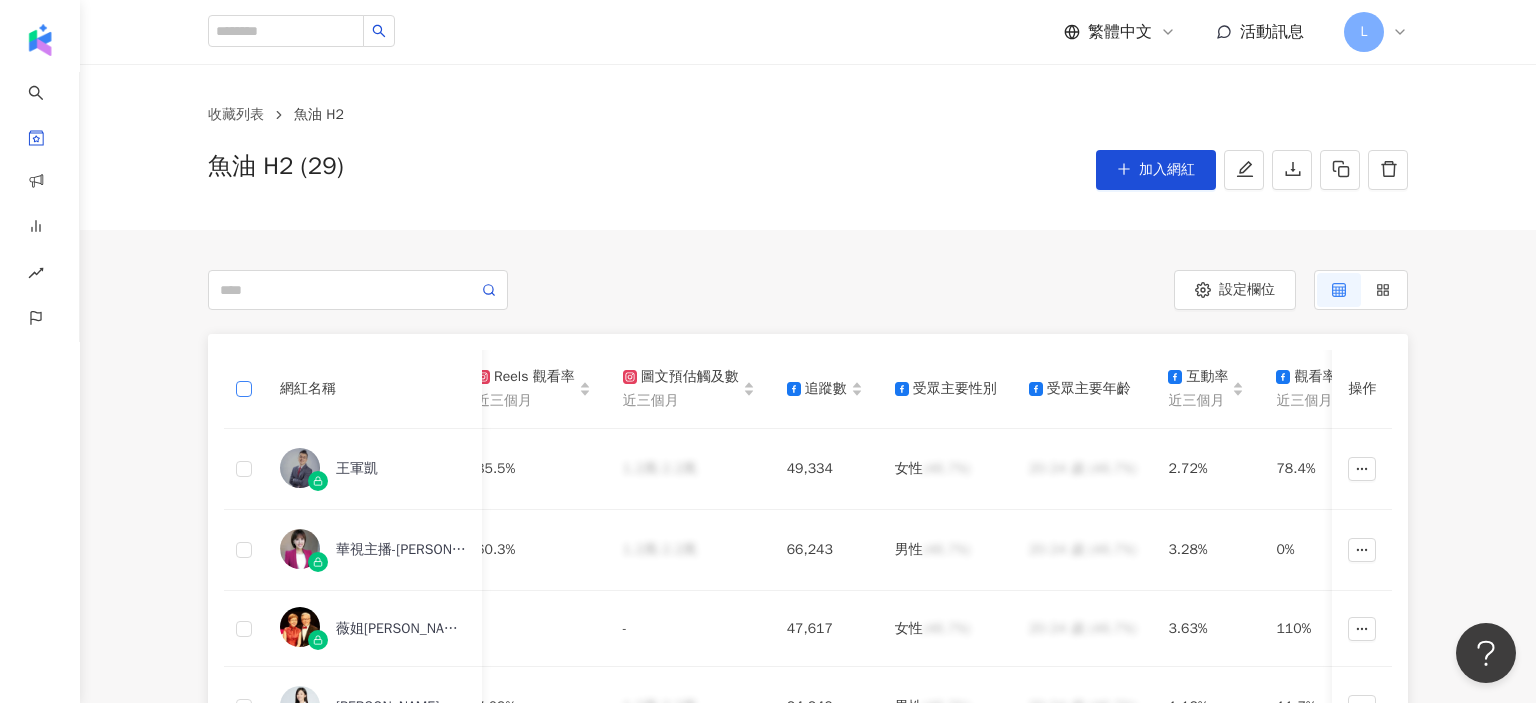 click at bounding box center [244, 389] 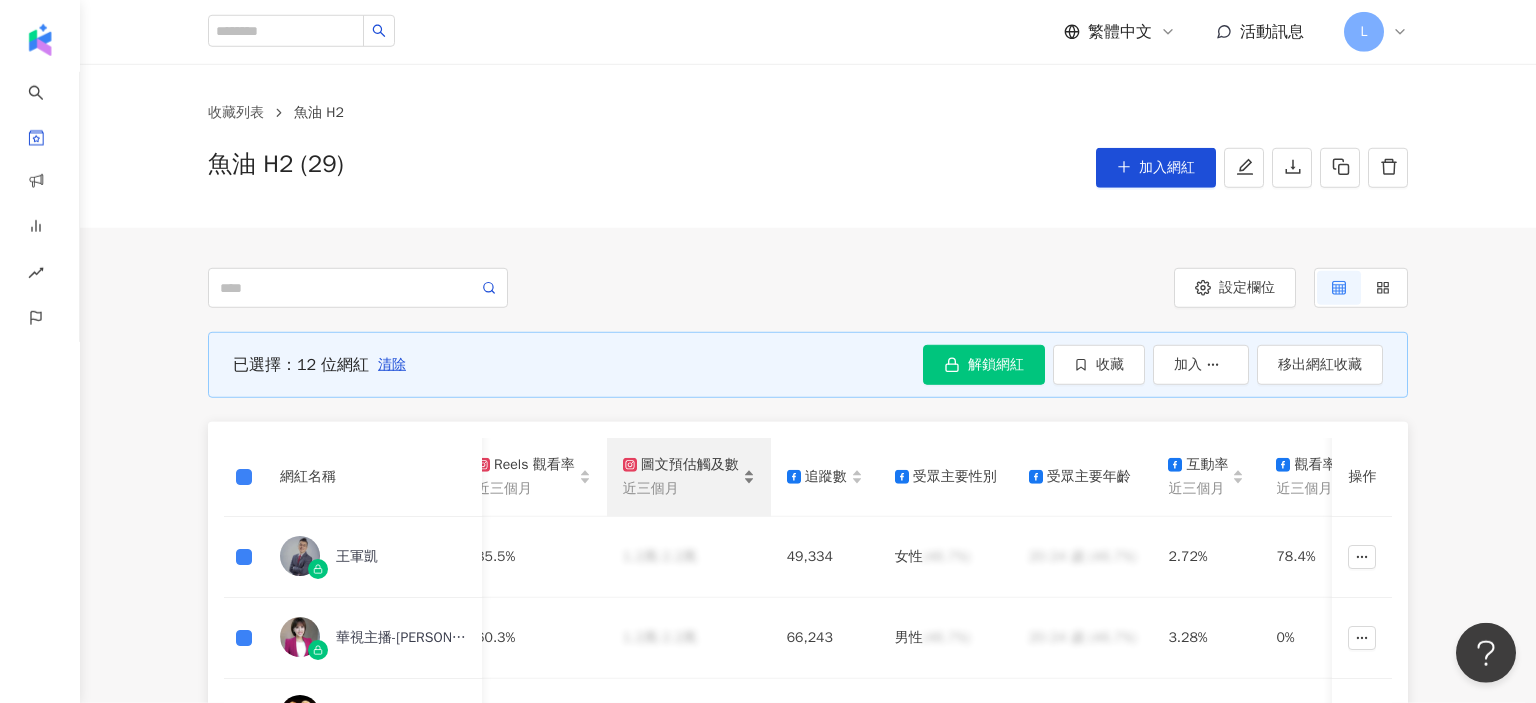 scroll, scrollTop: 147, scrollLeft: 0, axis: vertical 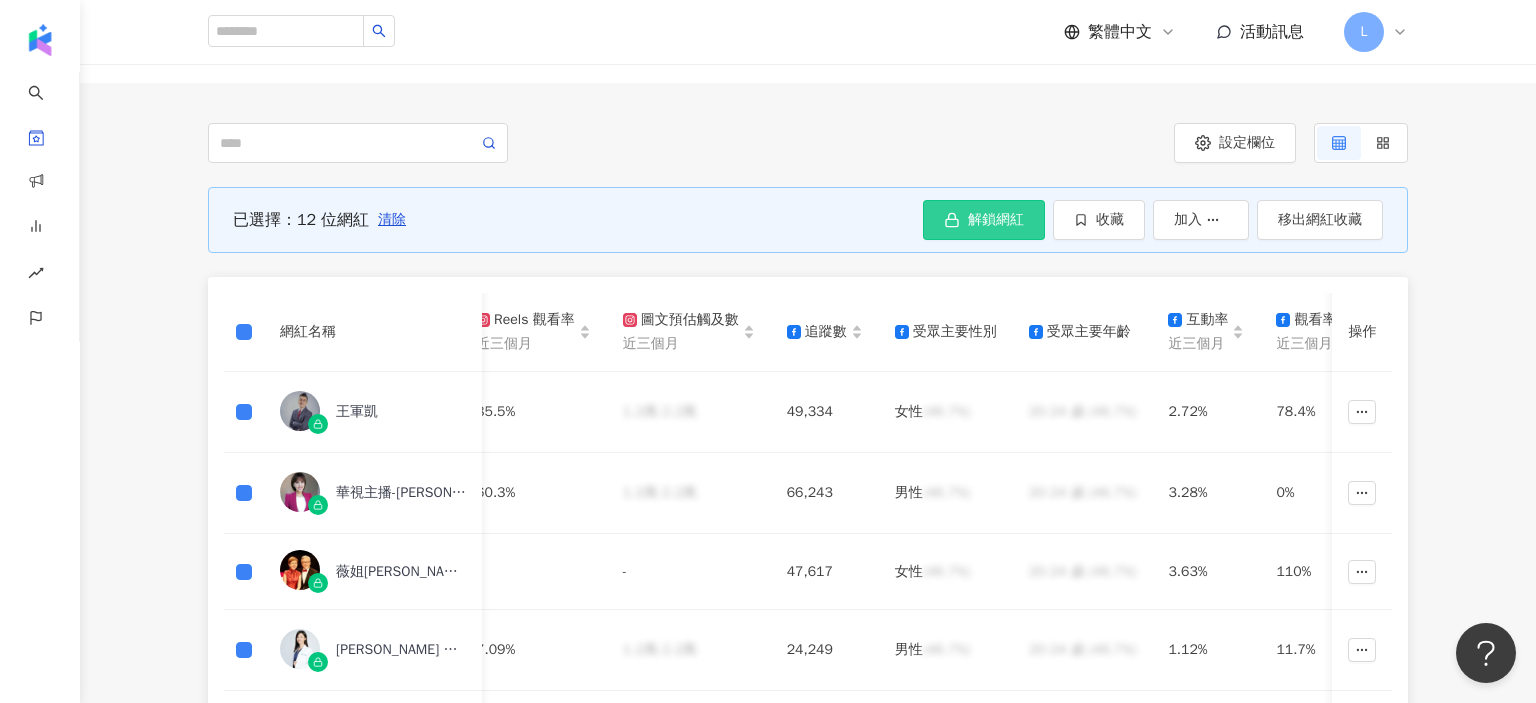 click on "解鎖網紅" at bounding box center (996, 220) 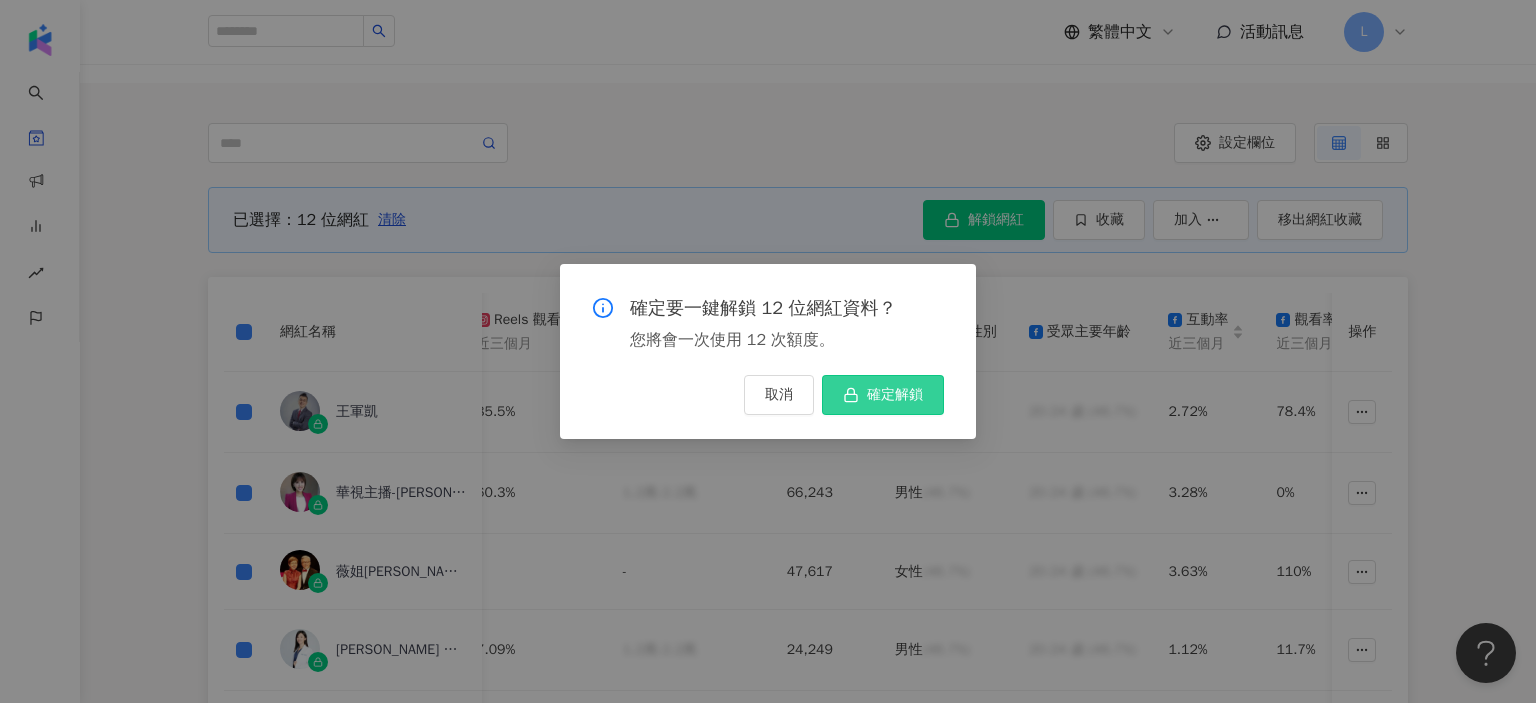 click on "確定解鎖" at bounding box center (895, 395) 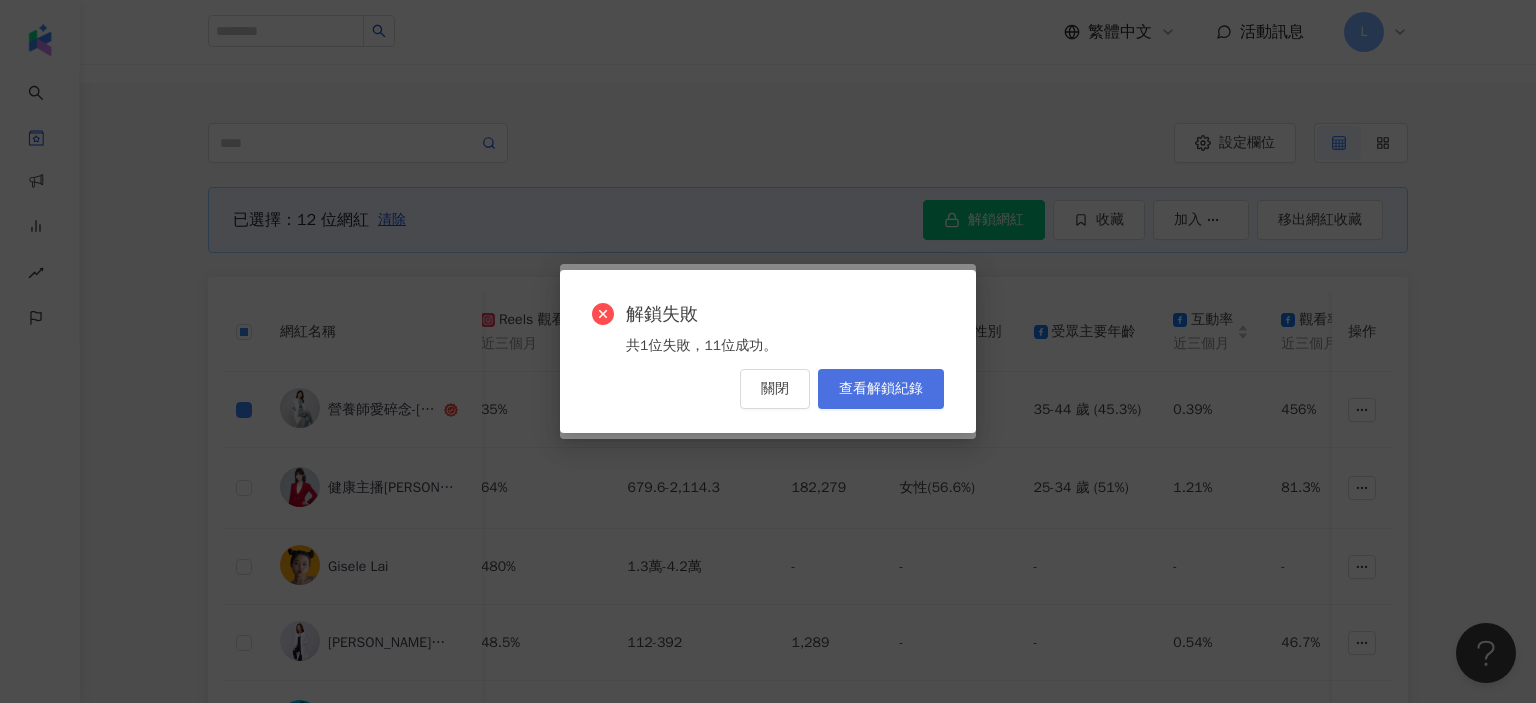 click on "查看解鎖紀錄" at bounding box center (881, 389) 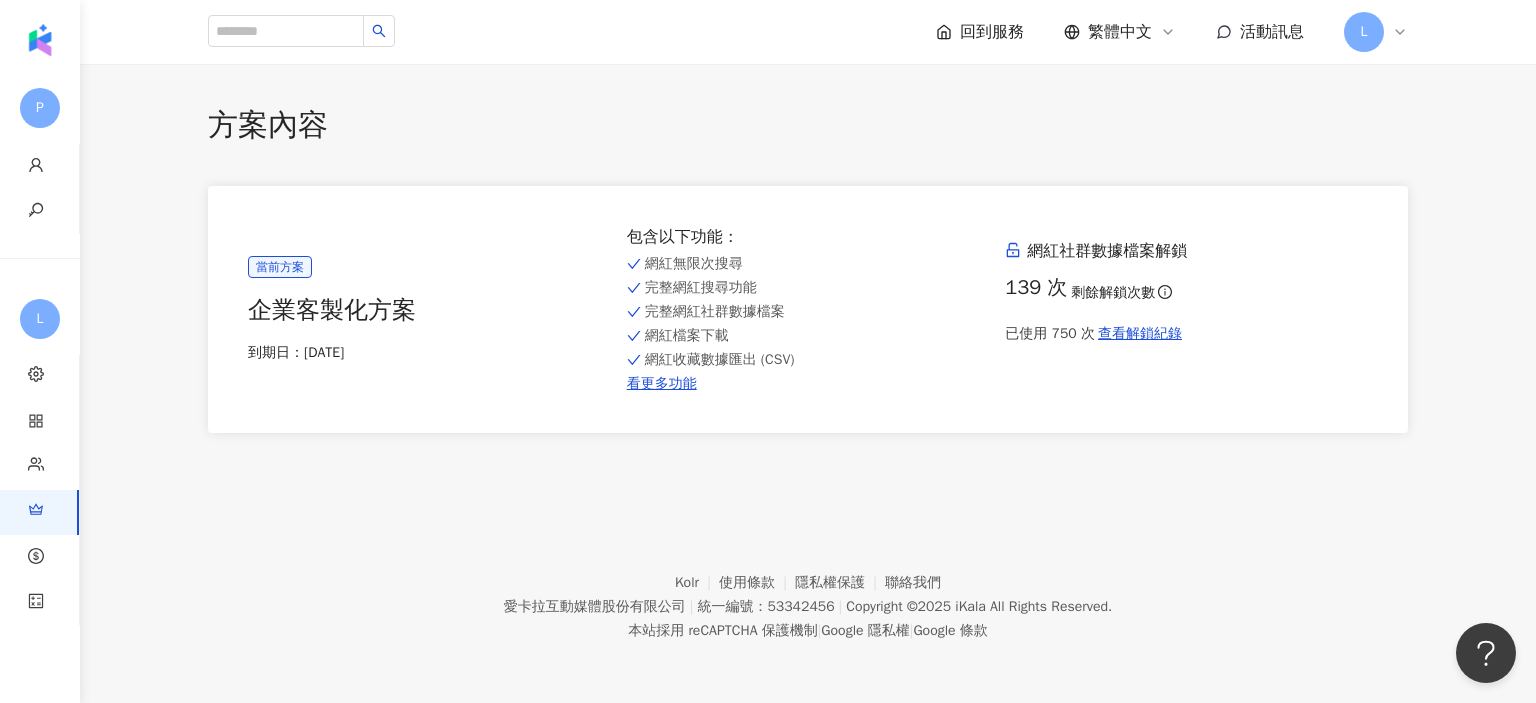 scroll, scrollTop: 0, scrollLeft: 0, axis: both 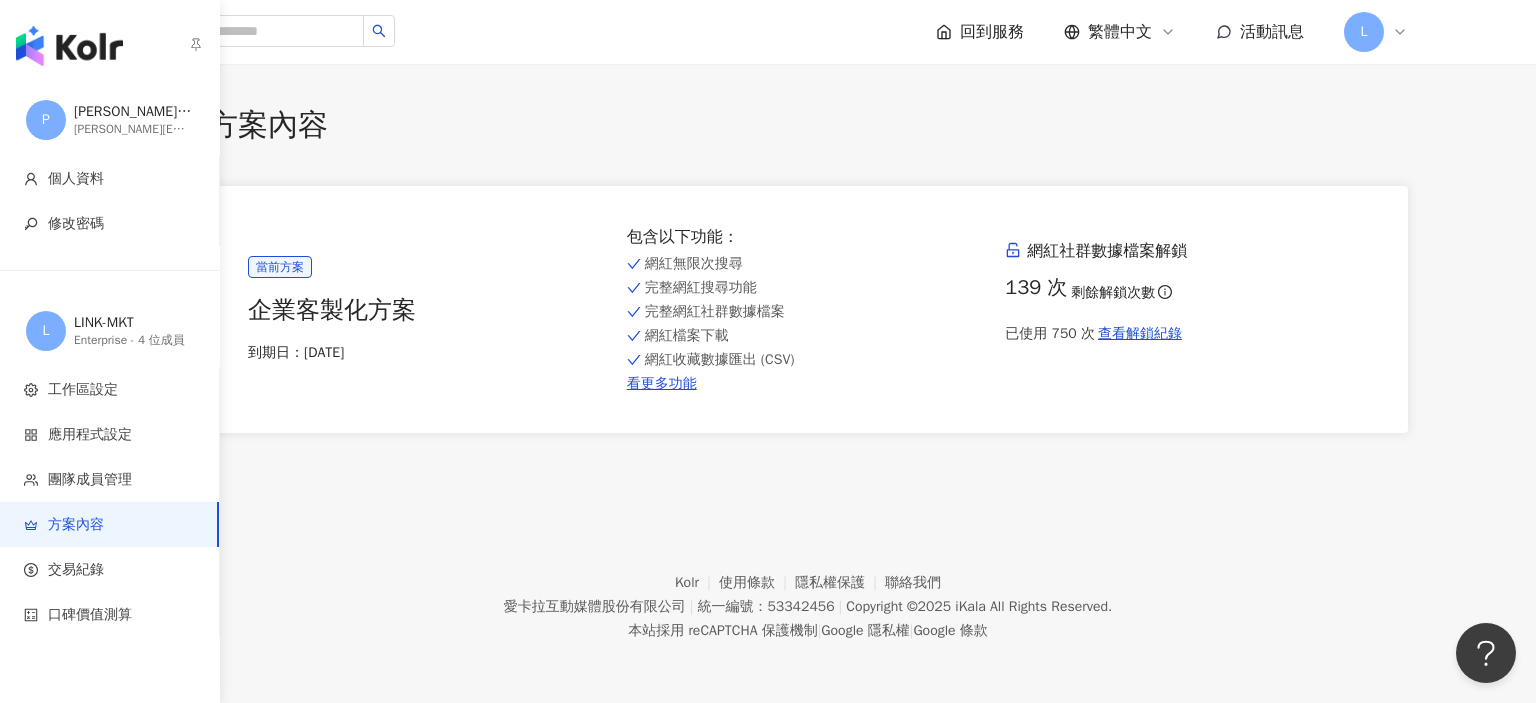 click at bounding box center (110, 42) 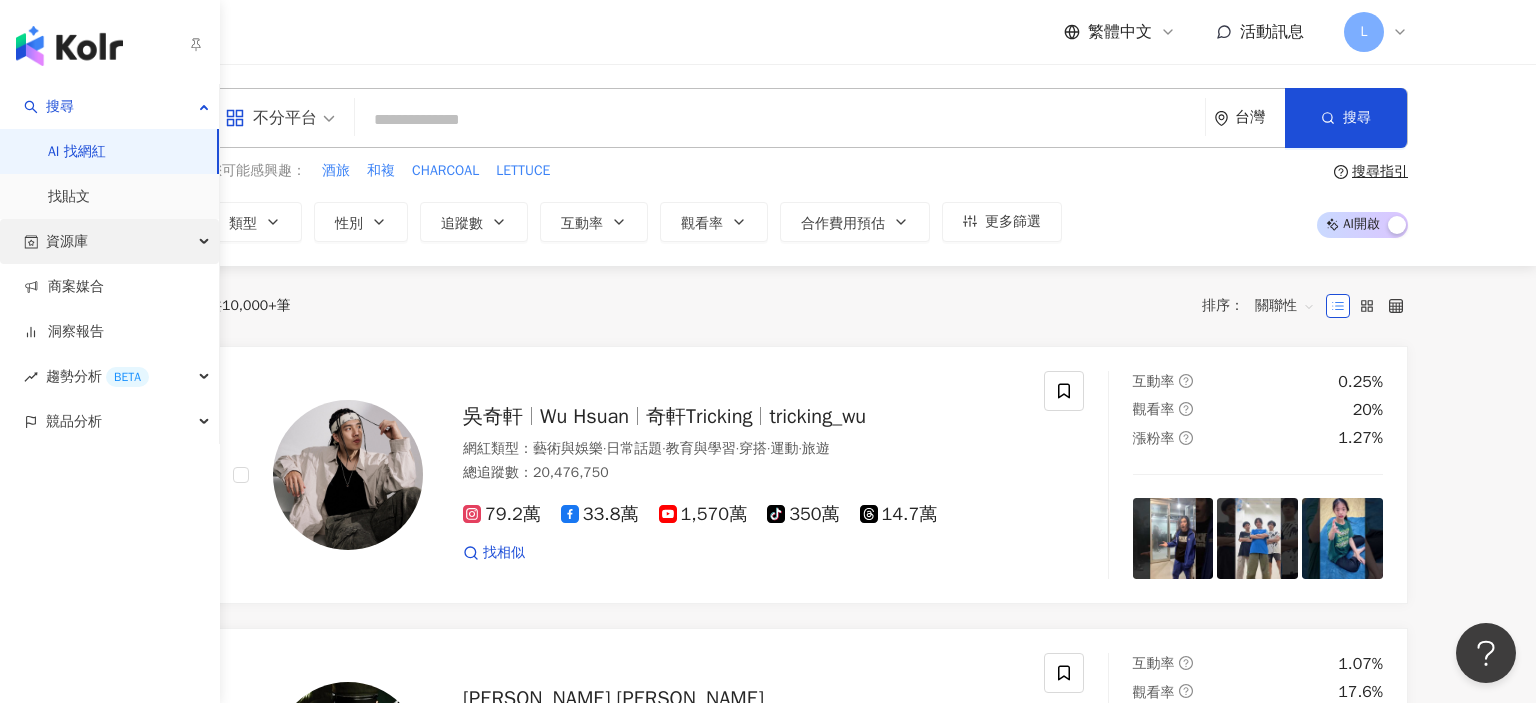 click on "資源庫" at bounding box center (109, 241) 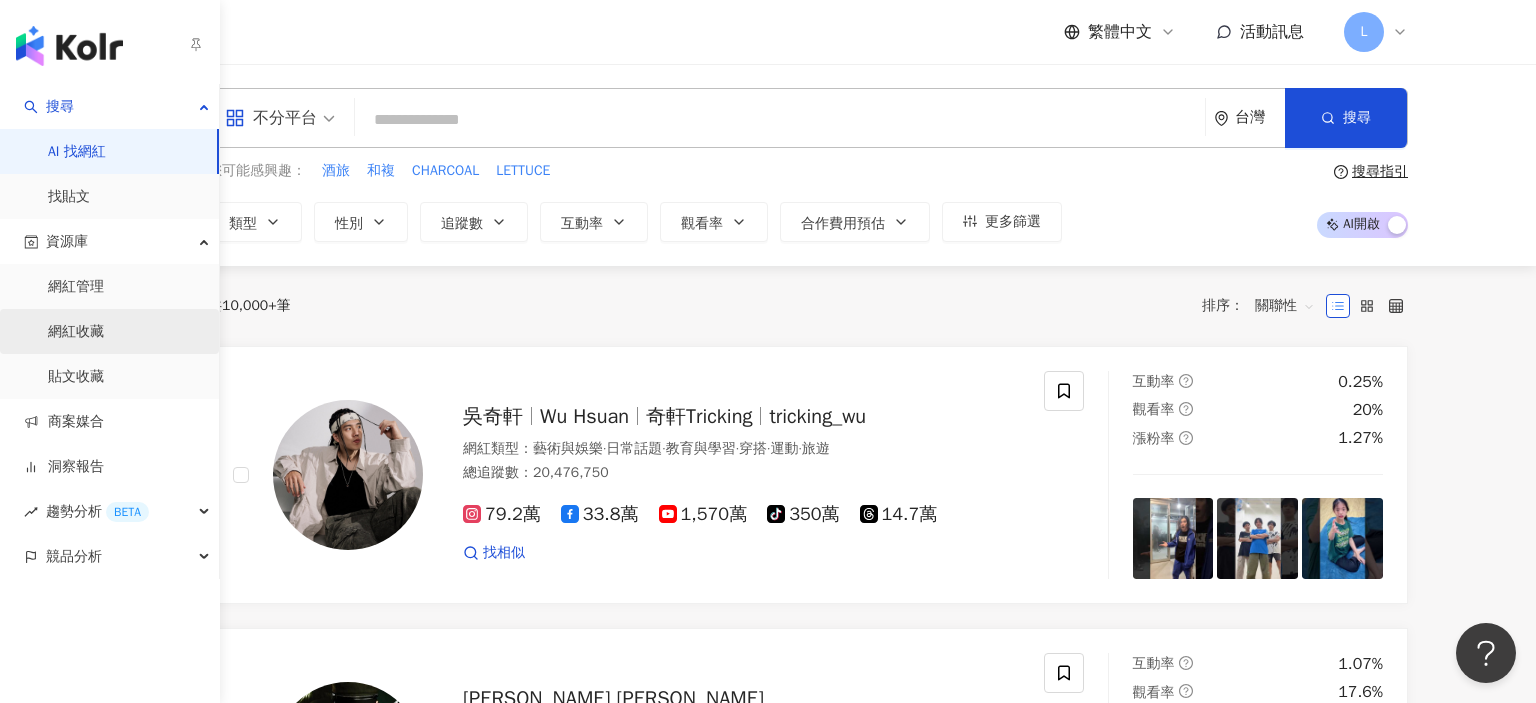click on "網紅收藏" at bounding box center [76, 332] 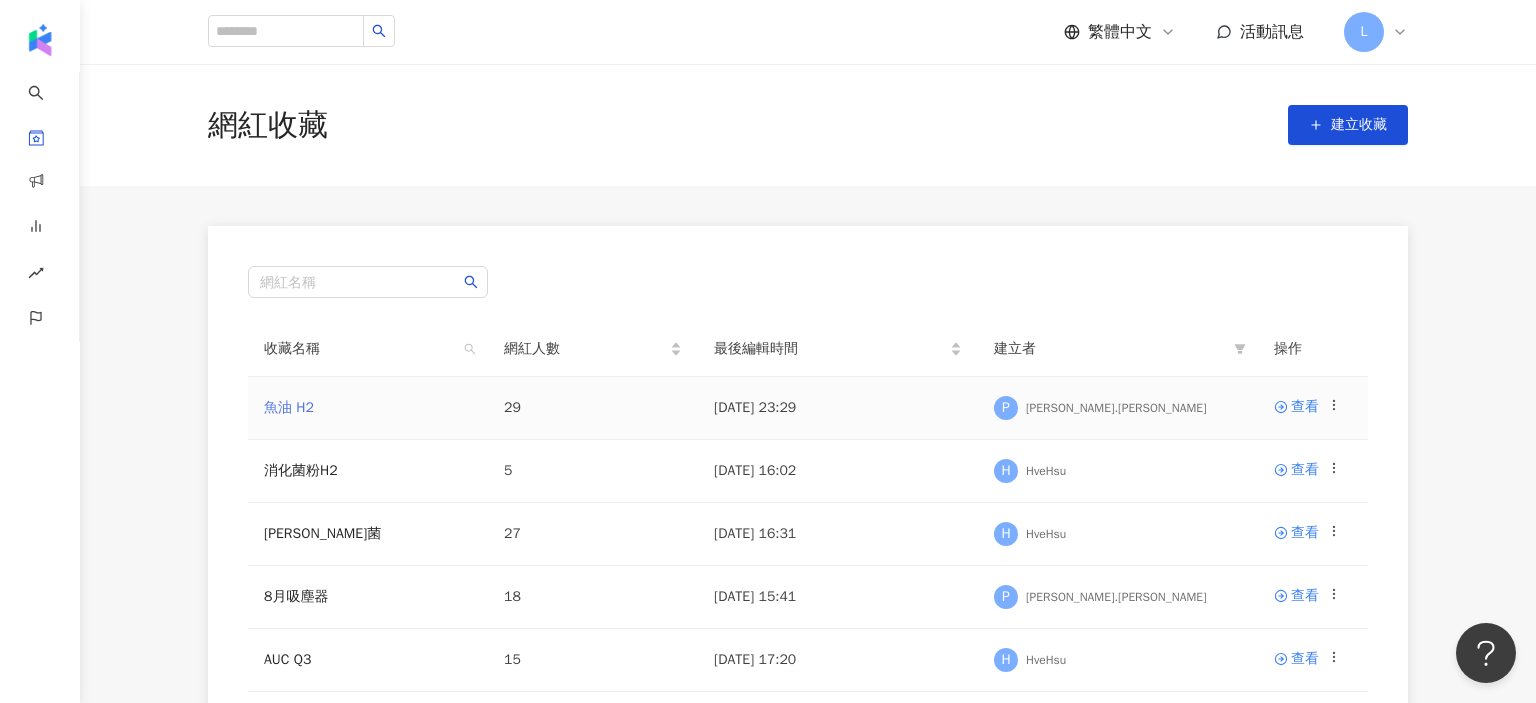 click on "魚油 H2" at bounding box center (289, 407) 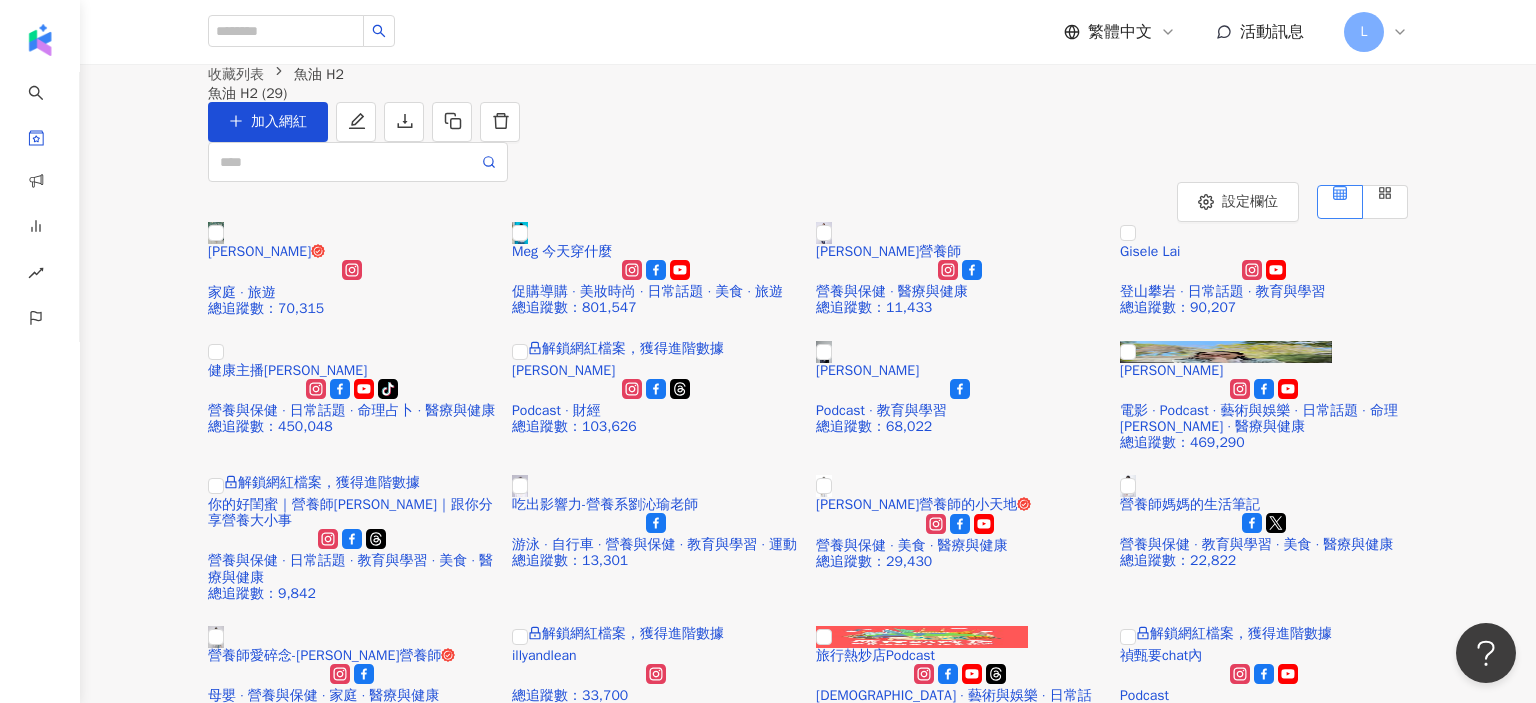 scroll, scrollTop: 441, scrollLeft: 0, axis: vertical 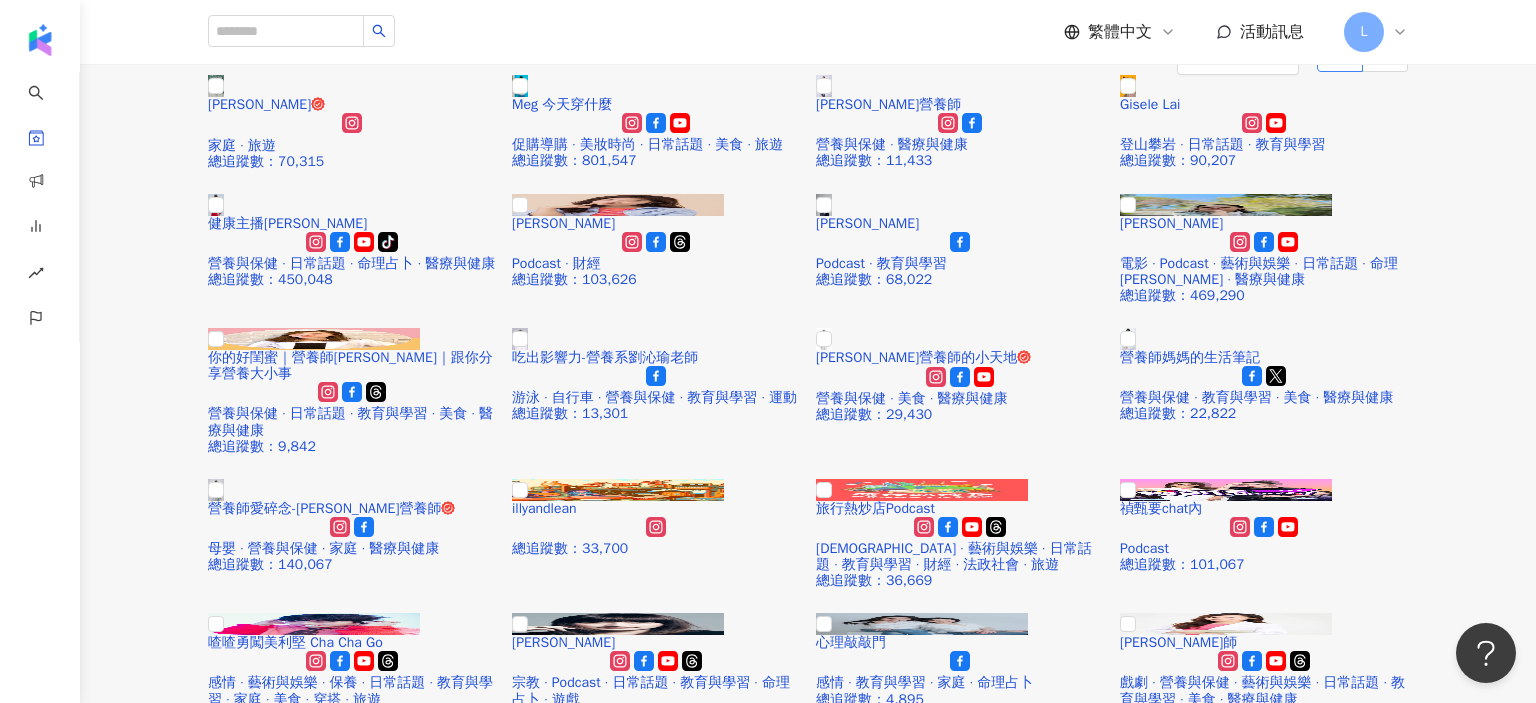 click on "-" at bounding box center [1041, 1359] 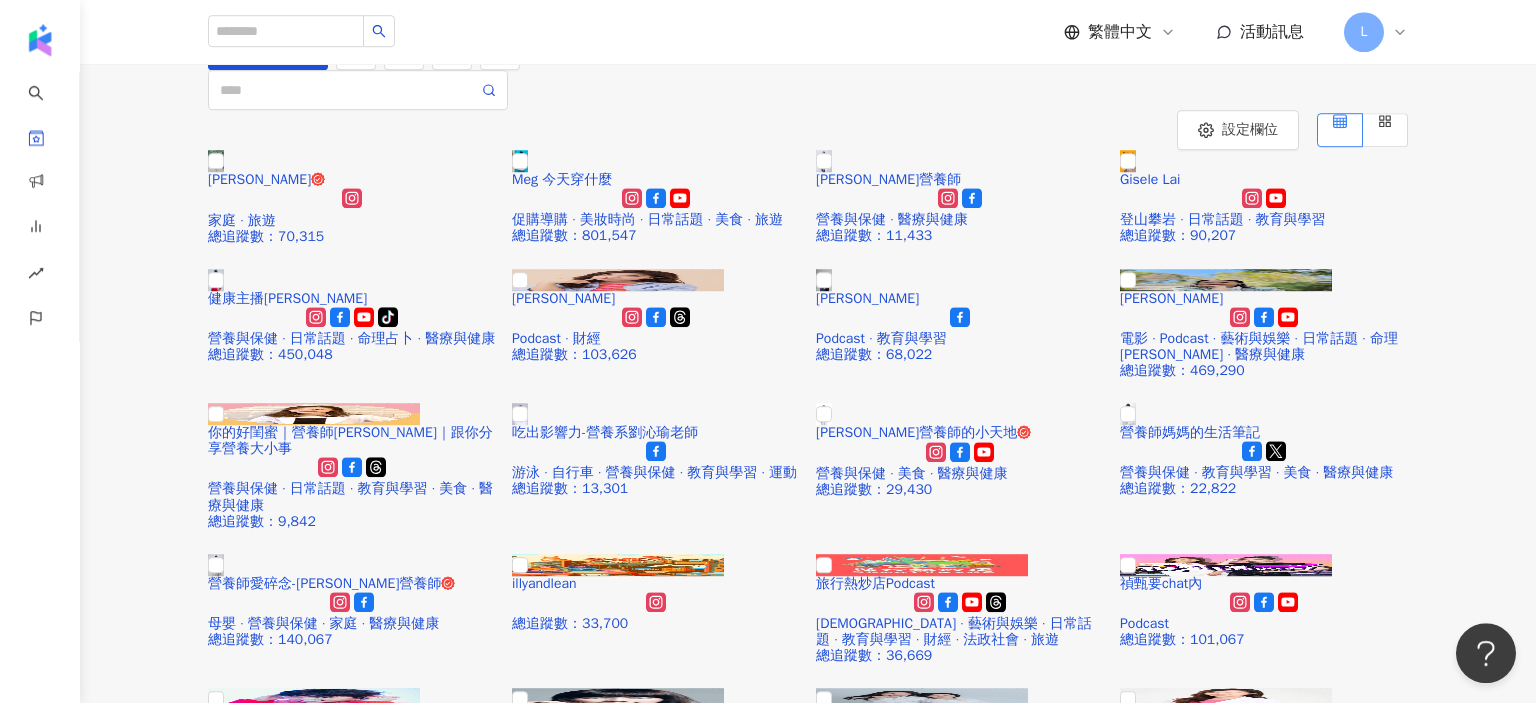 scroll, scrollTop: 883, scrollLeft: 0, axis: vertical 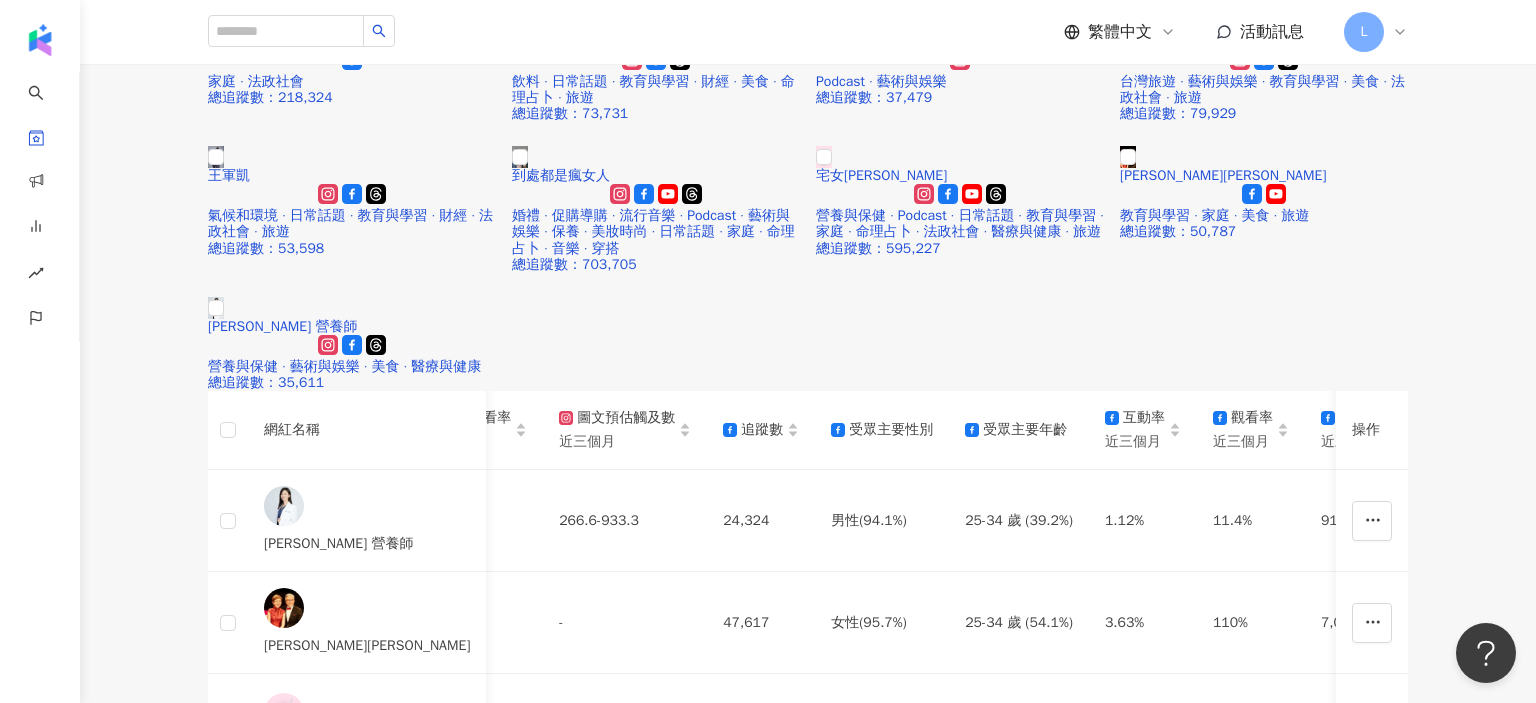 click on "下一頁" at bounding box center (416, 1807) 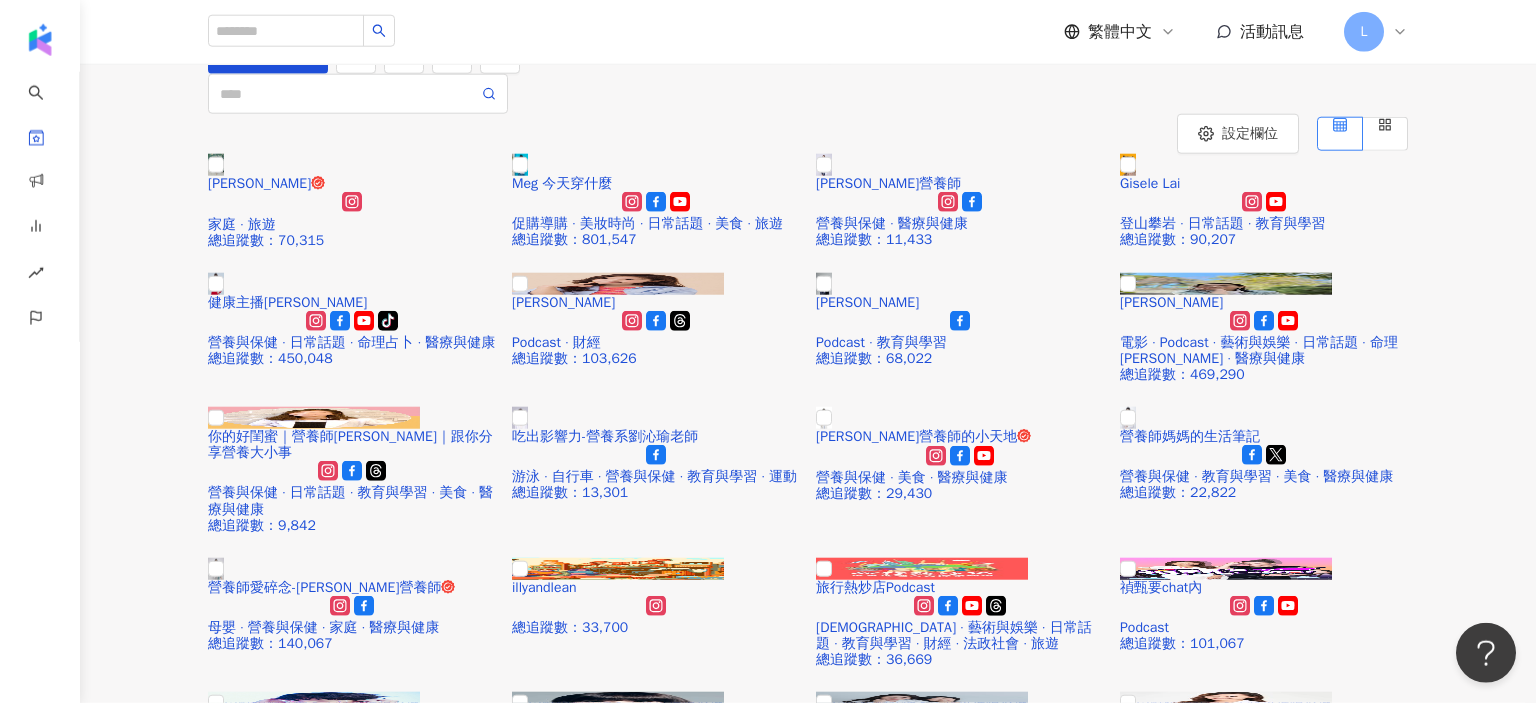 scroll, scrollTop: 0, scrollLeft: 0, axis: both 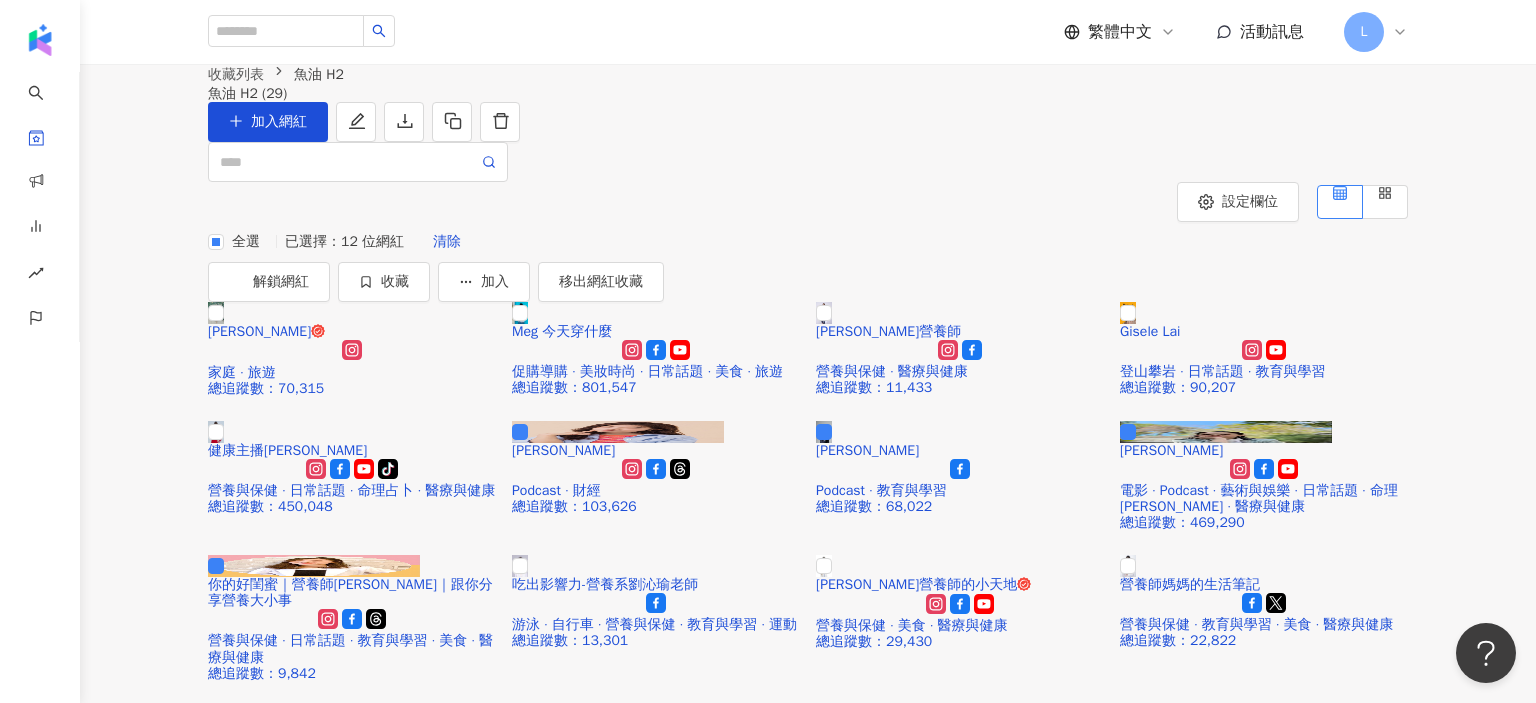 click on "解鎖網紅" at bounding box center [281, 1414] 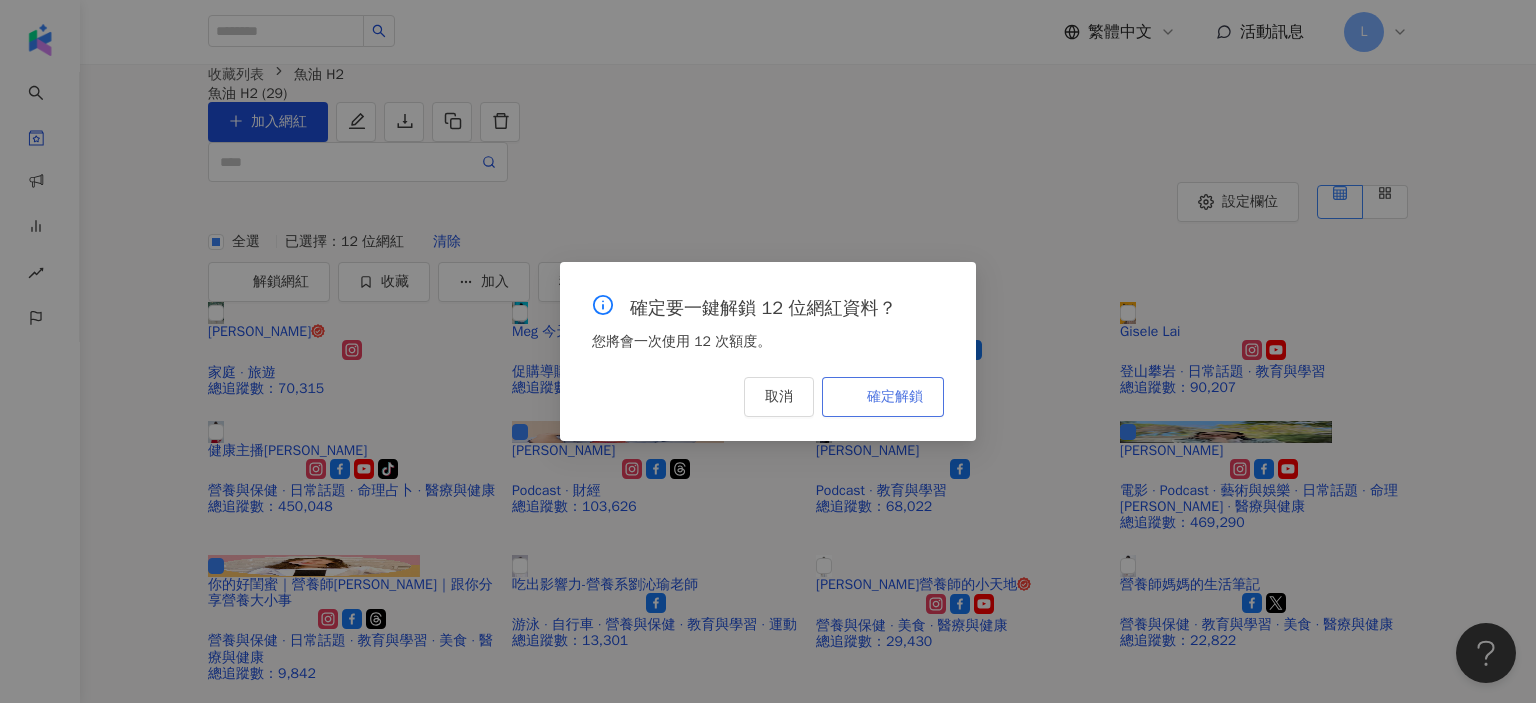 click on "確定解鎖" at bounding box center [895, 397] 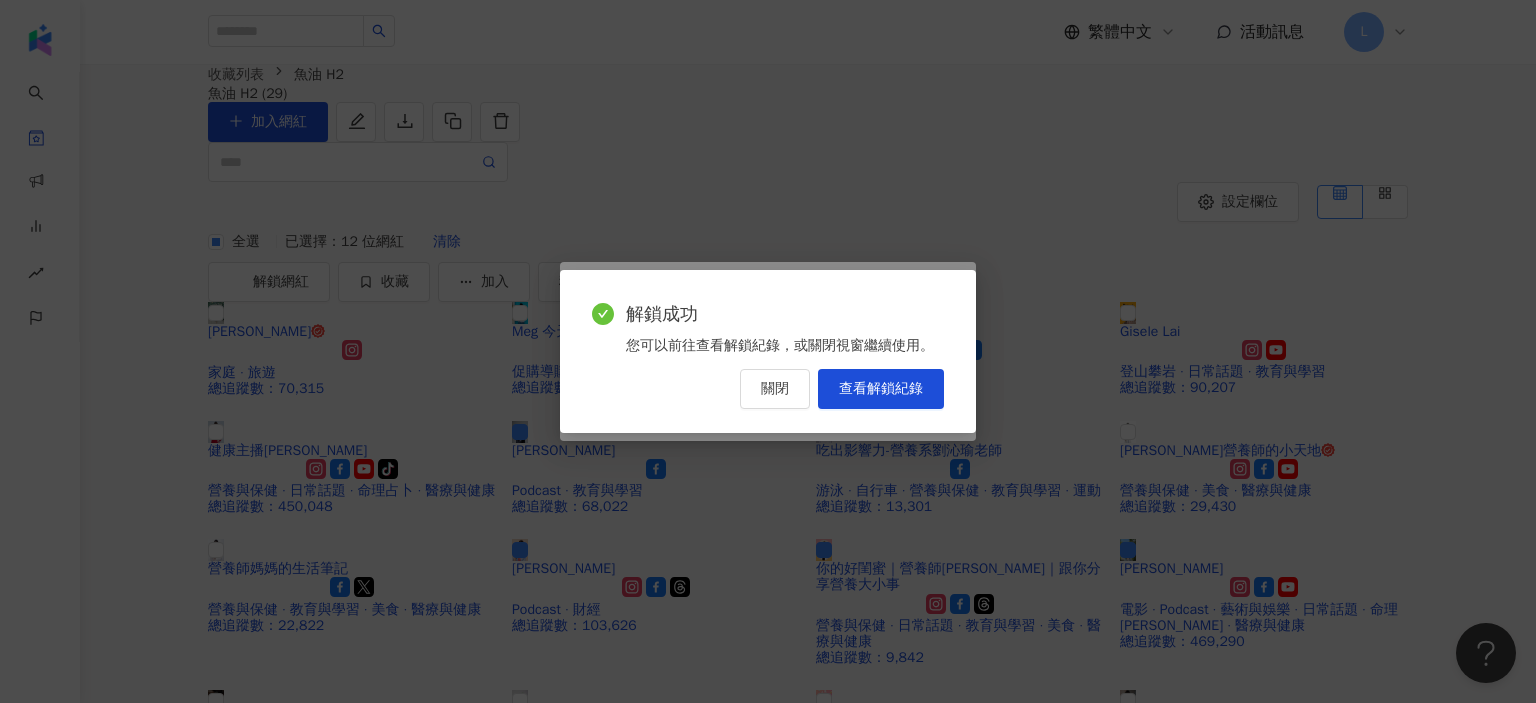 click on "查看解鎖紀錄" at bounding box center [881, 389] 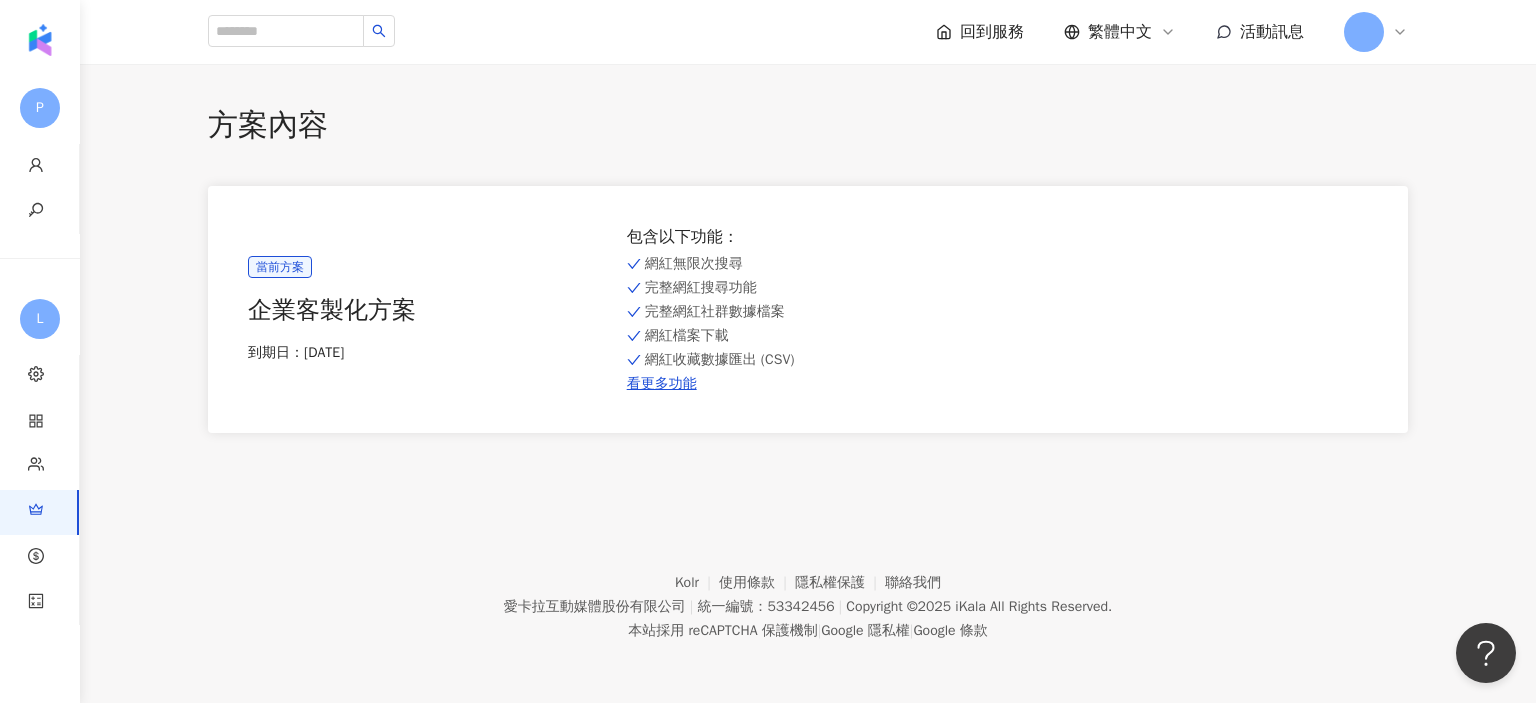 scroll, scrollTop: 0, scrollLeft: 0, axis: both 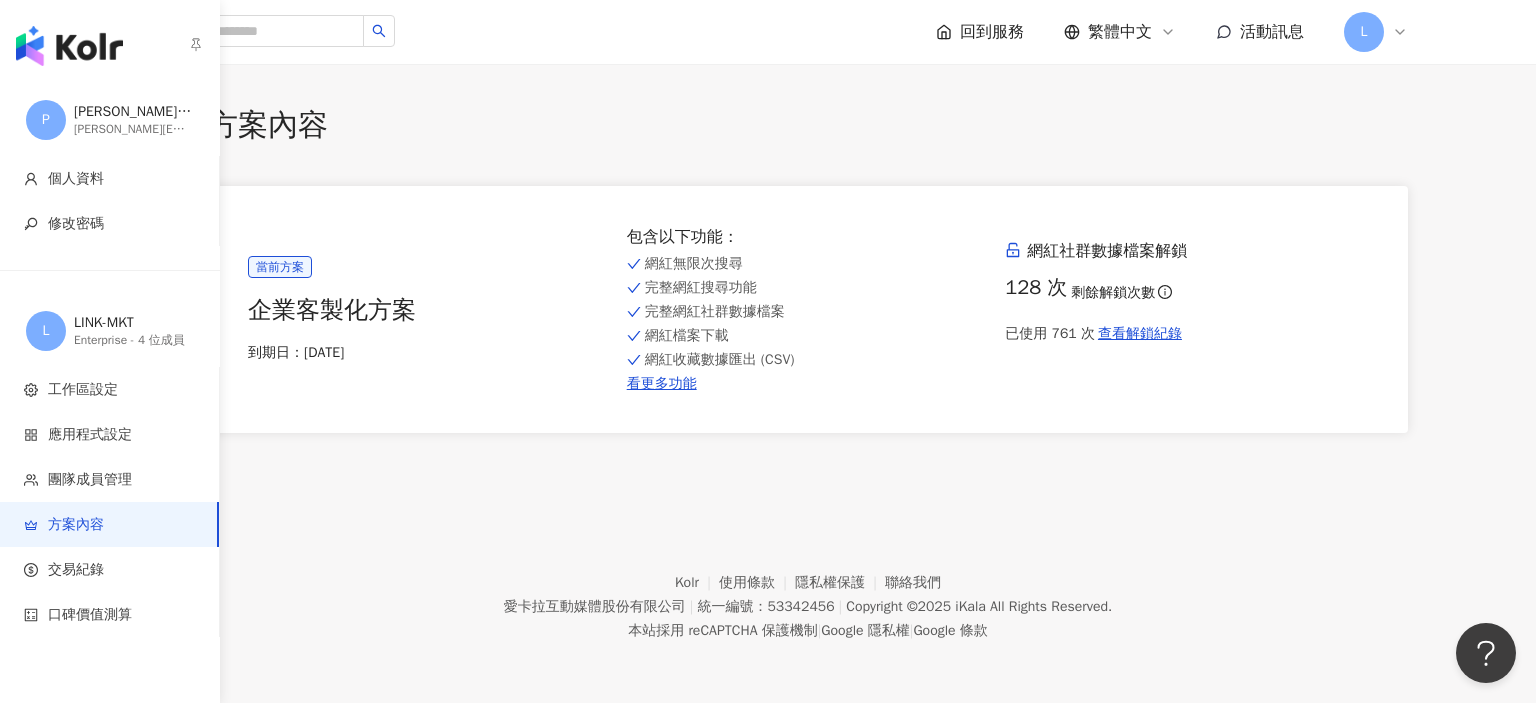 click at bounding box center [69, 46] 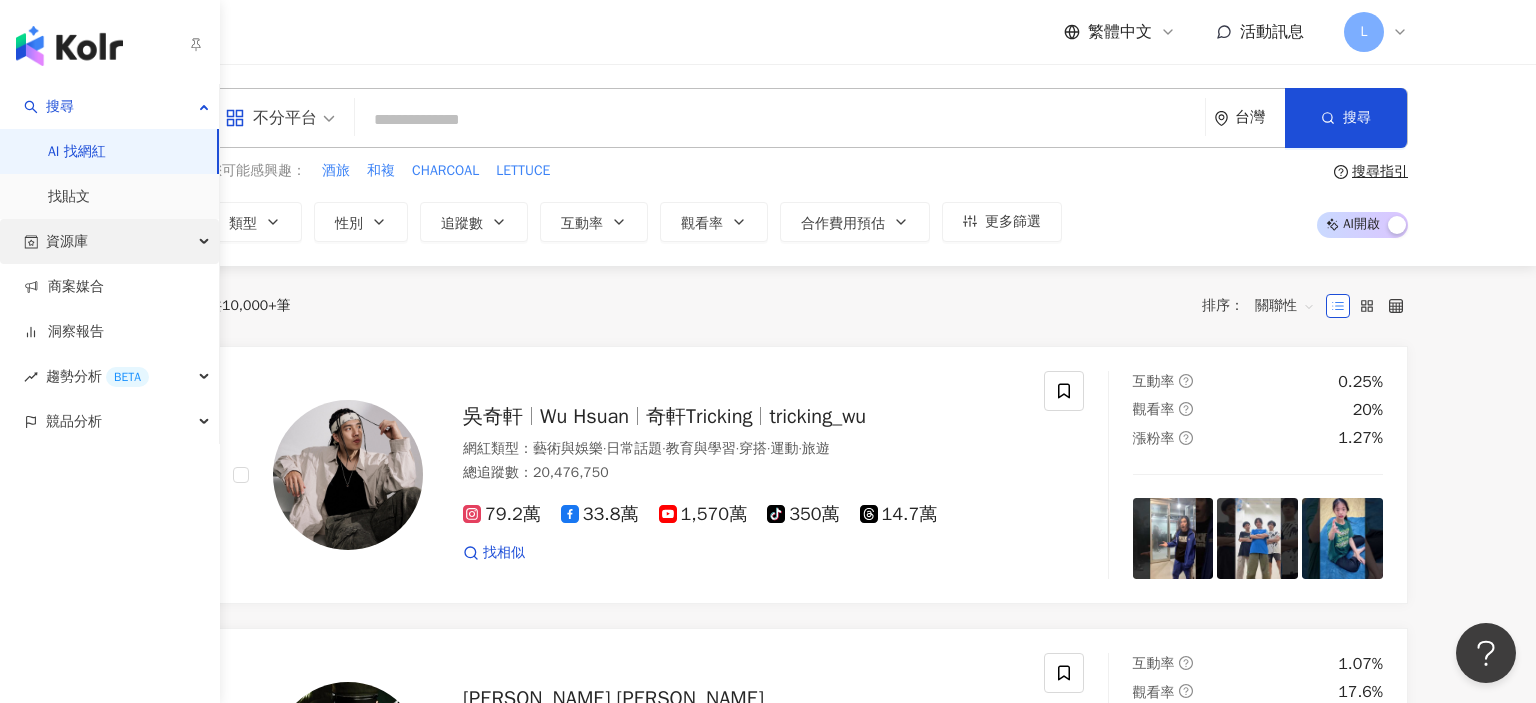 click on "資源庫" at bounding box center [109, 241] 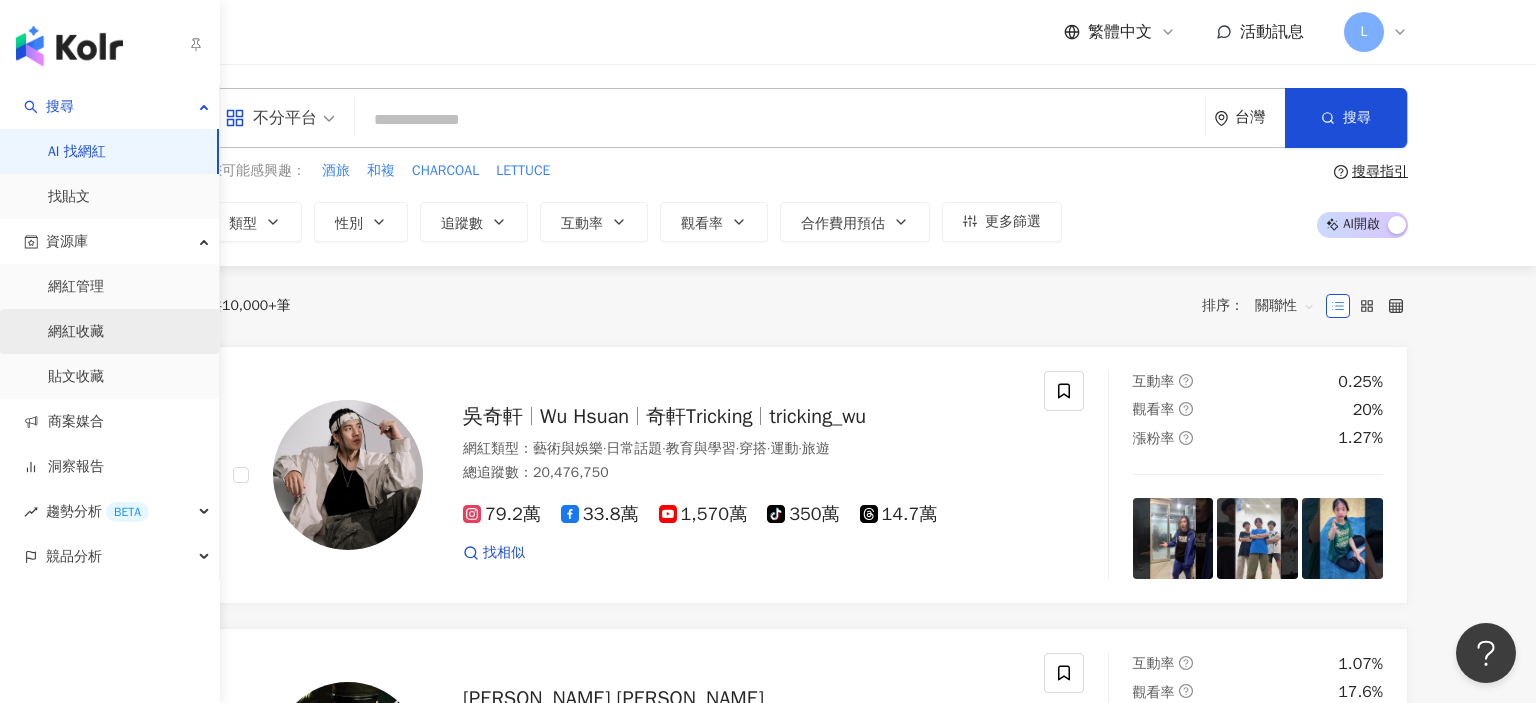 click on "網紅收藏" at bounding box center (76, 332) 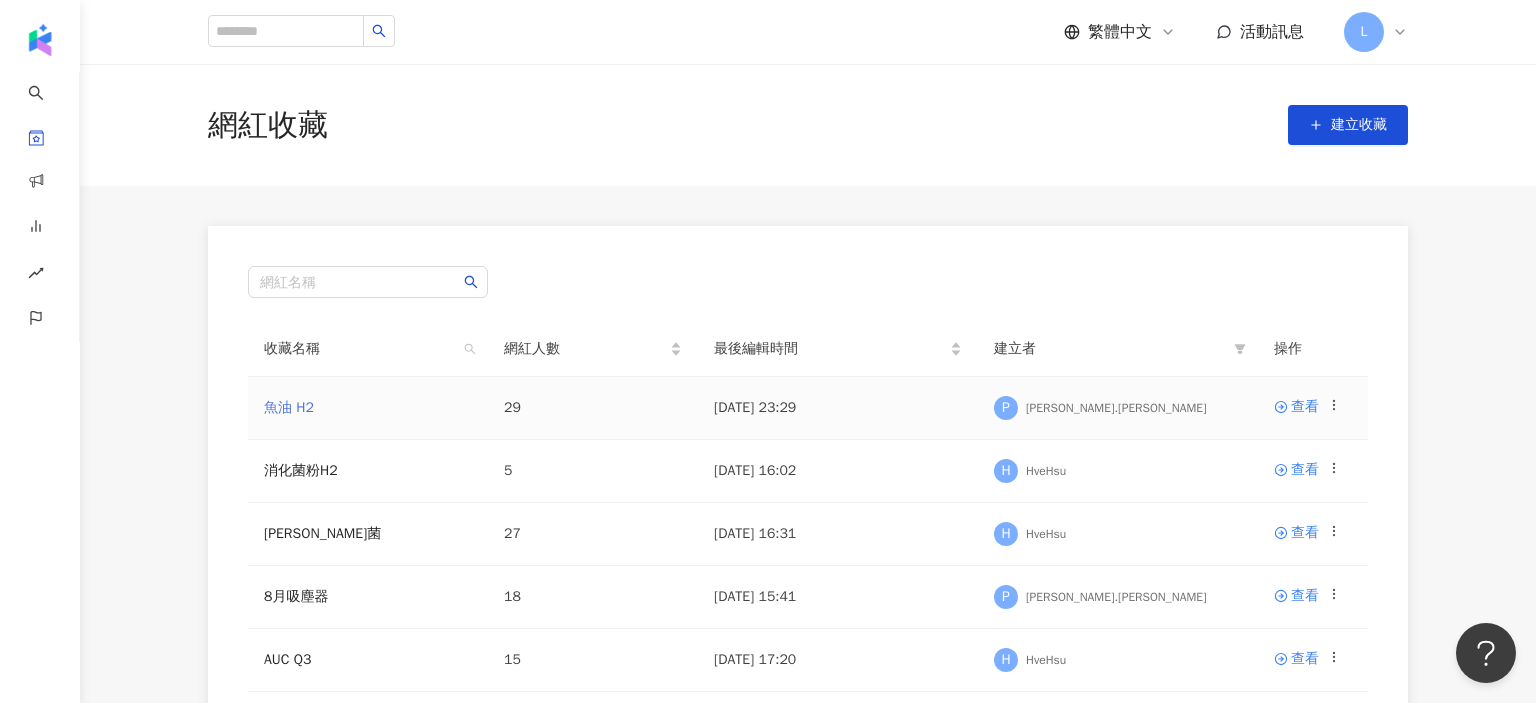 click on "魚油 H2" at bounding box center [289, 407] 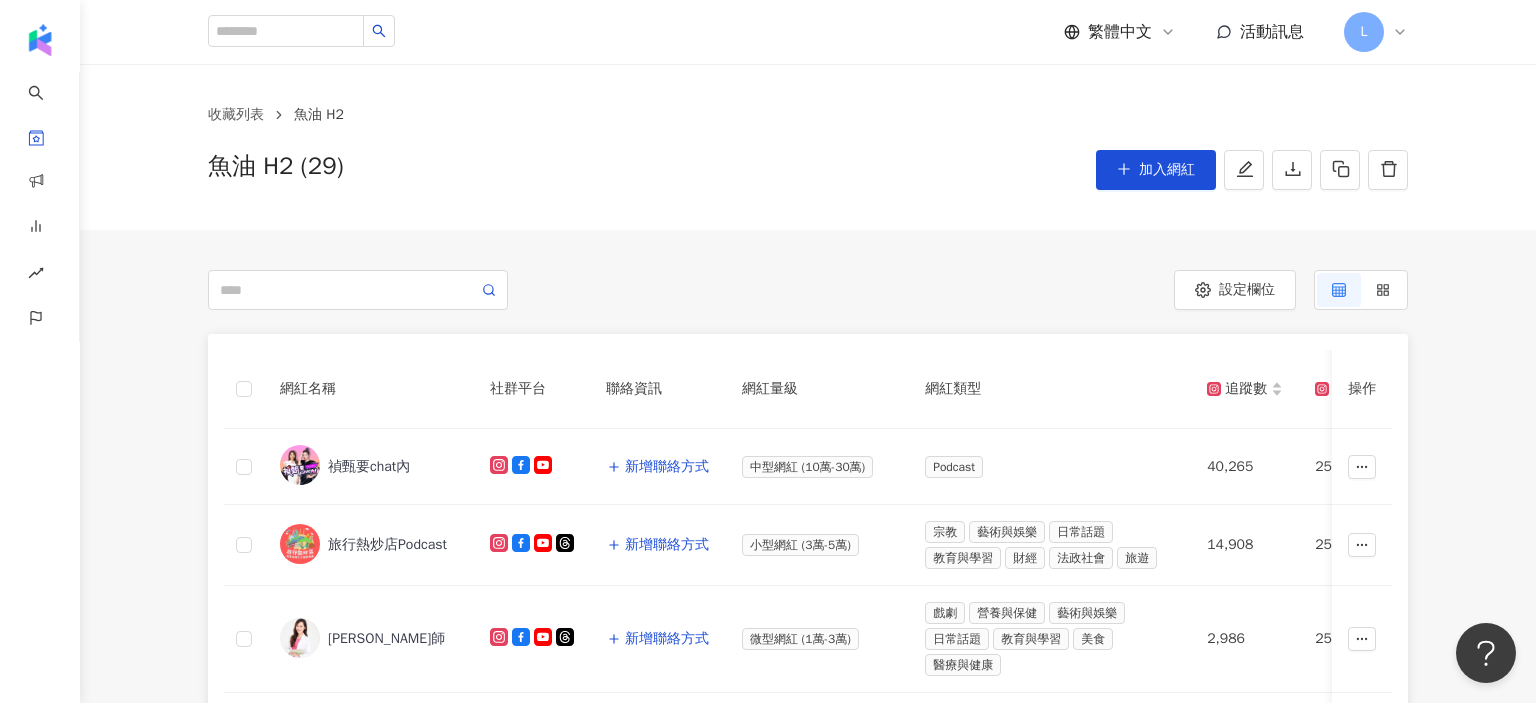 click at bounding box center [508, 290] 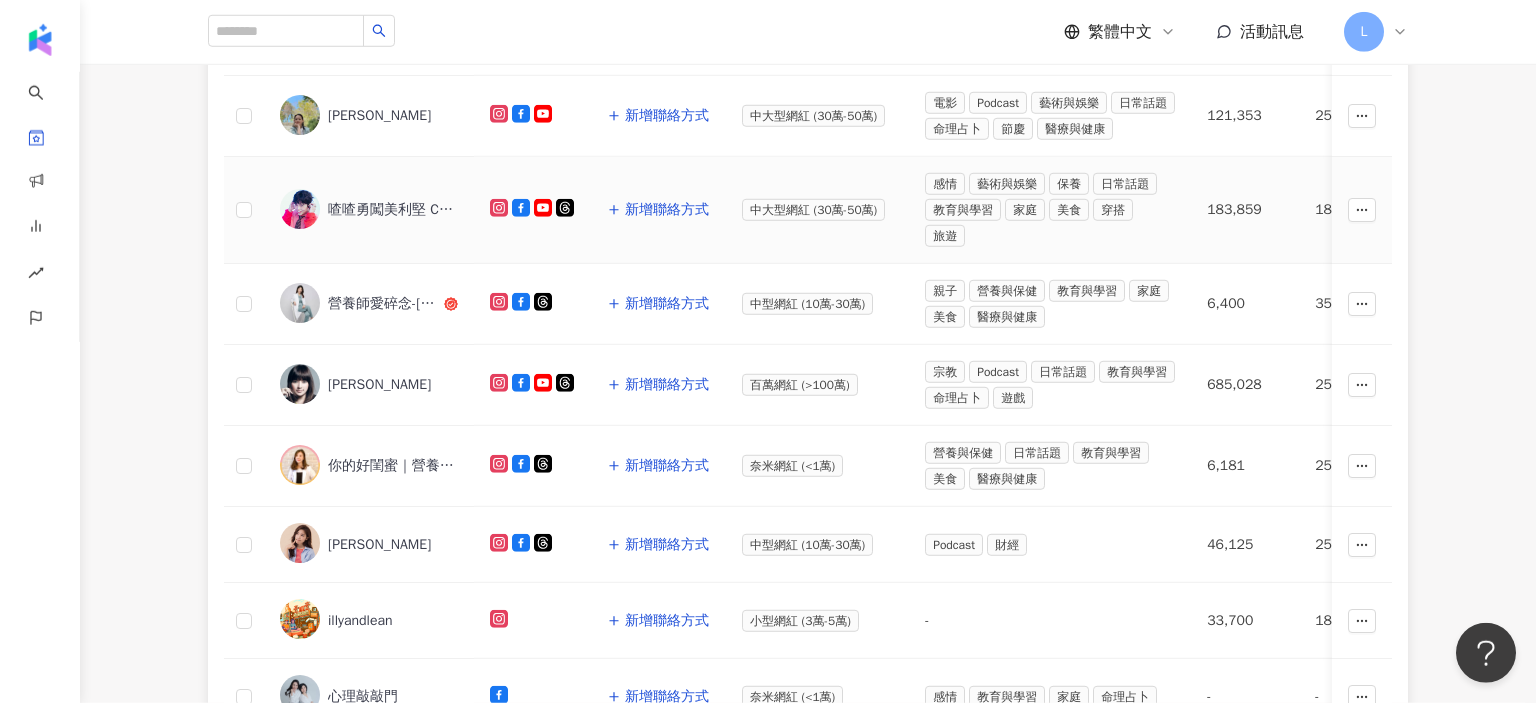 scroll, scrollTop: 736, scrollLeft: 0, axis: vertical 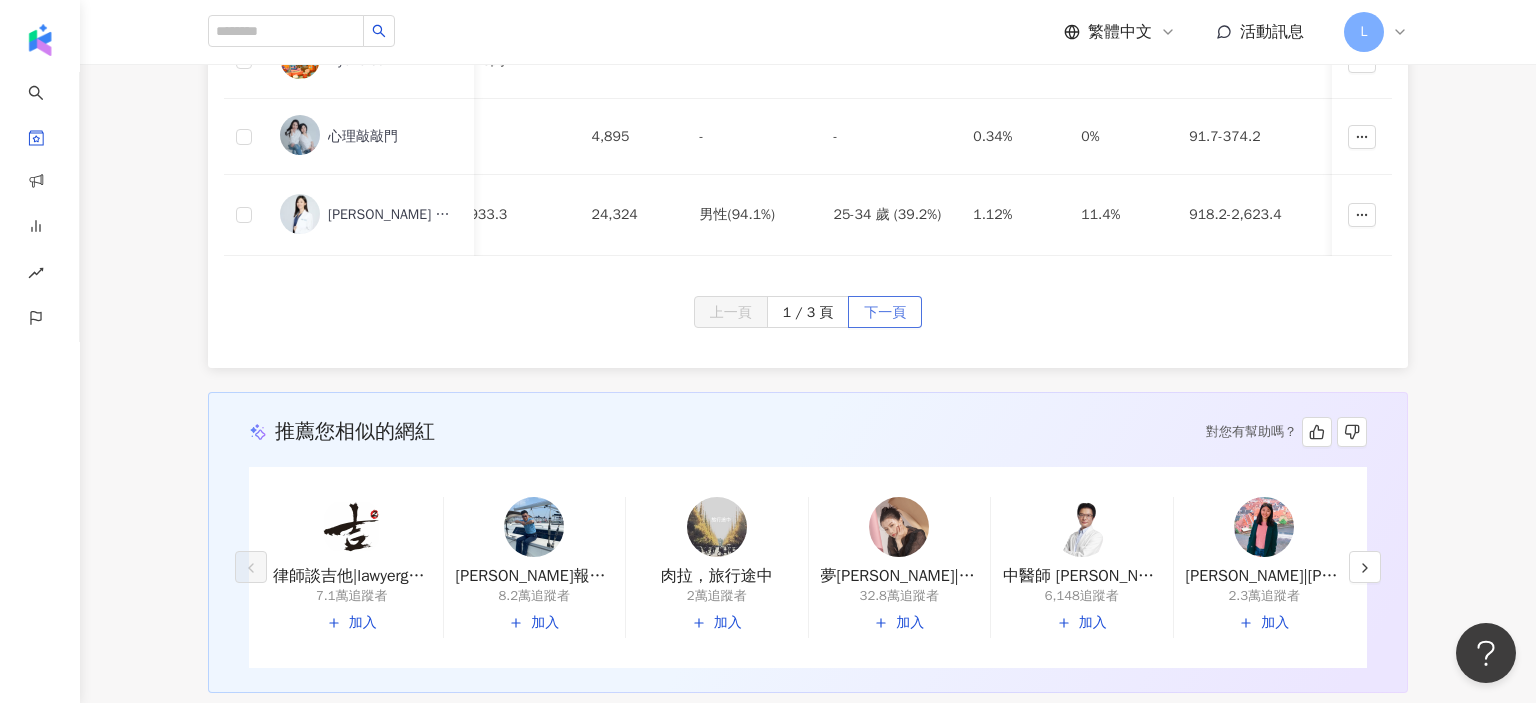 click on "下一頁" at bounding box center (885, 312) 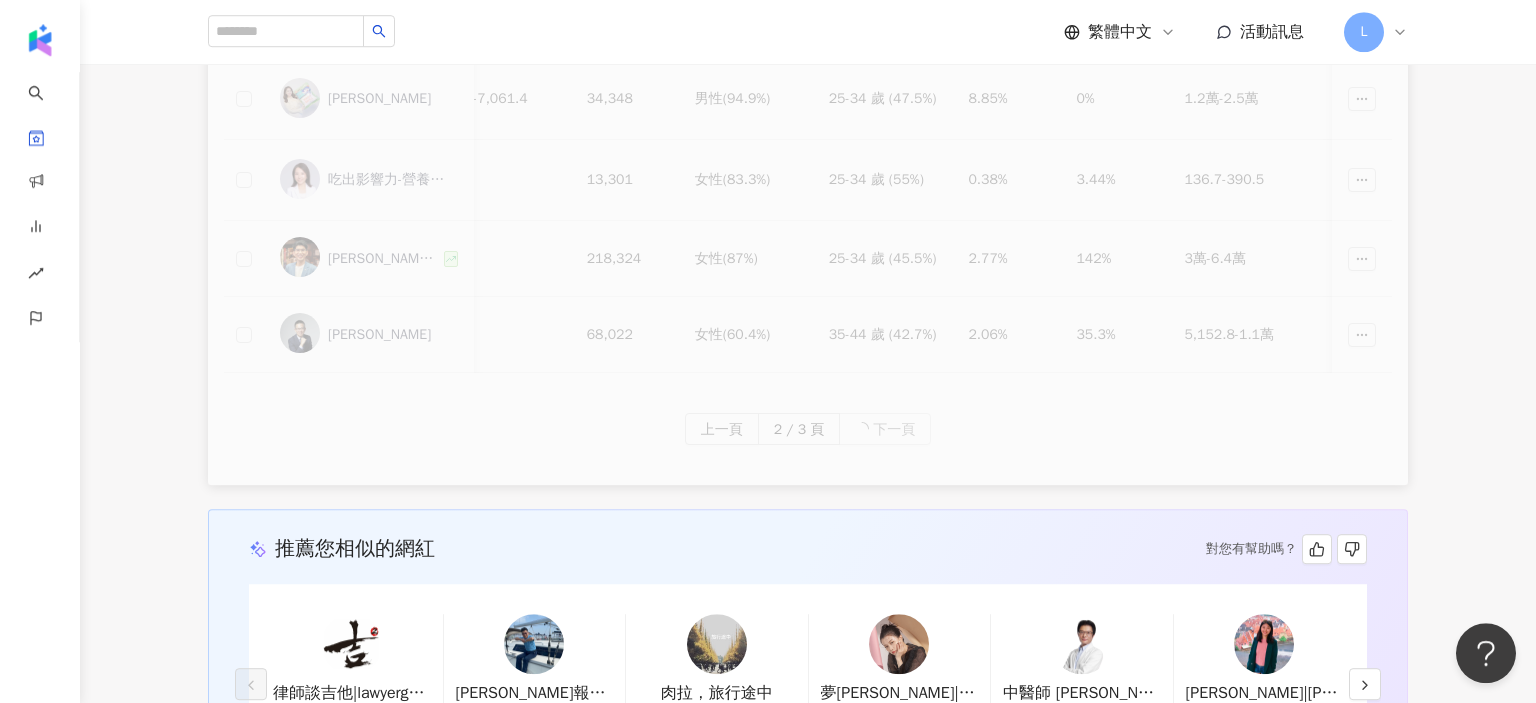 scroll, scrollTop: 883, scrollLeft: 0, axis: vertical 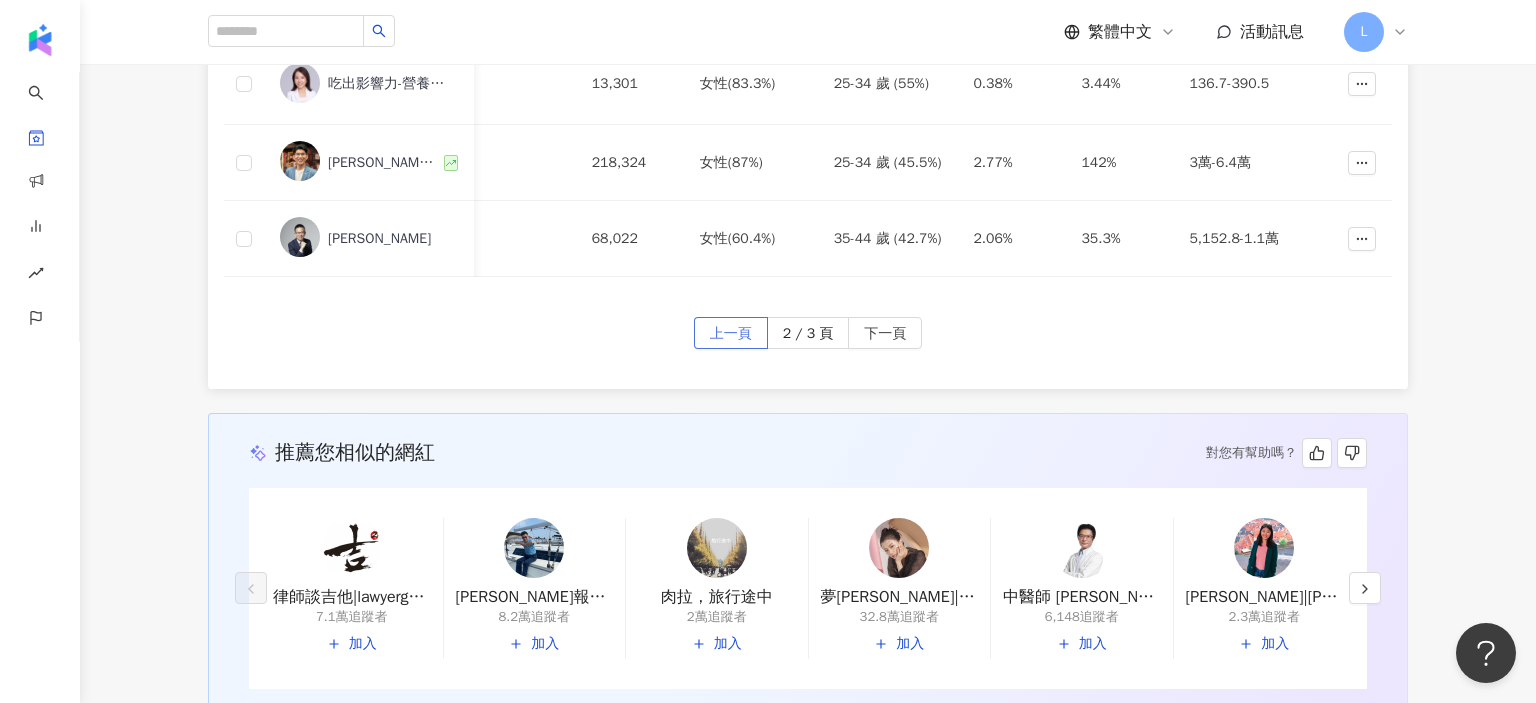 click on "上一頁" at bounding box center [731, 334] 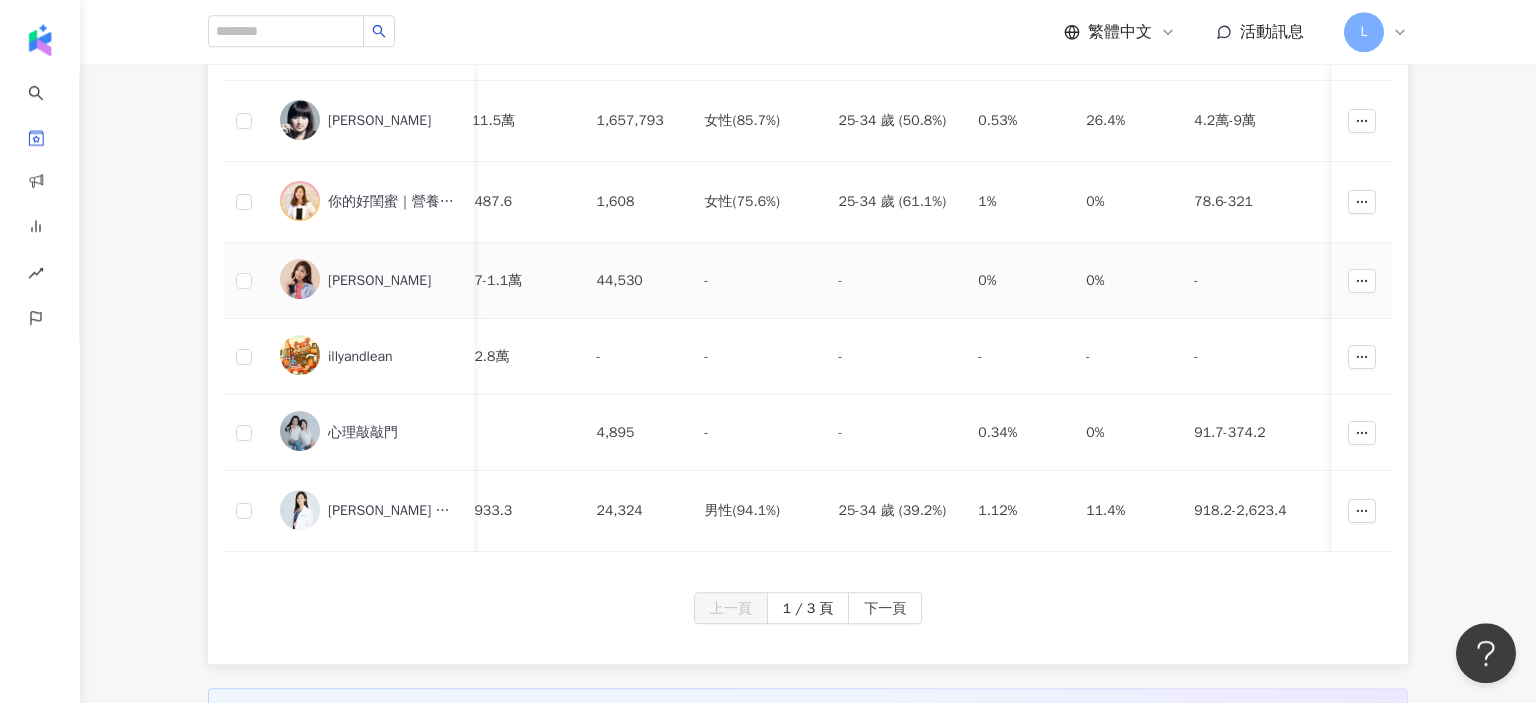 scroll, scrollTop: 883, scrollLeft: 0, axis: vertical 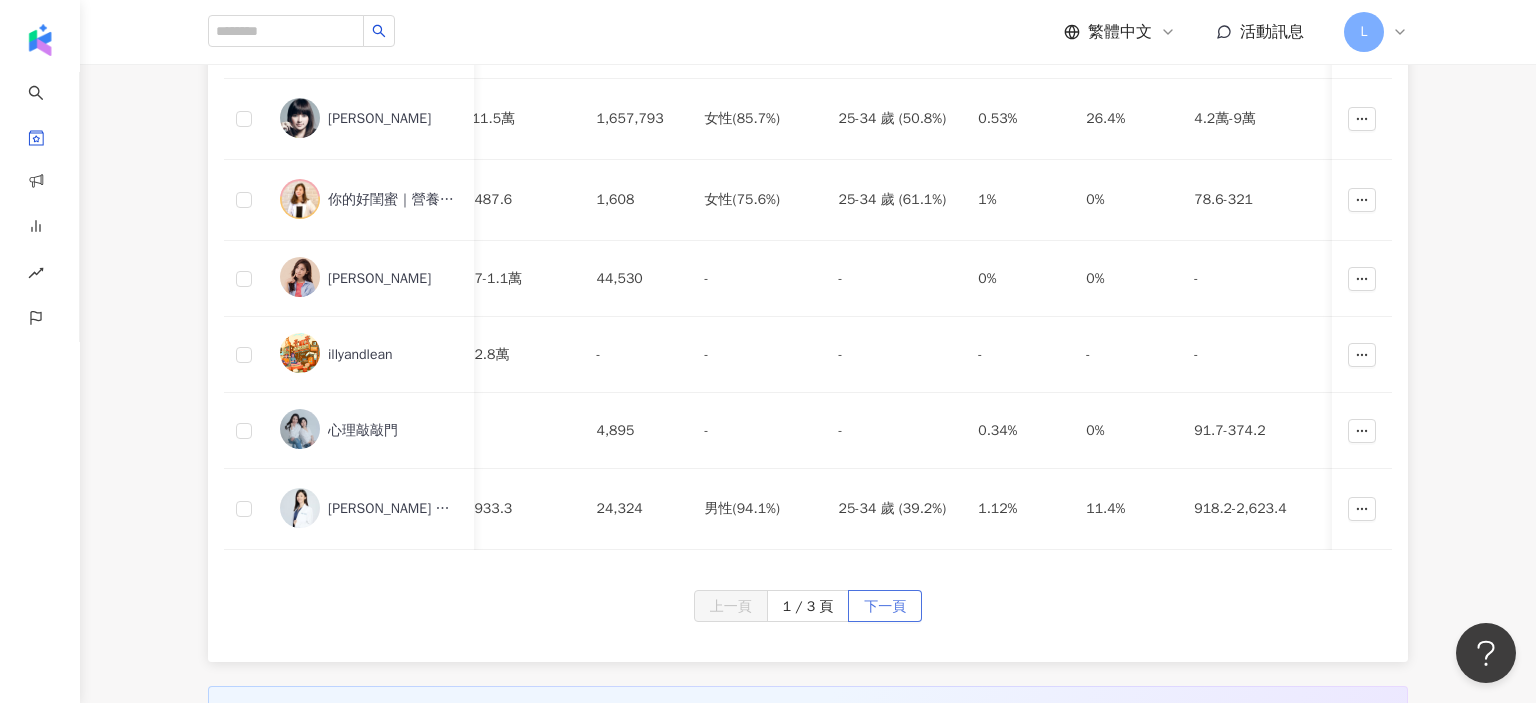 click on "下一頁" at bounding box center (885, 607) 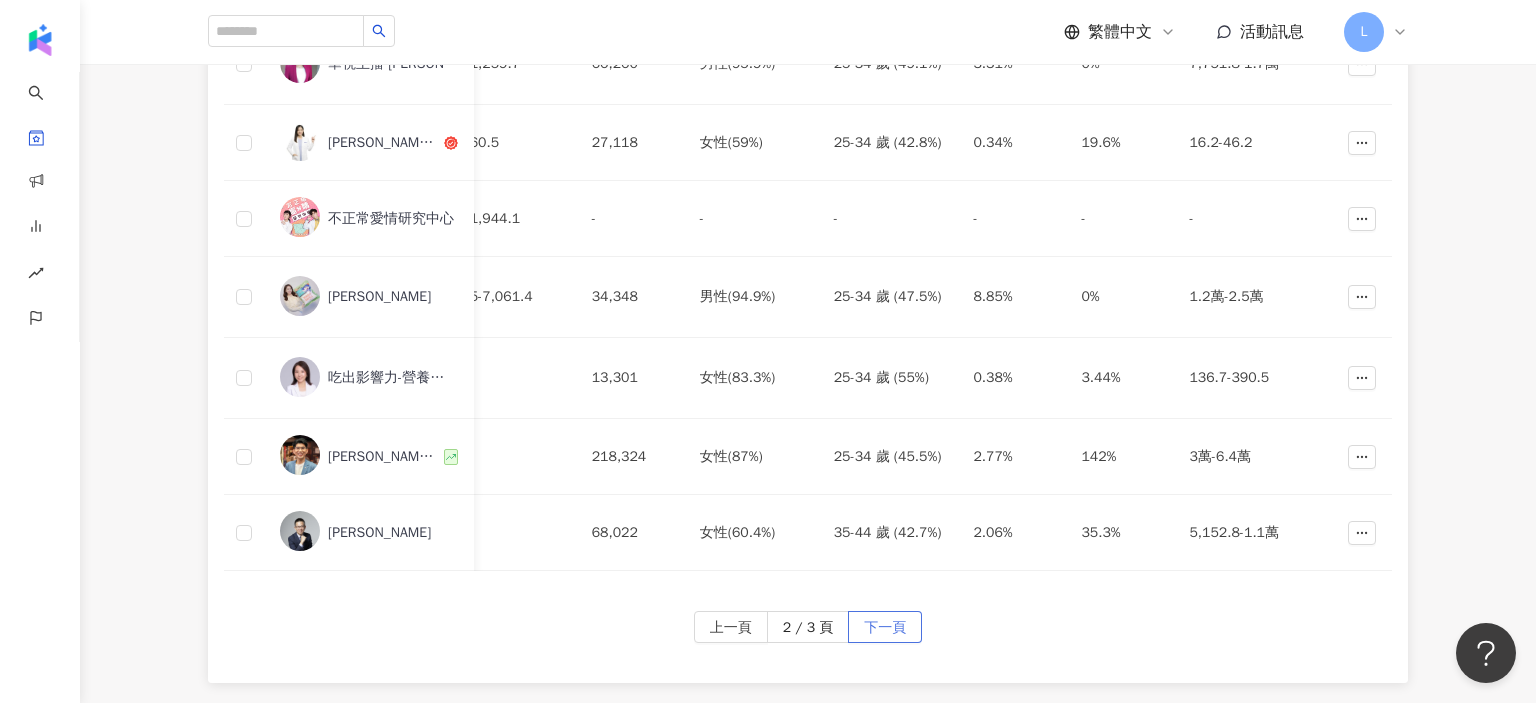 click on "下一頁" at bounding box center [885, 628] 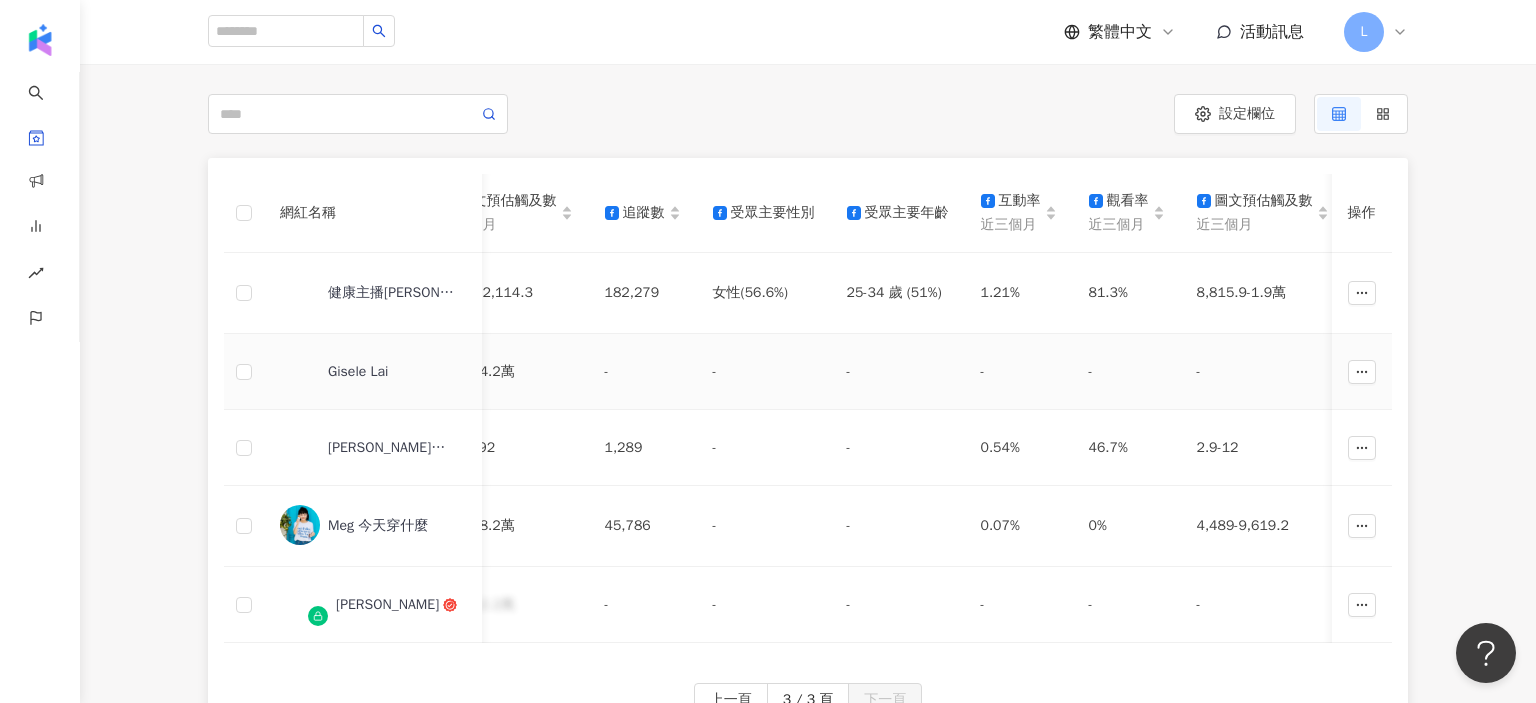 scroll, scrollTop: 324, scrollLeft: 0, axis: vertical 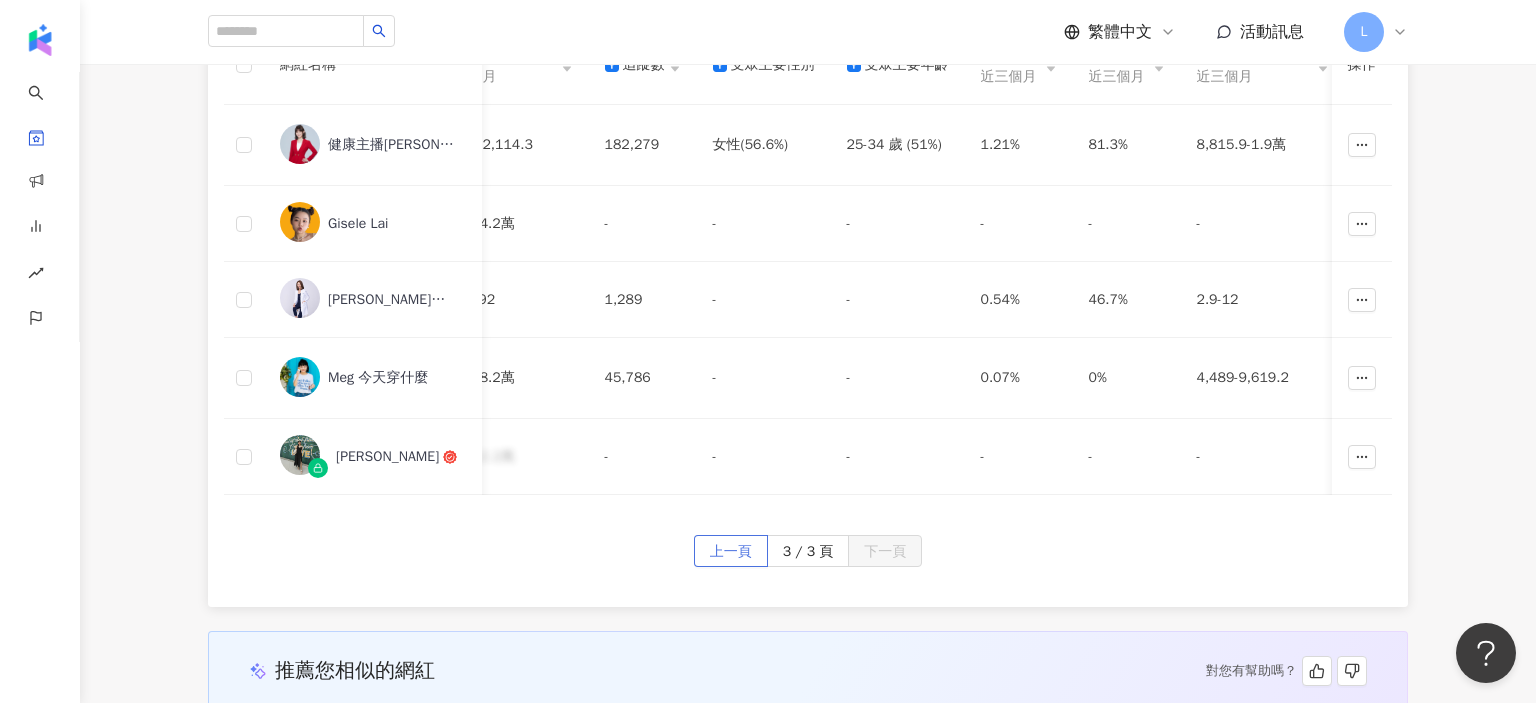 click on "上一頁" at bounding box center [731, 552] 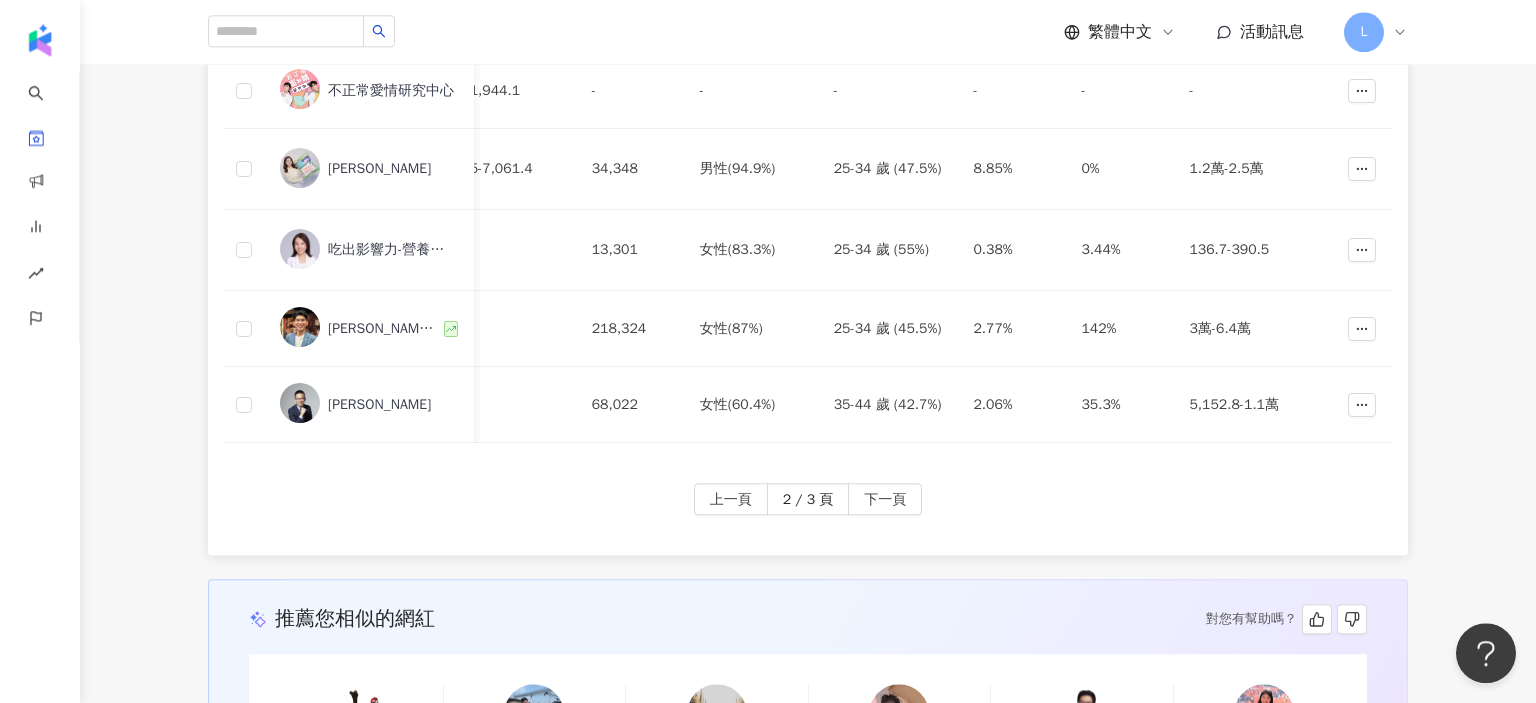 scroll, scrollTop: 1060, scrollLeft: 0, axis: vertical 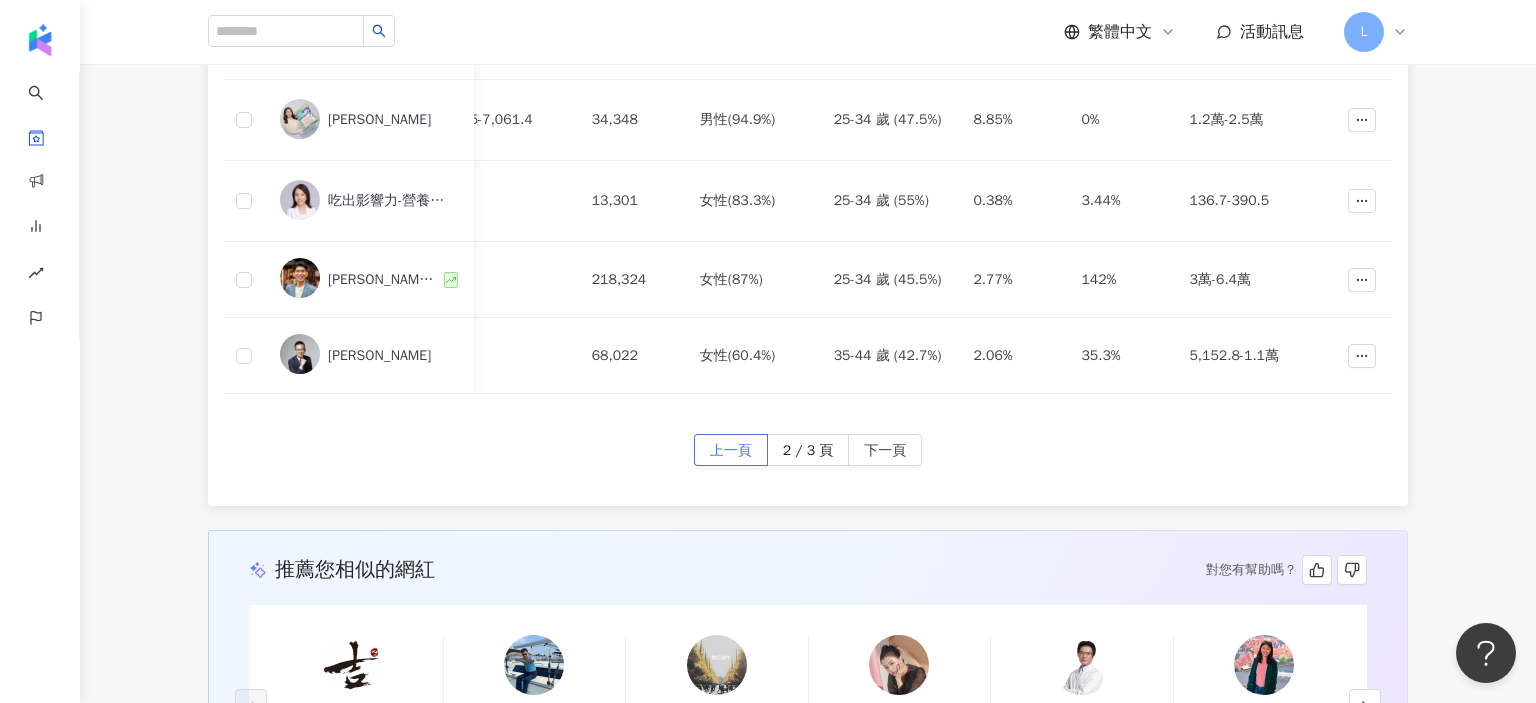 click on "上一頁" at bounding box center (731, 450) 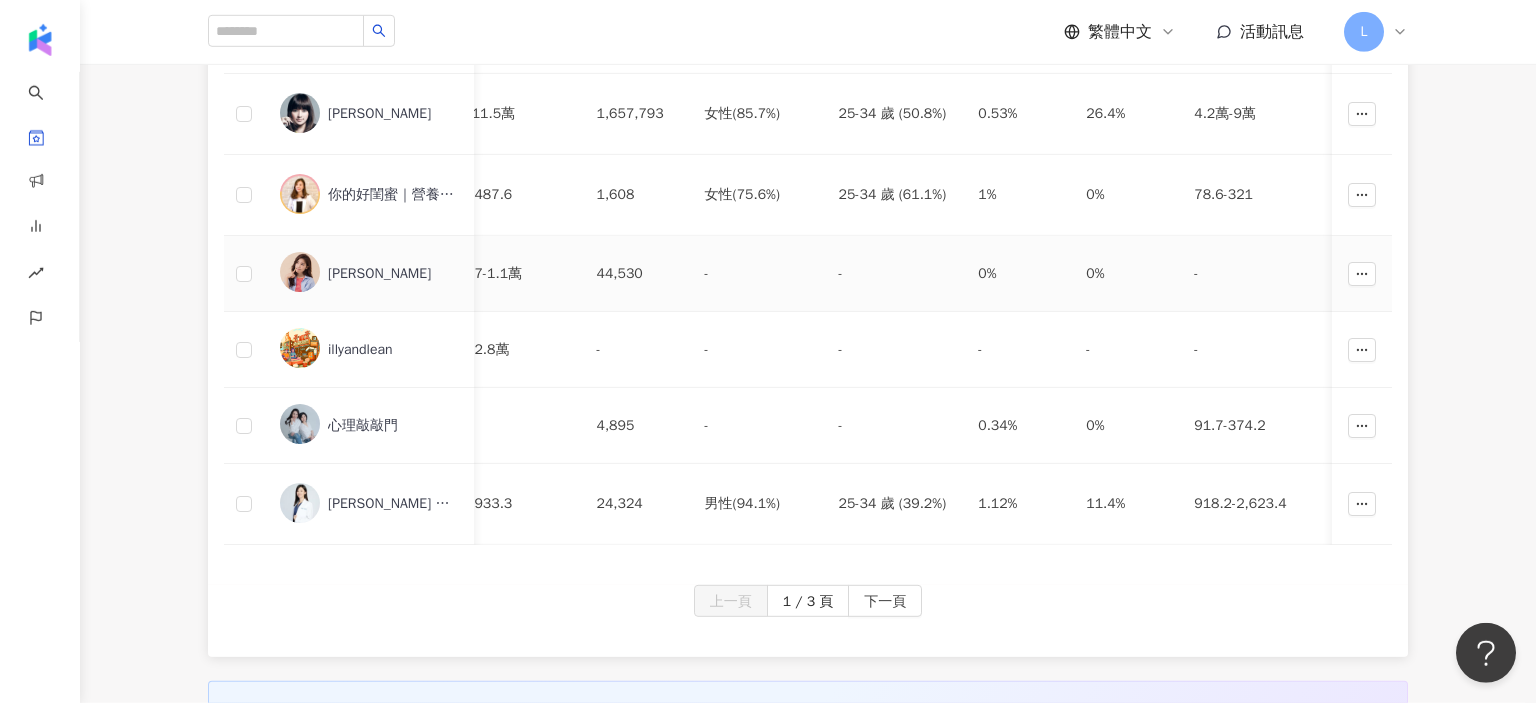 scroll, scrollTop: 912, scrollLeft: 0, axis: vertical 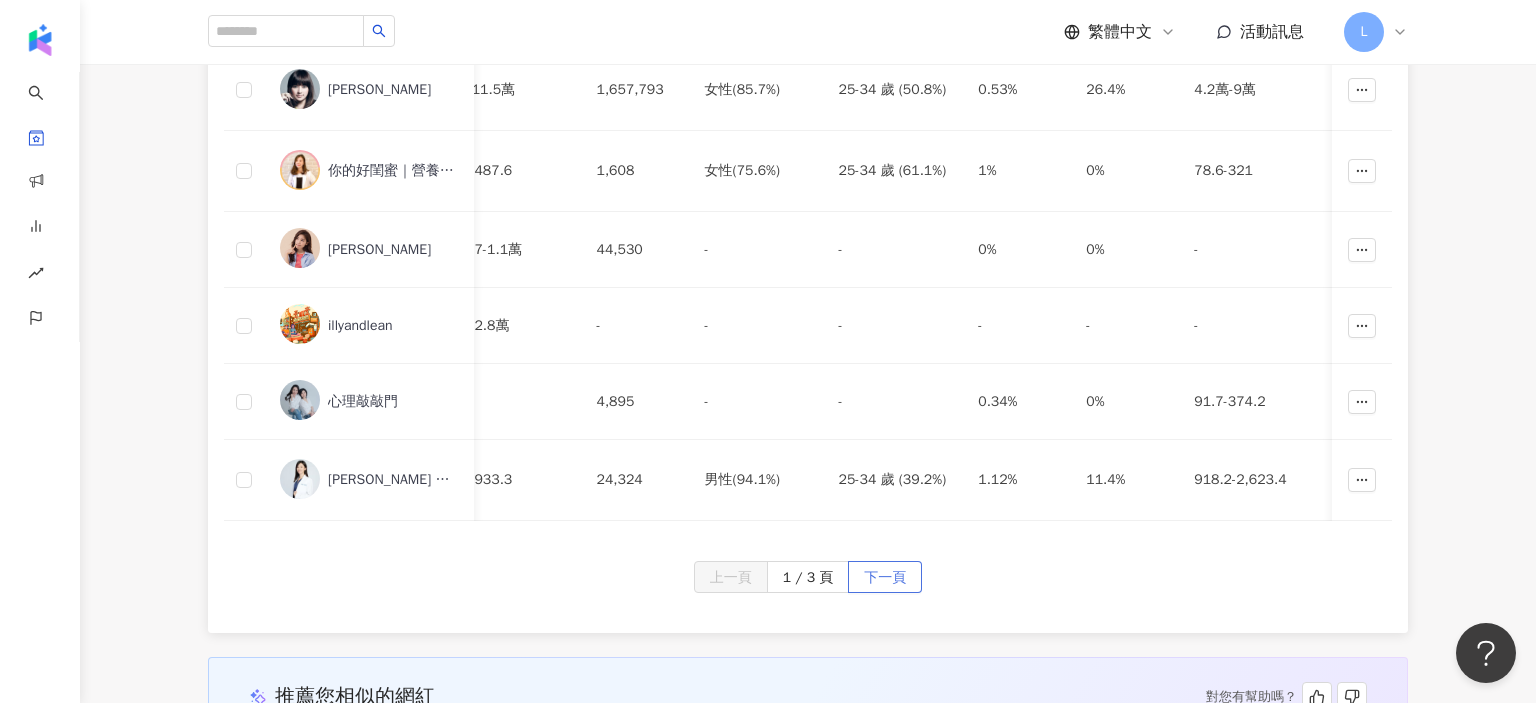 click on "下一頁" at bounding box center (885, 578) 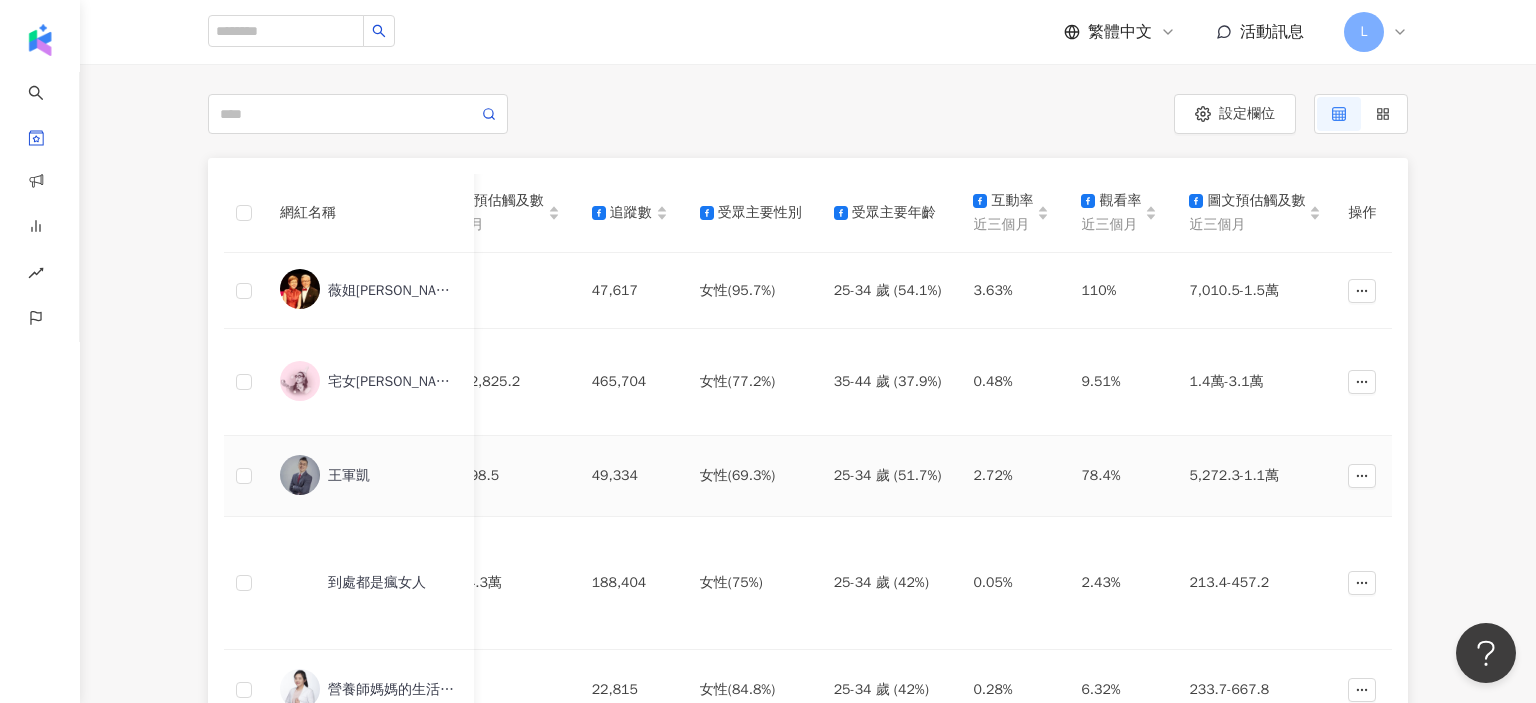 scroll, scrollTop: 1060, scrollLeft: 0, axis: vertical 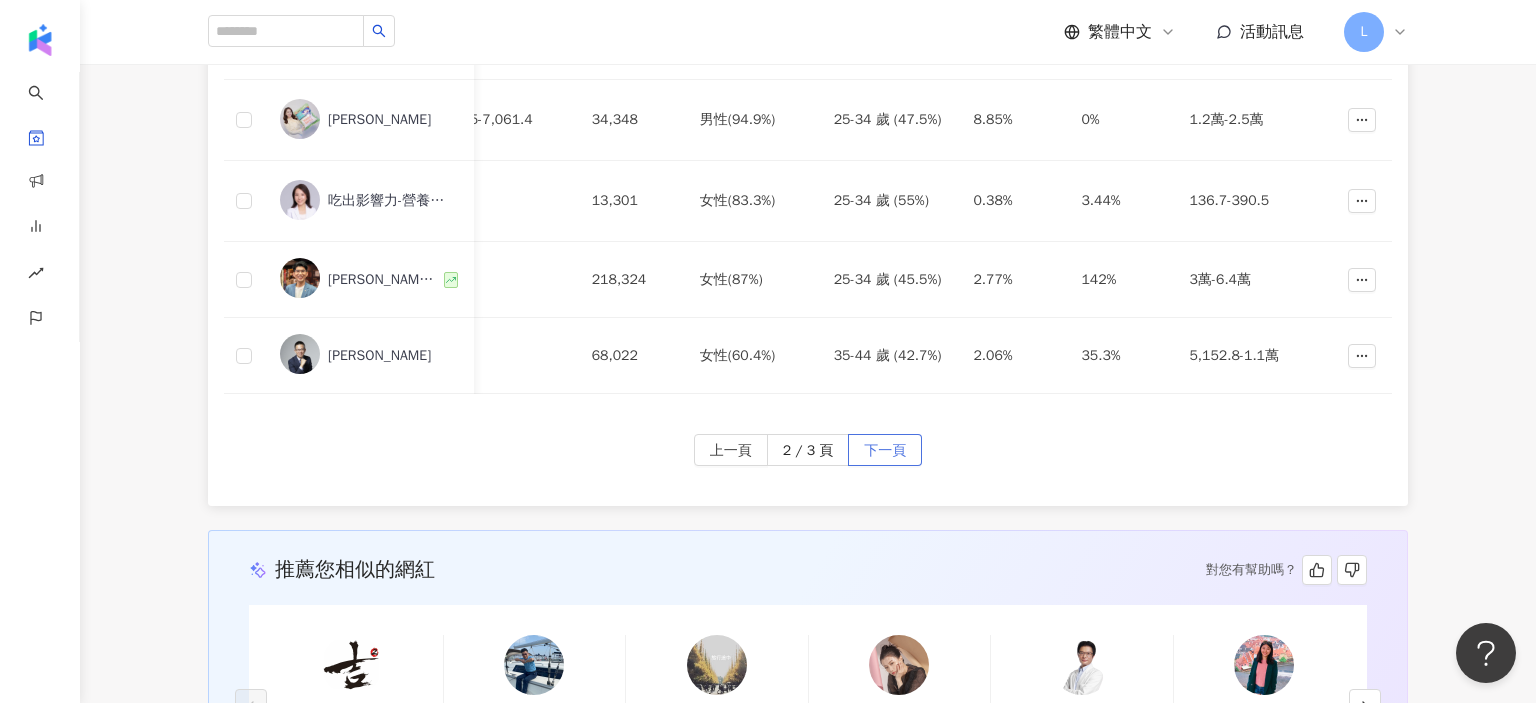 click on "下一頁" at bounding box center [885, 451] 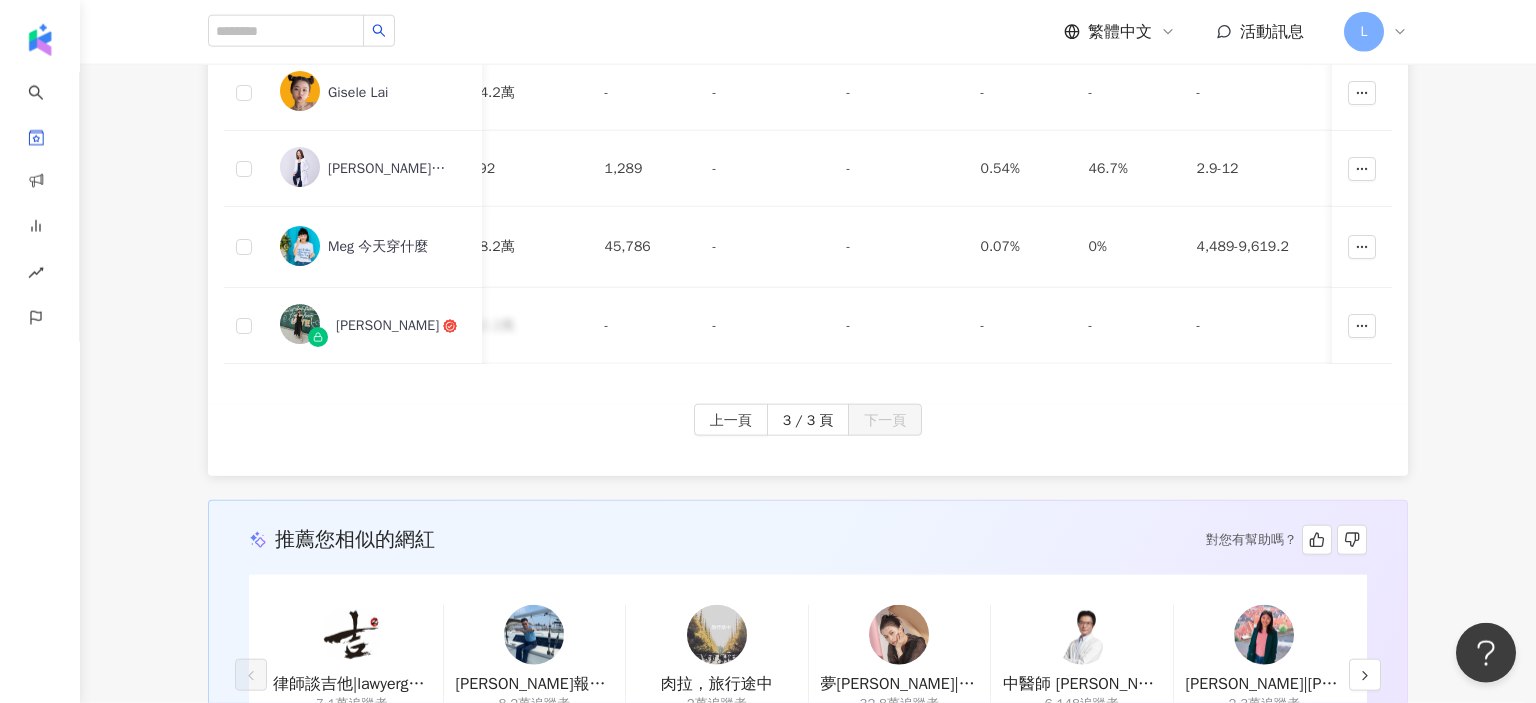 scroll, scrollTop: 471, scrollLeft: 0, axis: vertical 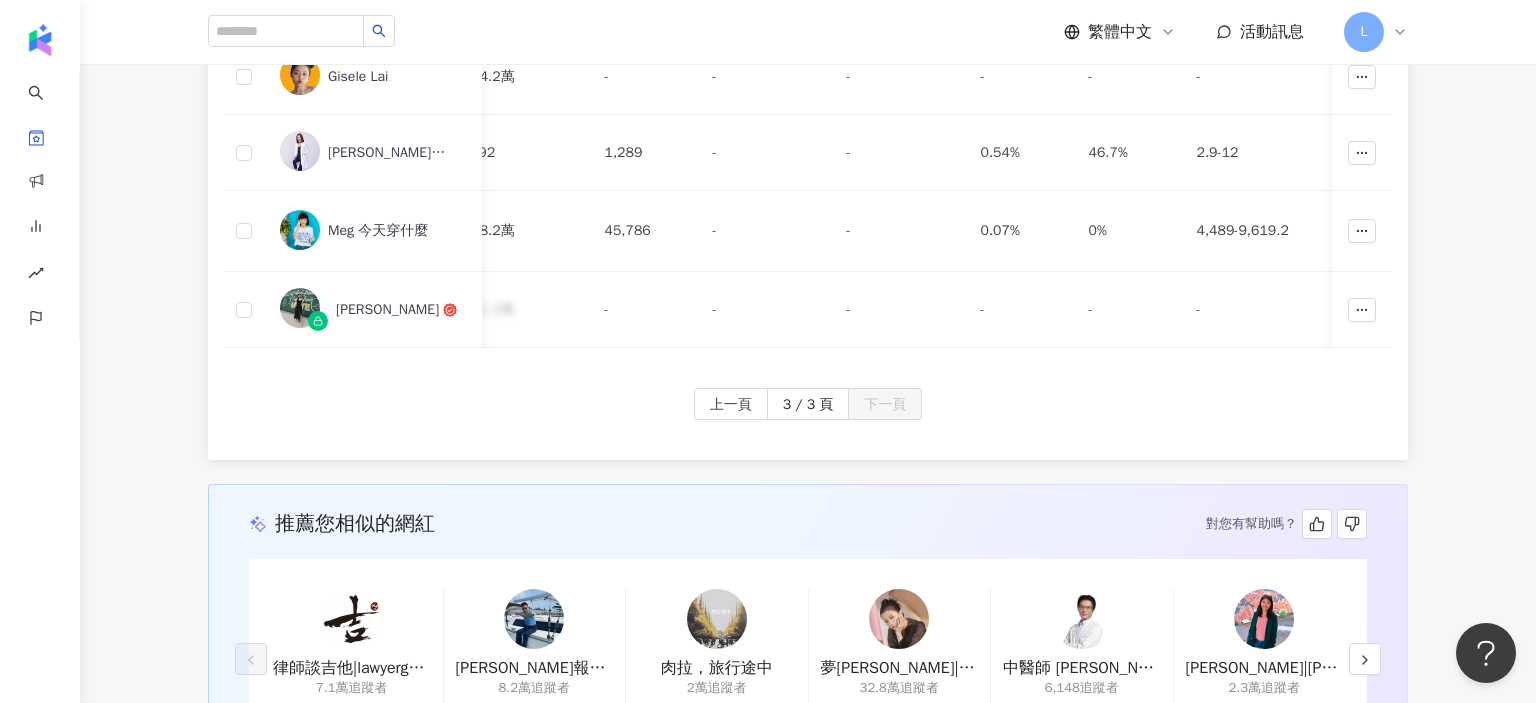 click on "上一頁 3 / 3 頁 下一頁" at bounding box center (808, 424) 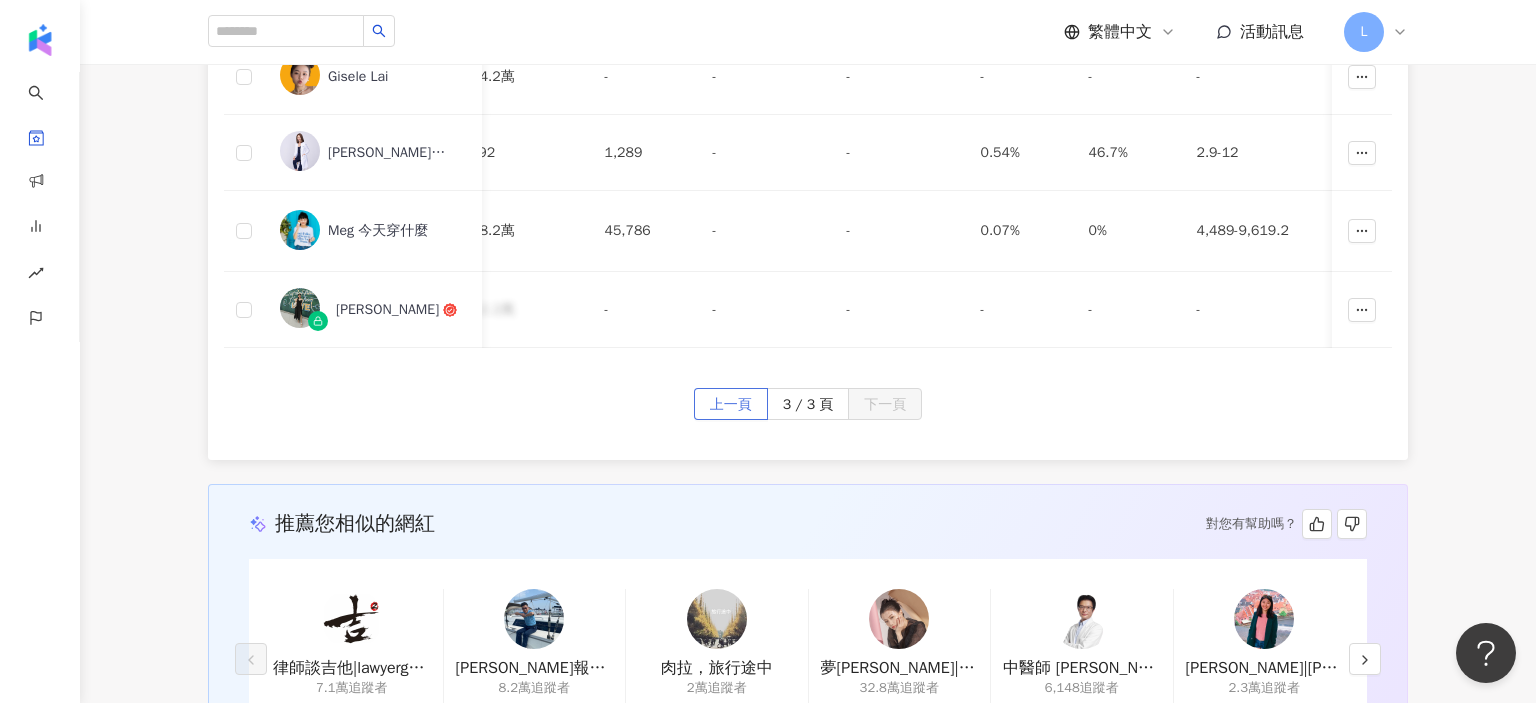 click on "上一頁" at bounding box center (731, 405) 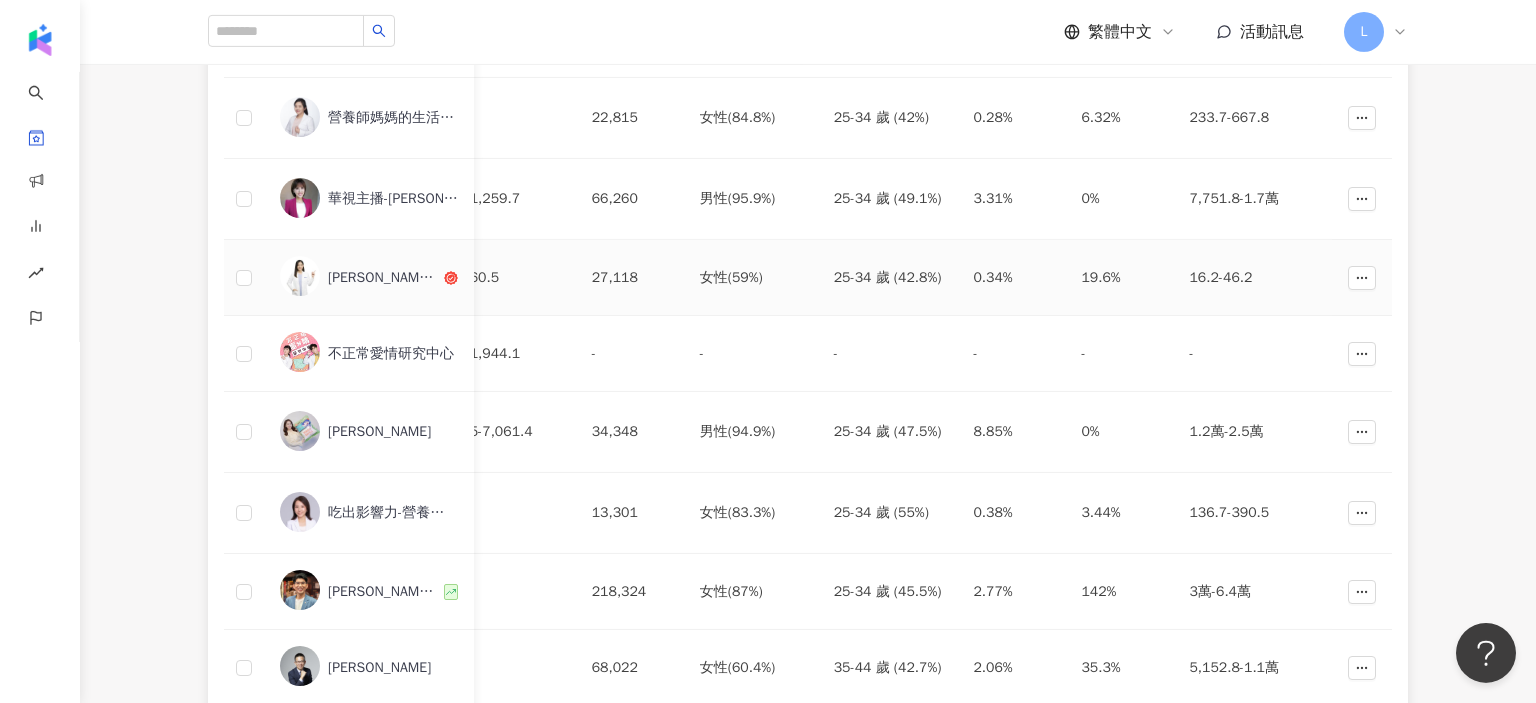 scroll, scrollTop: 765, scrollLeft: 0, axis: vertical 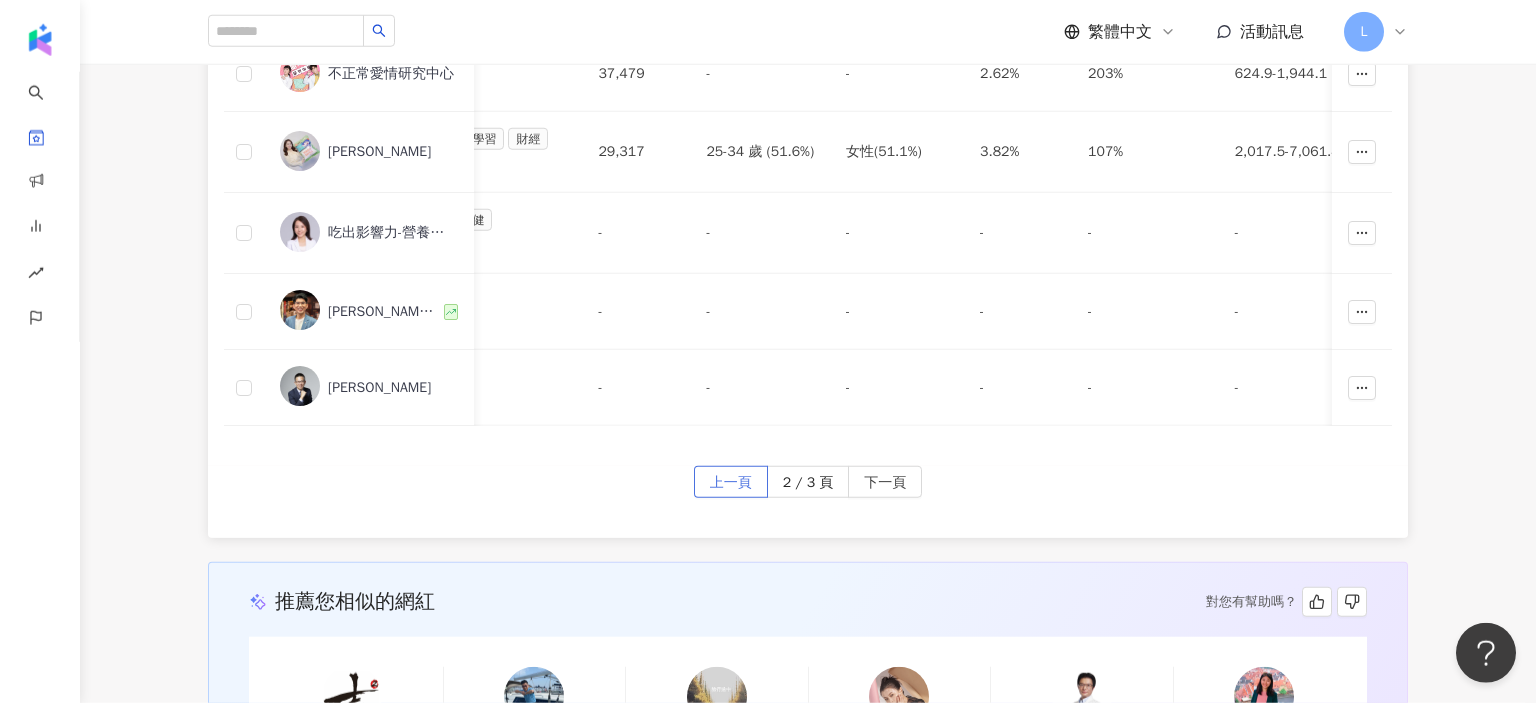 click on "上一頁" at bounding box center [731, 483] 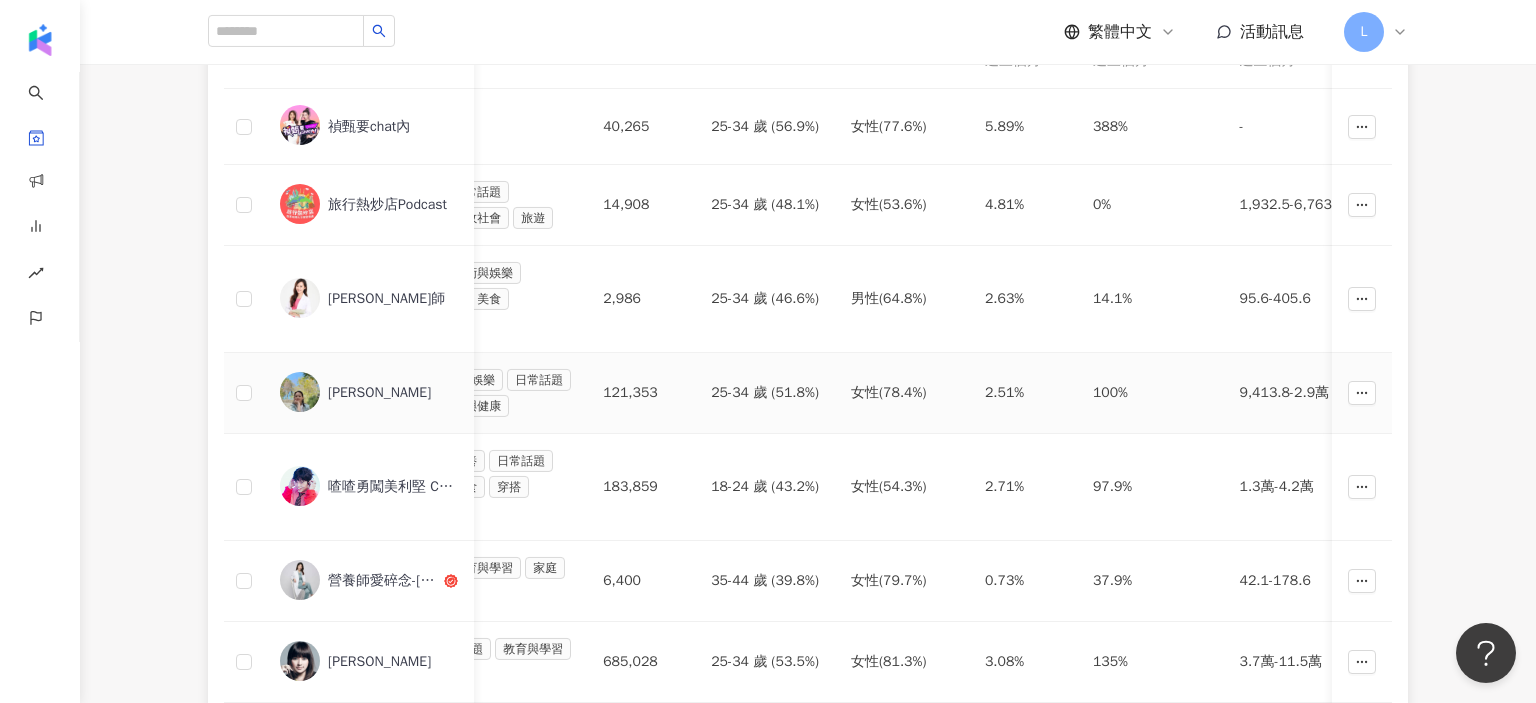 scroll, scrollTop: 292, scrollLeft: 0, axis: vertical 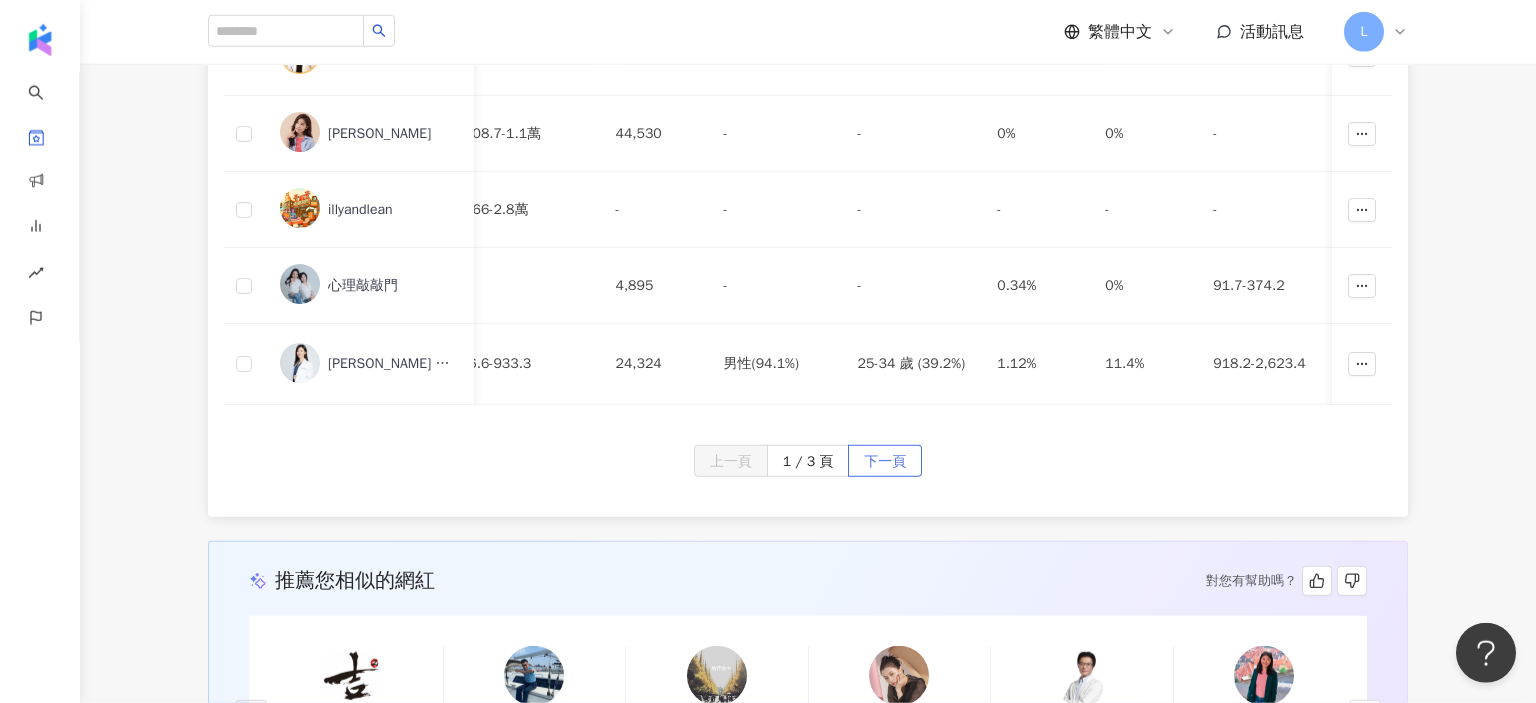 click on "下一頁" at bounding box center [885, 462] 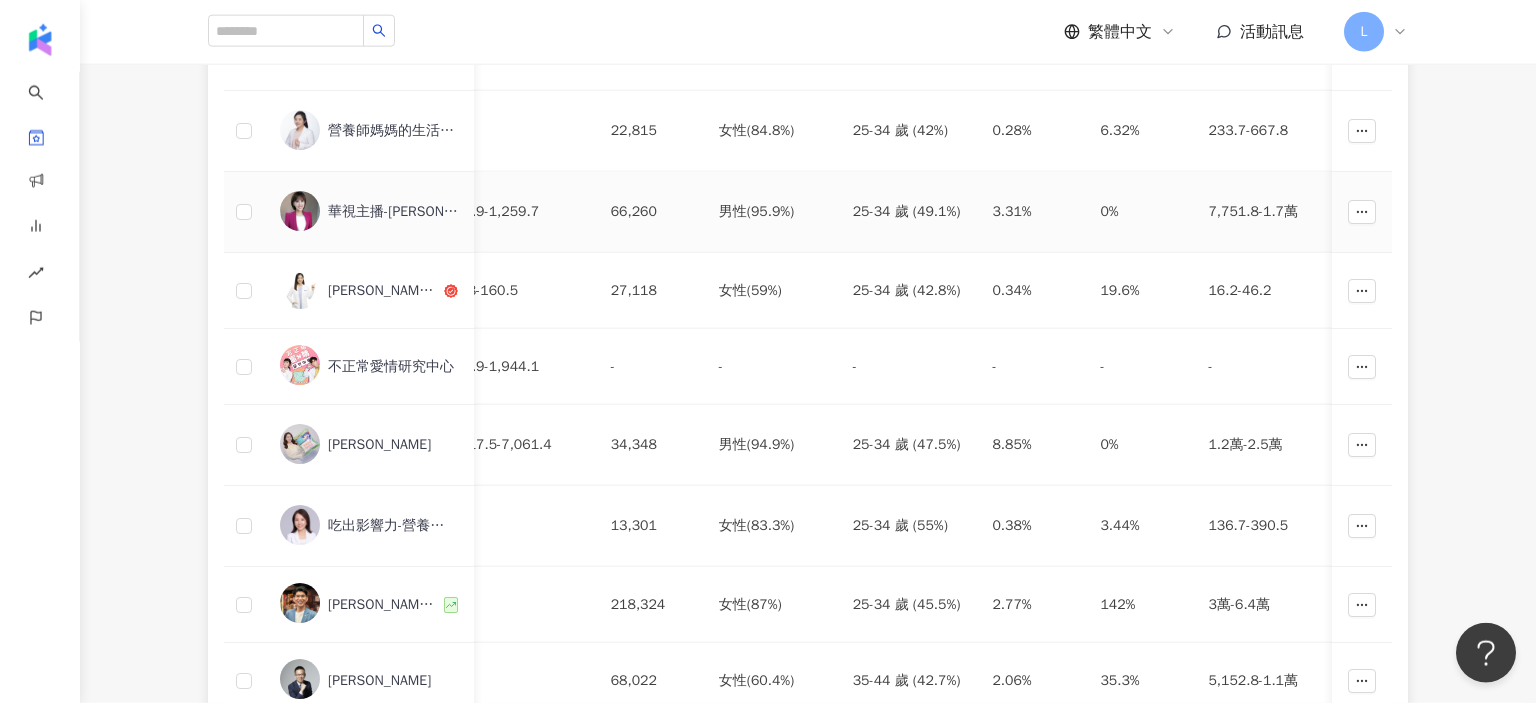 scroll, scrollTop: 881, scrollLeft: 0, axis: vertical 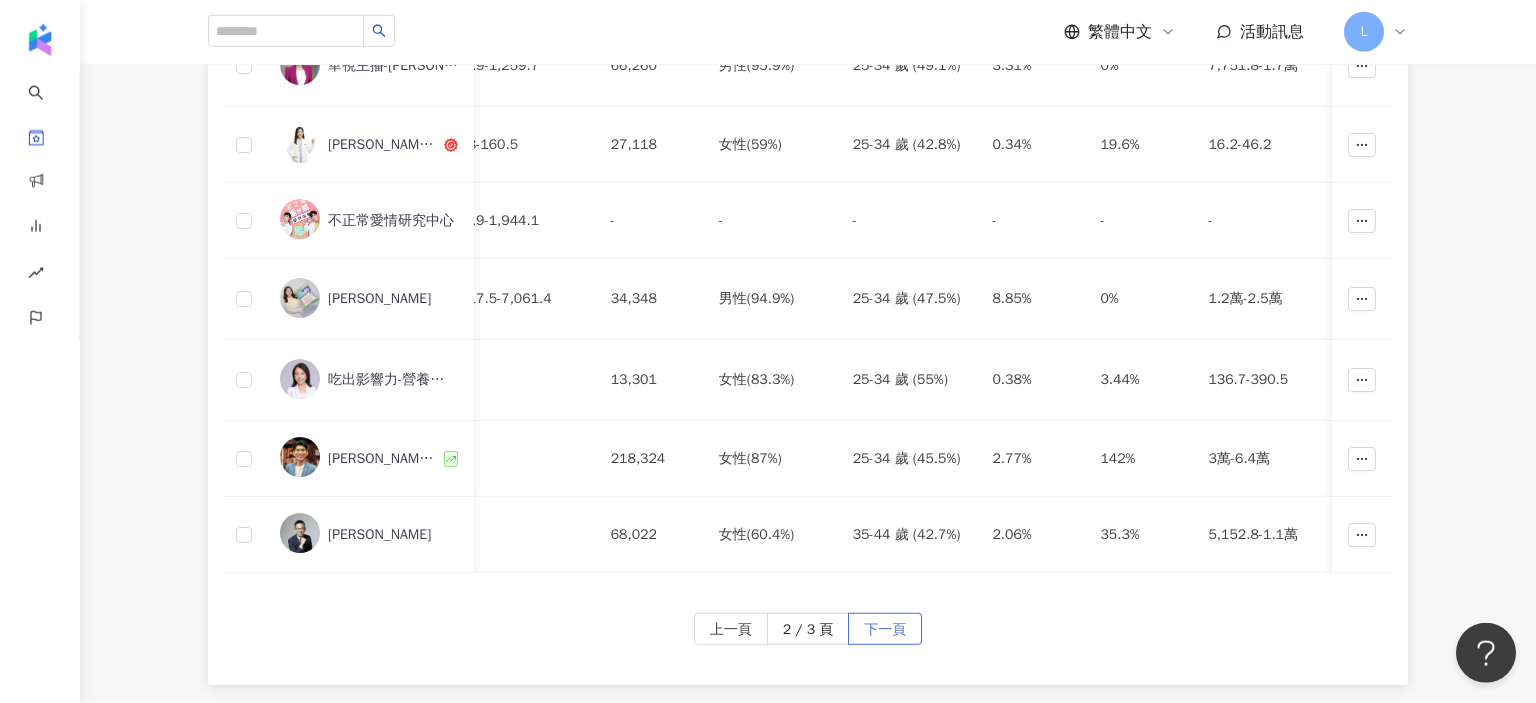 click on "下一頁" at bounding box center [885, 630] 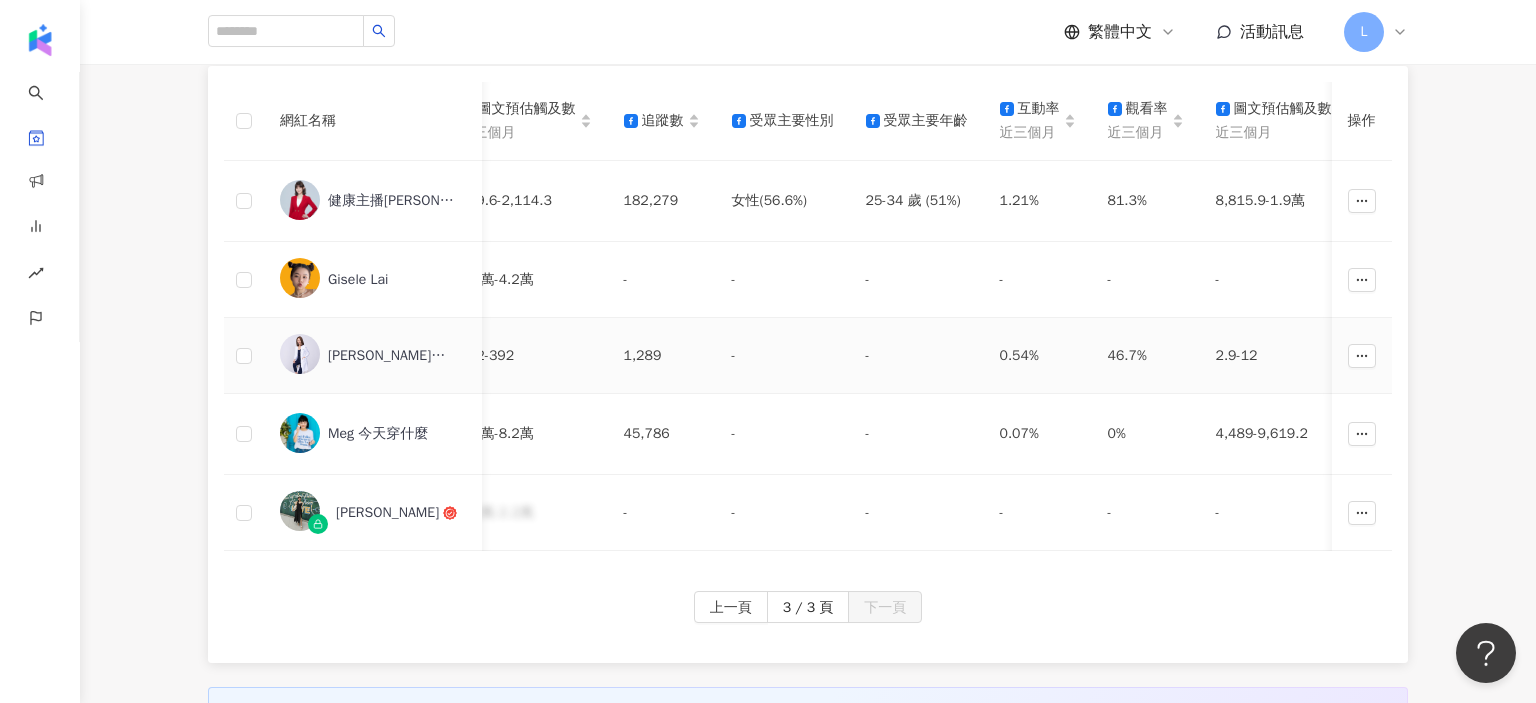 scroll, scrollTop: 324, scrollLeft: 0, axis: vertical 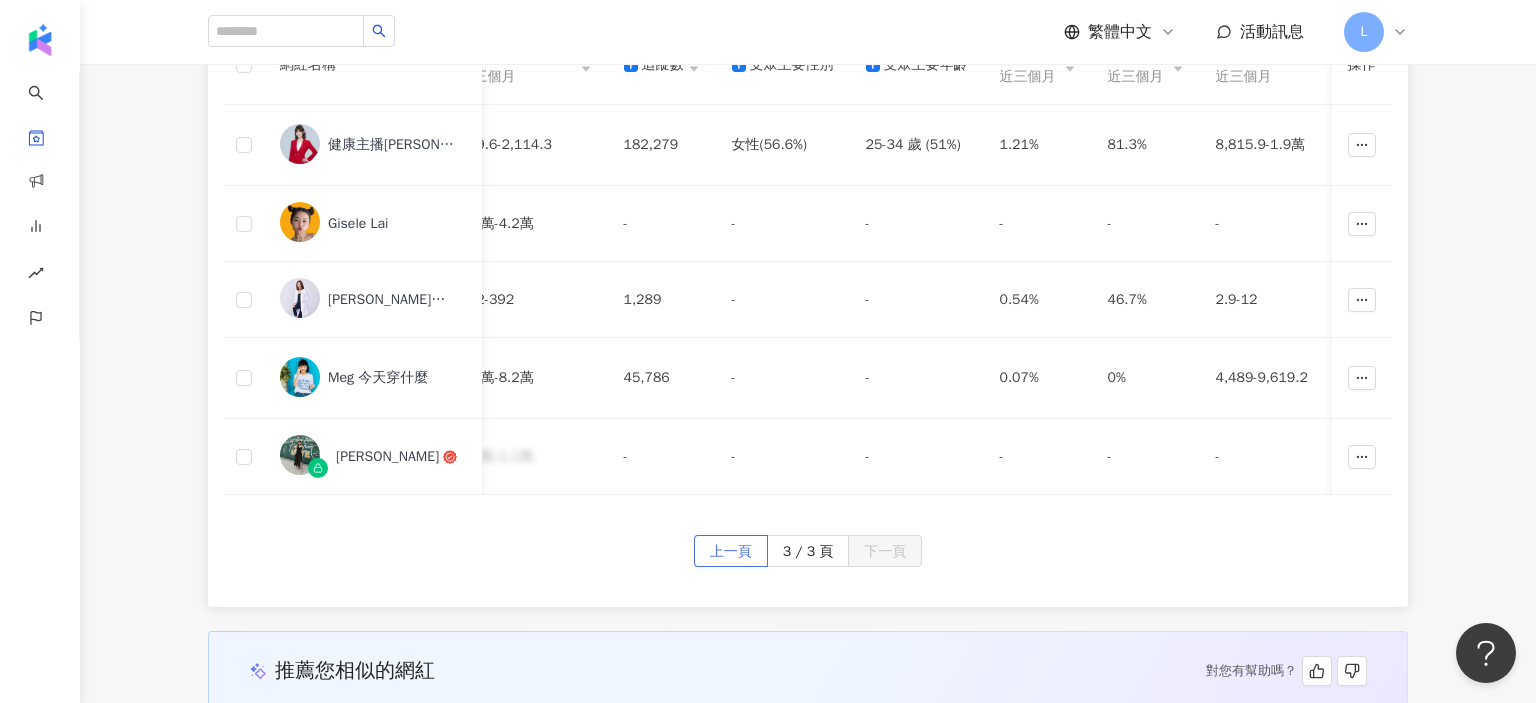 click on "上一頁" at bounding box center (731, 552) 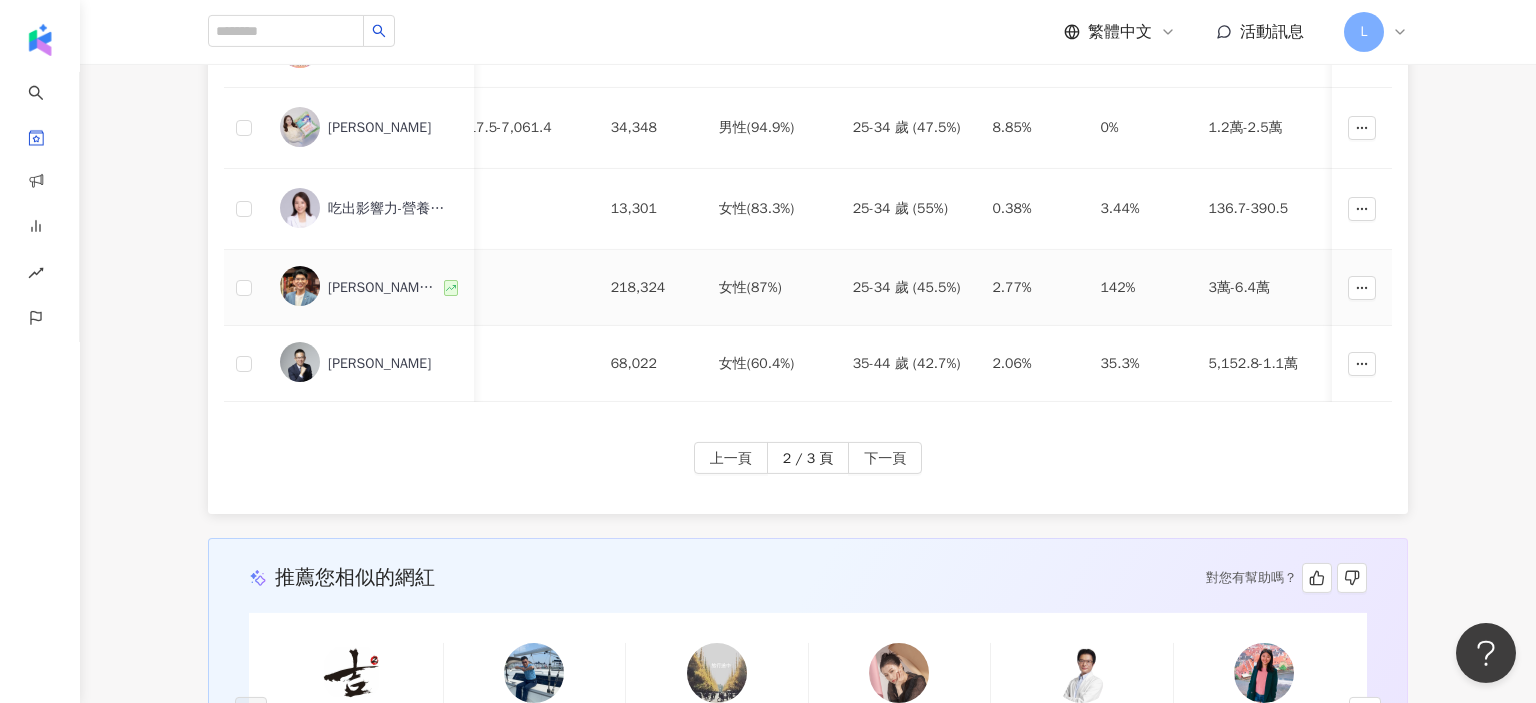 scroll, scrollTop: 1060, scrollLeft: 0, axis: vertical 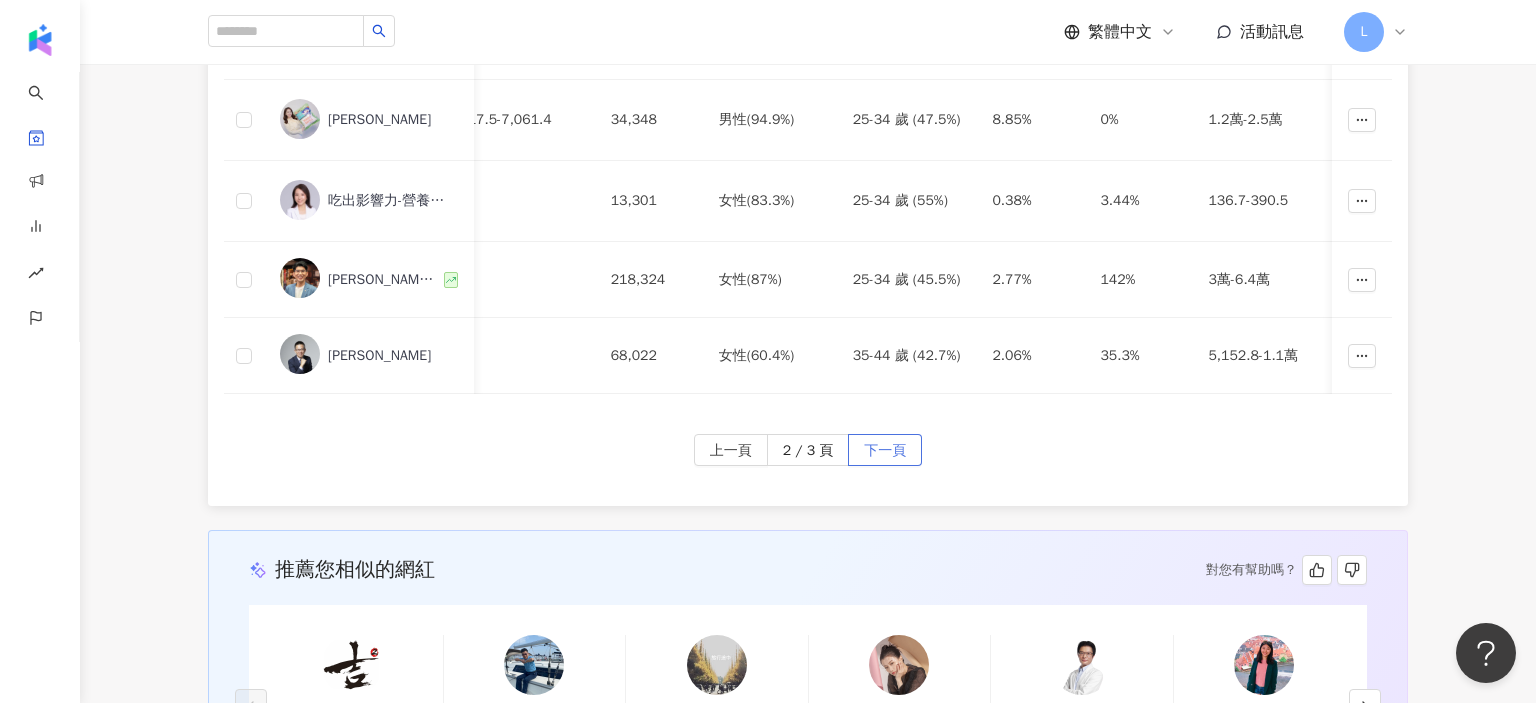 click on "下一頁" at bounding box center [885, 451] 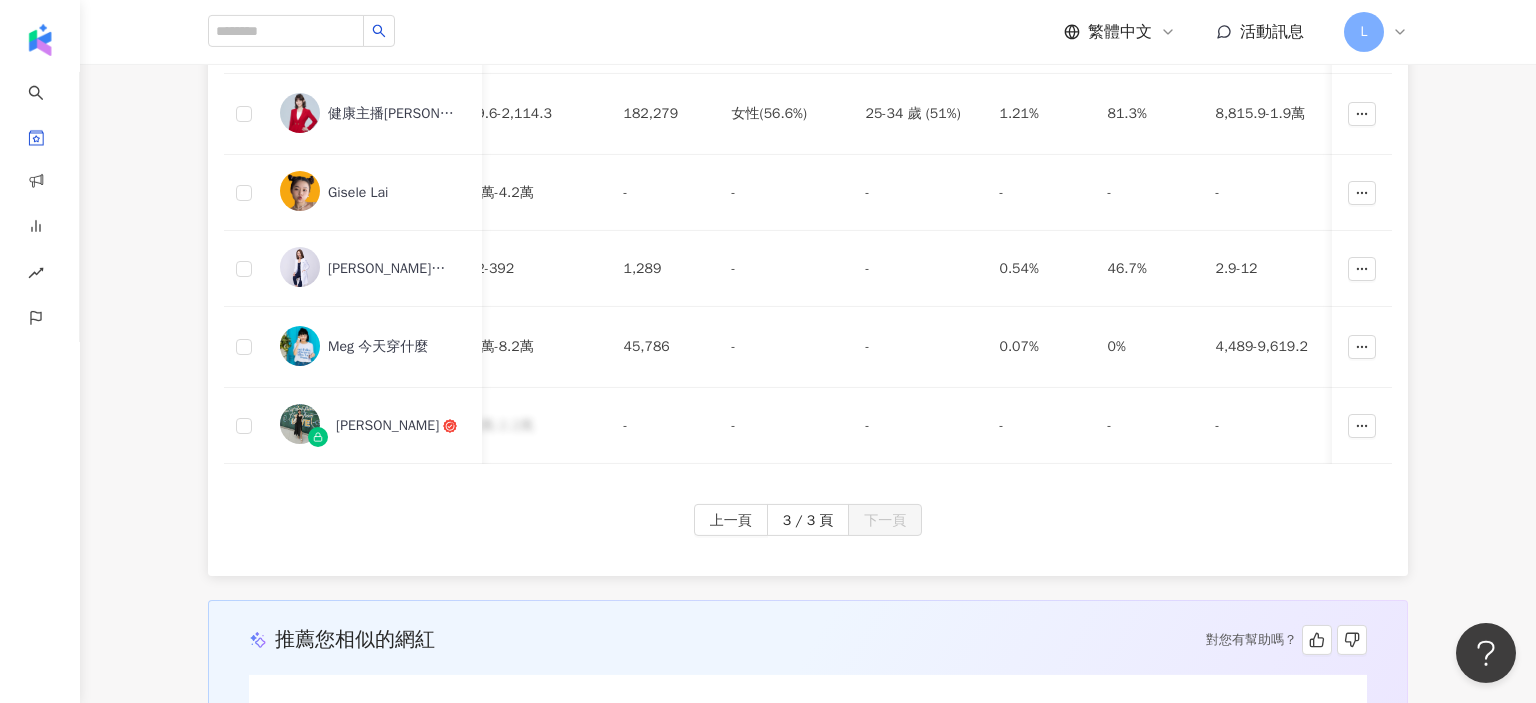 scroll, scrollTop: 324, scrollLeft: 0, axis: vertical 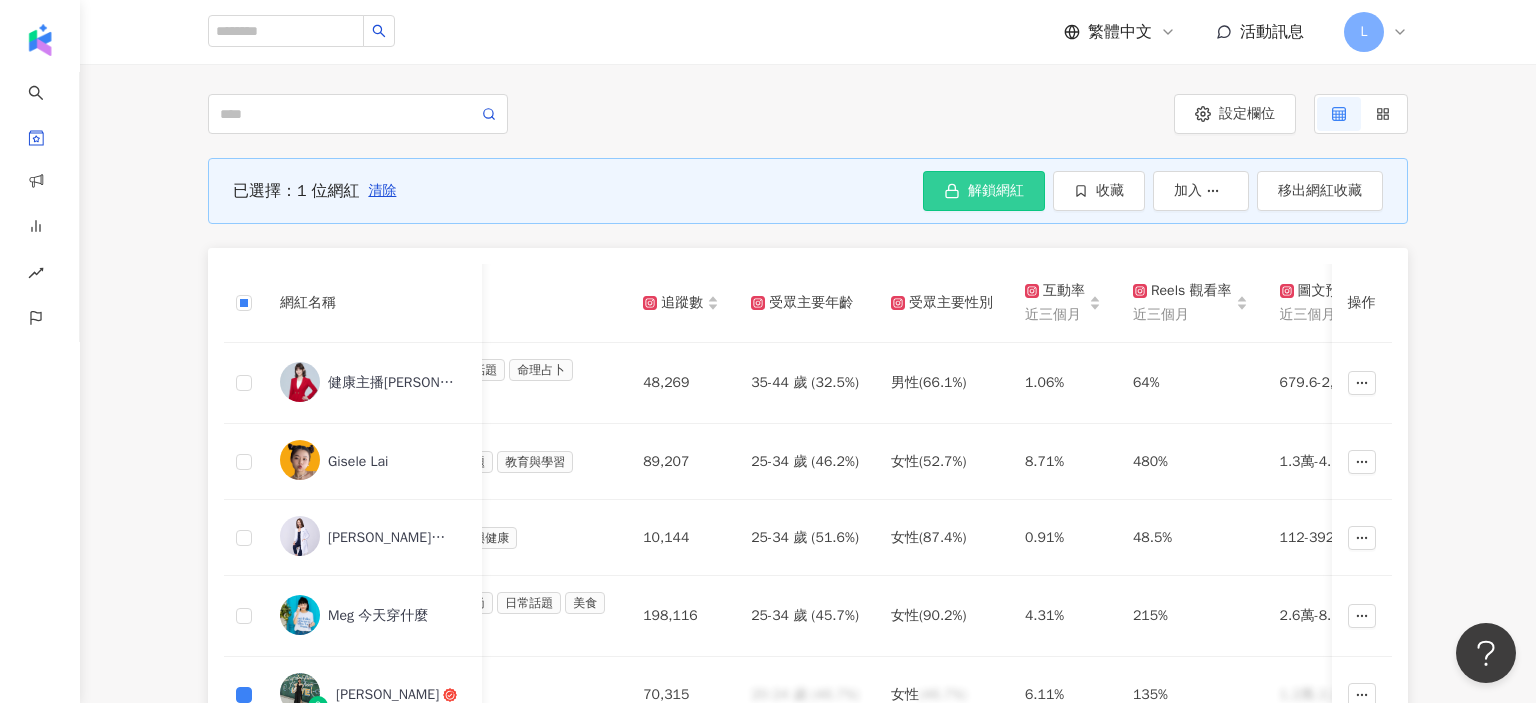 click on "解鎖網紅" at bounding box center [984, 191] 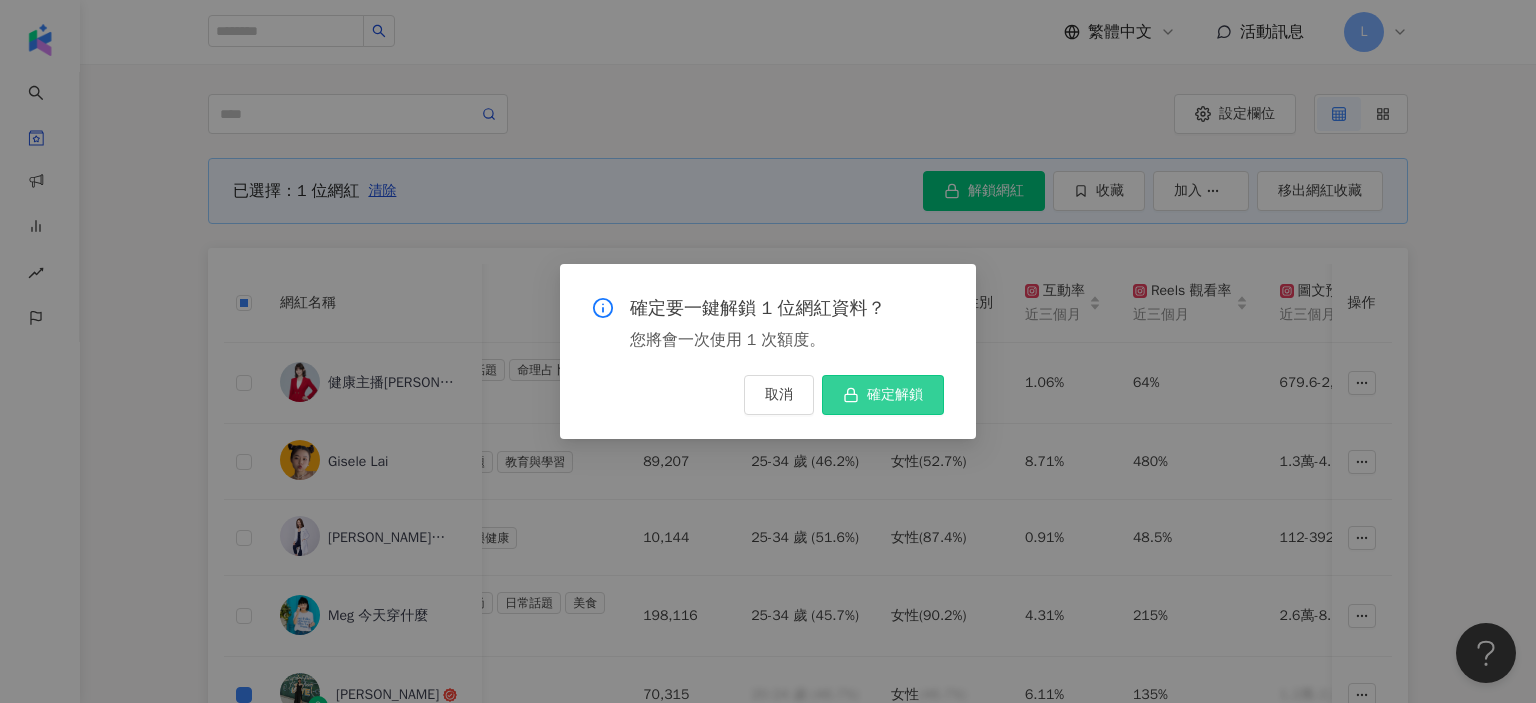 click on "確定解鎖" at bounding box center [895, 395] 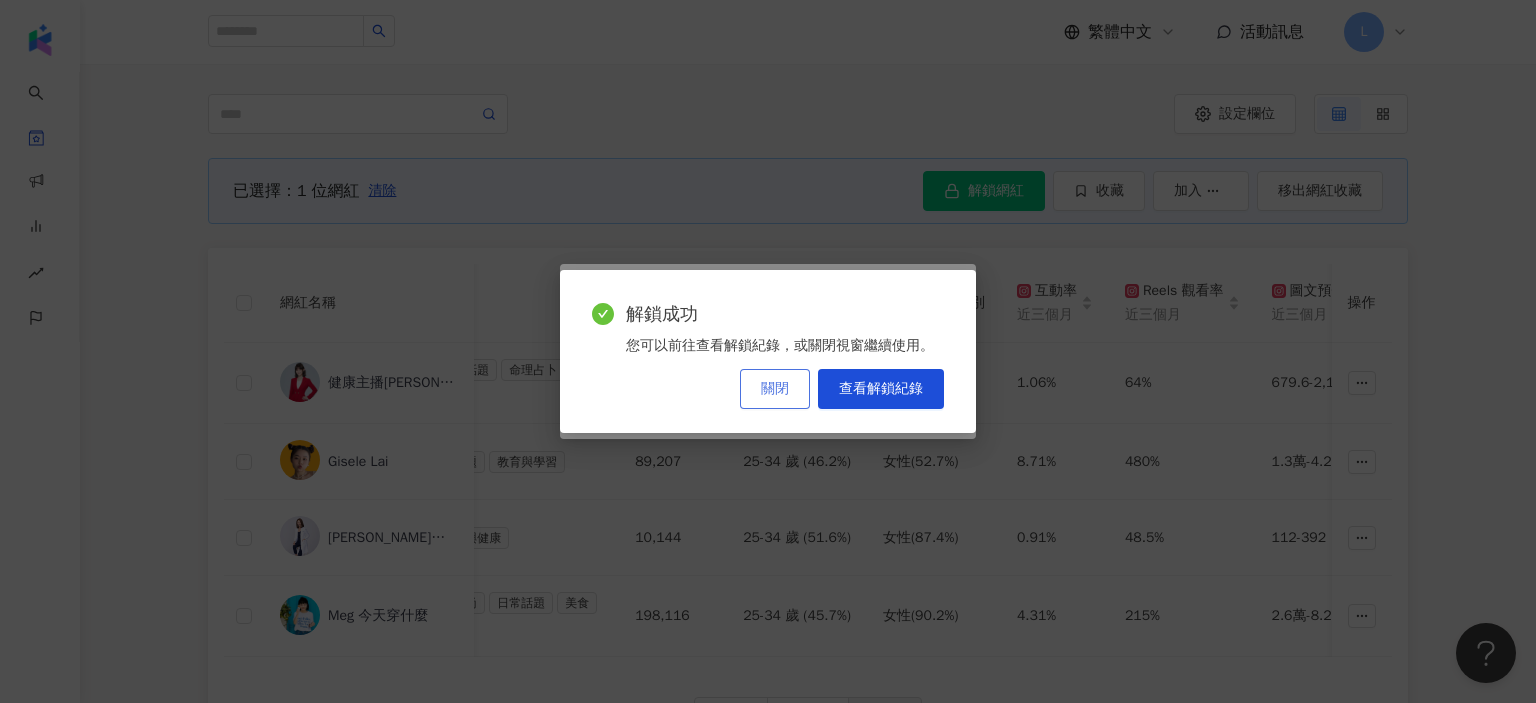 click on "關閉" at bounding box center [775, 389] 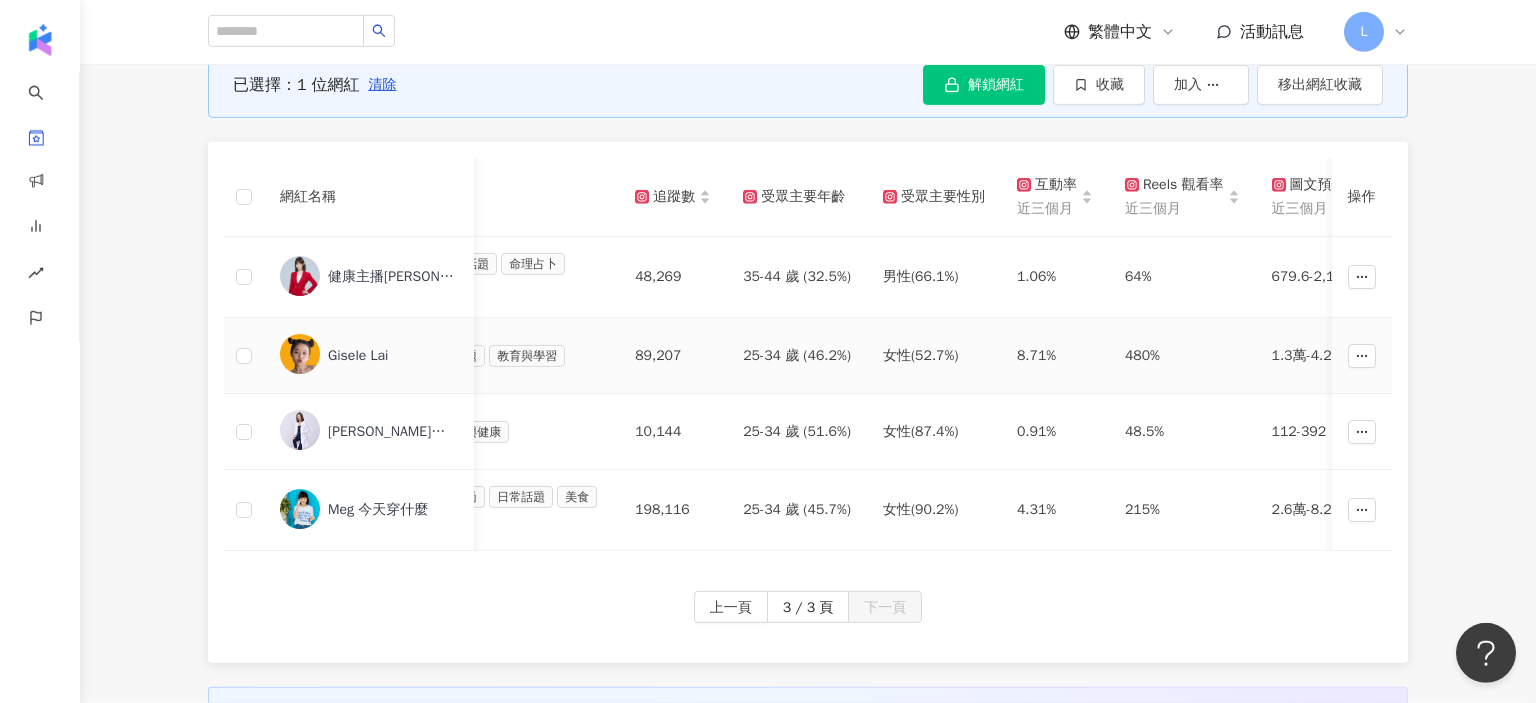 scroll, scrollTop: 324, scrollLeft: 0, axis: vertical 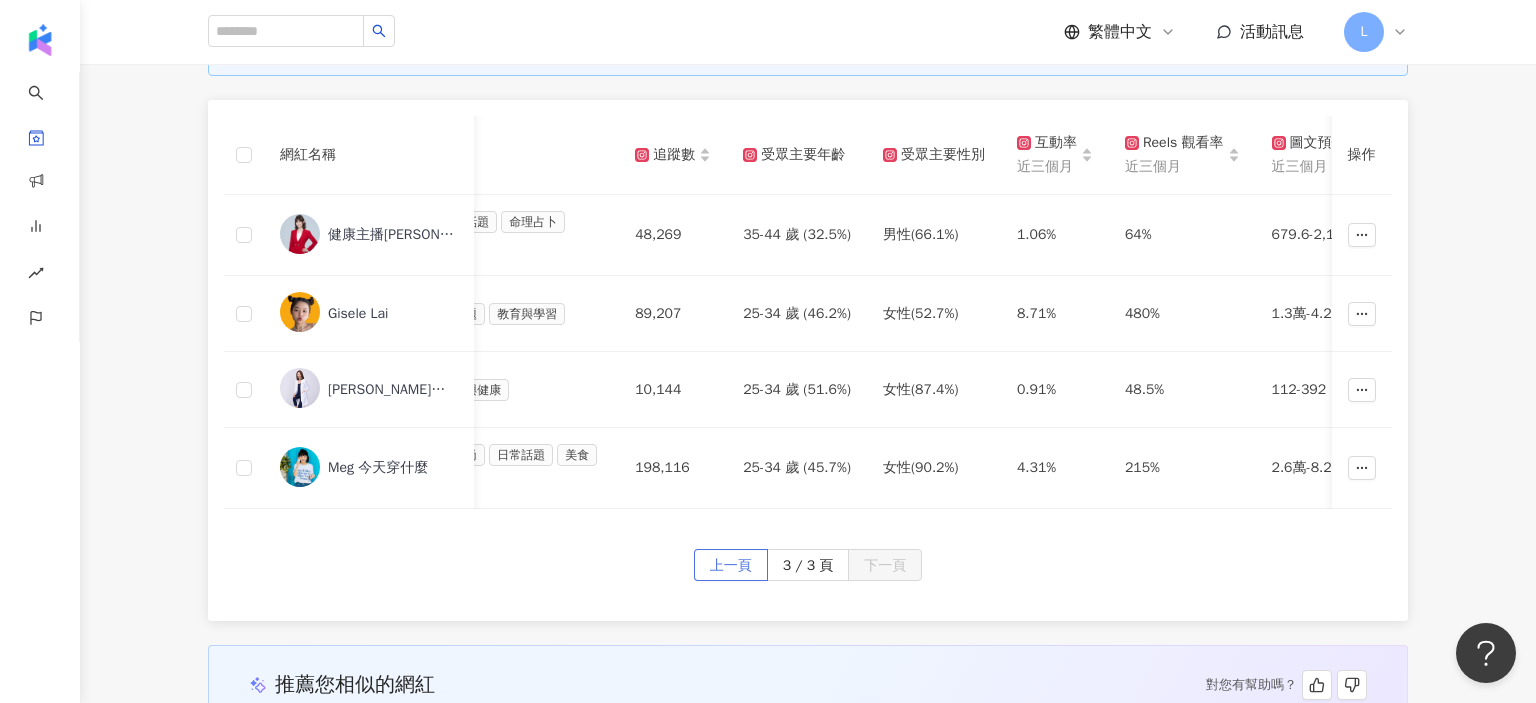 click on "上一頁" at bounding box center (731, 566) 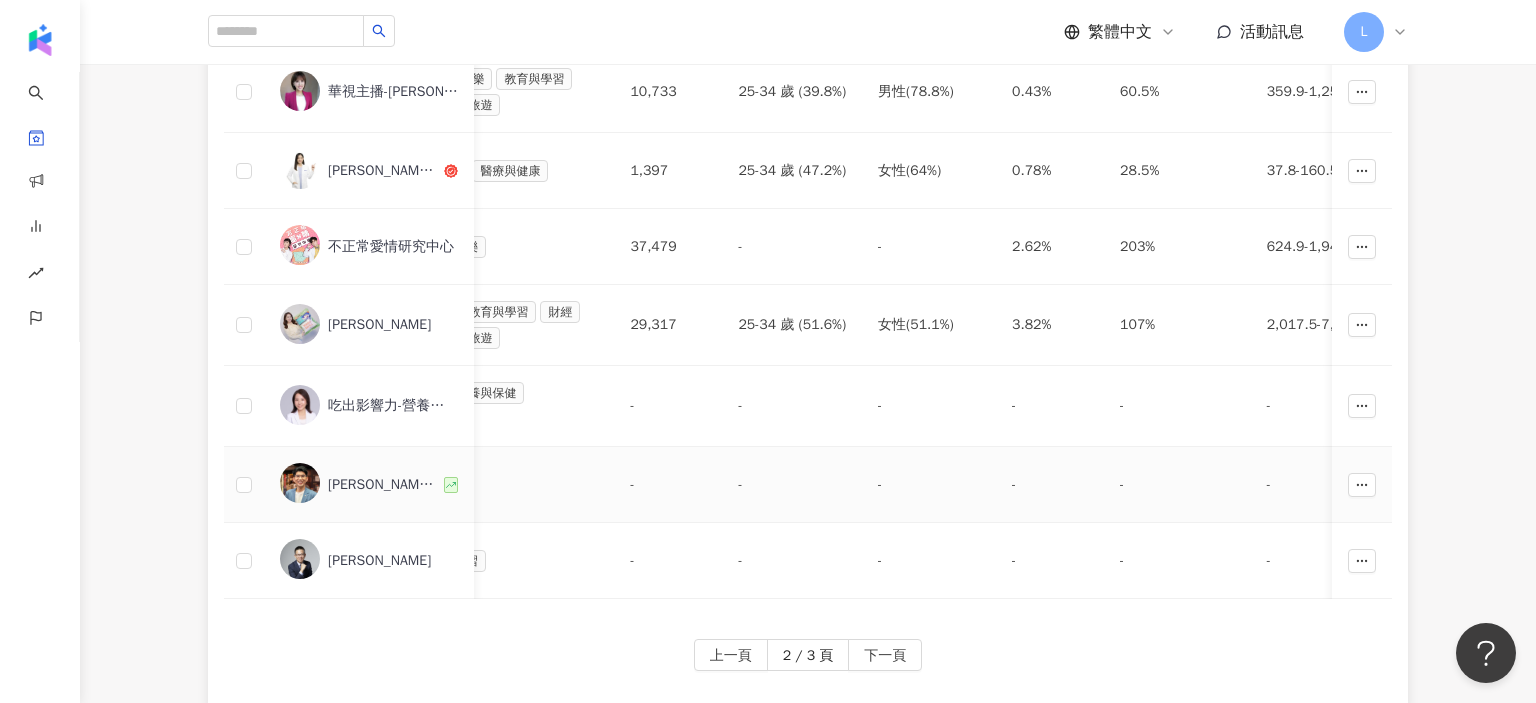 scroll, scrollTop: 1060, scrollLeft: 0, axis: vertical 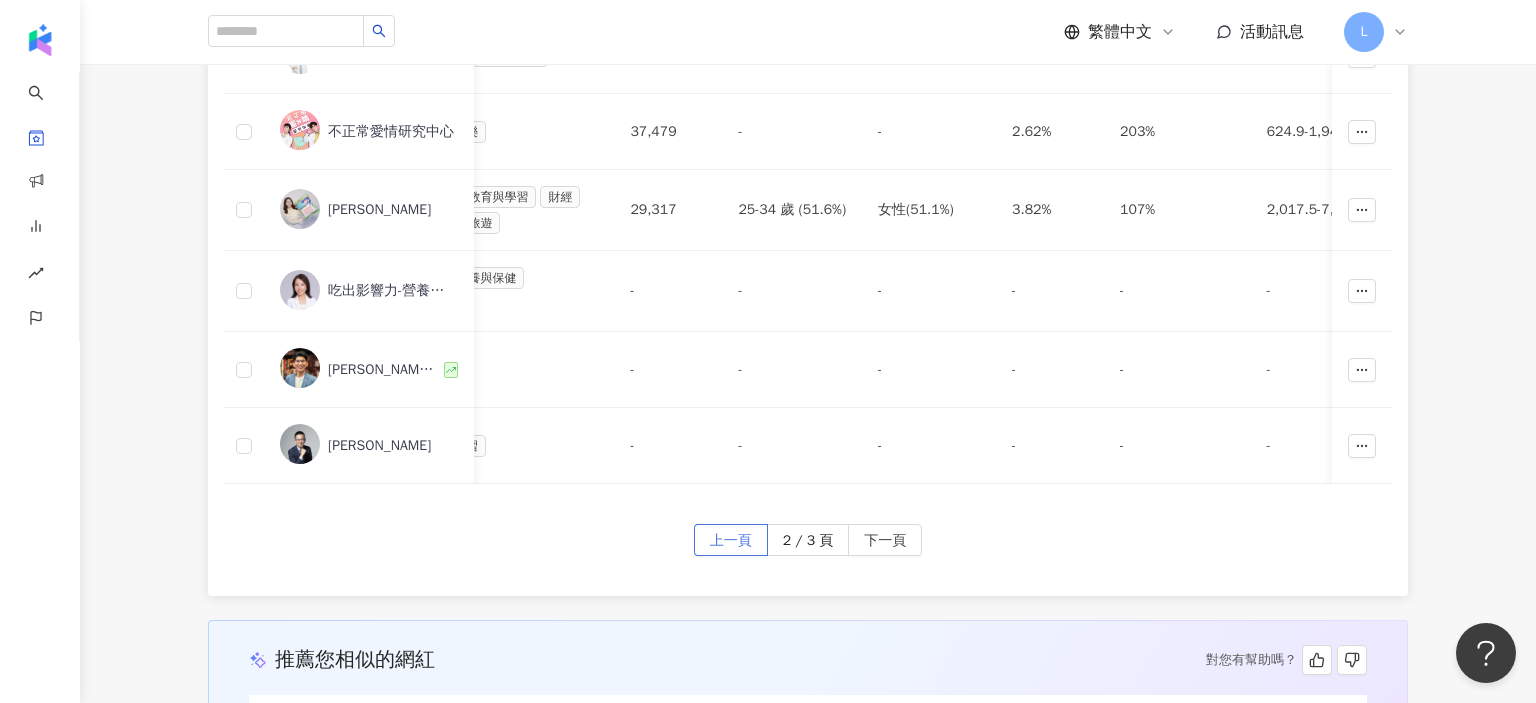 click on "上一頁" at bounding box center [731, 541] 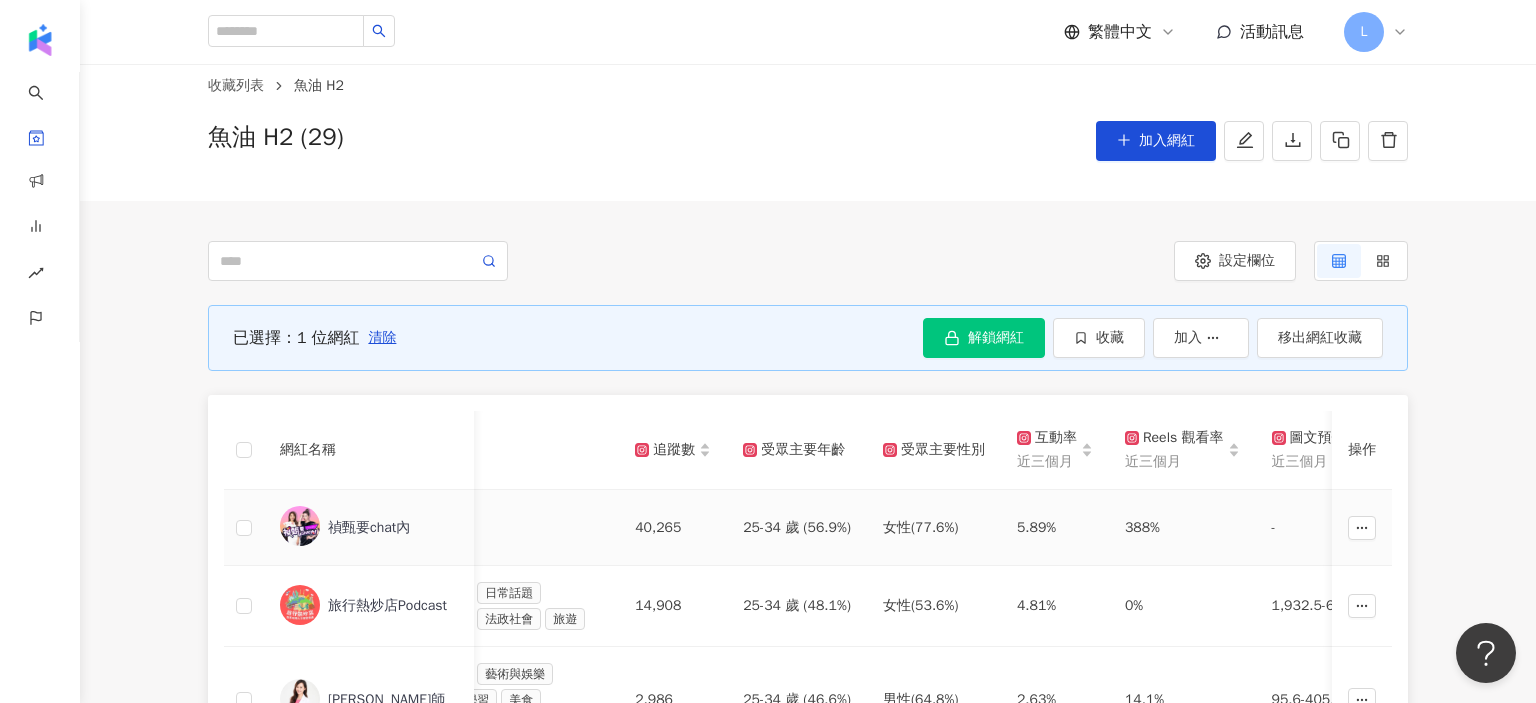 scroll, scrollTop: 912, scrollLeft: 0, axis: vertical 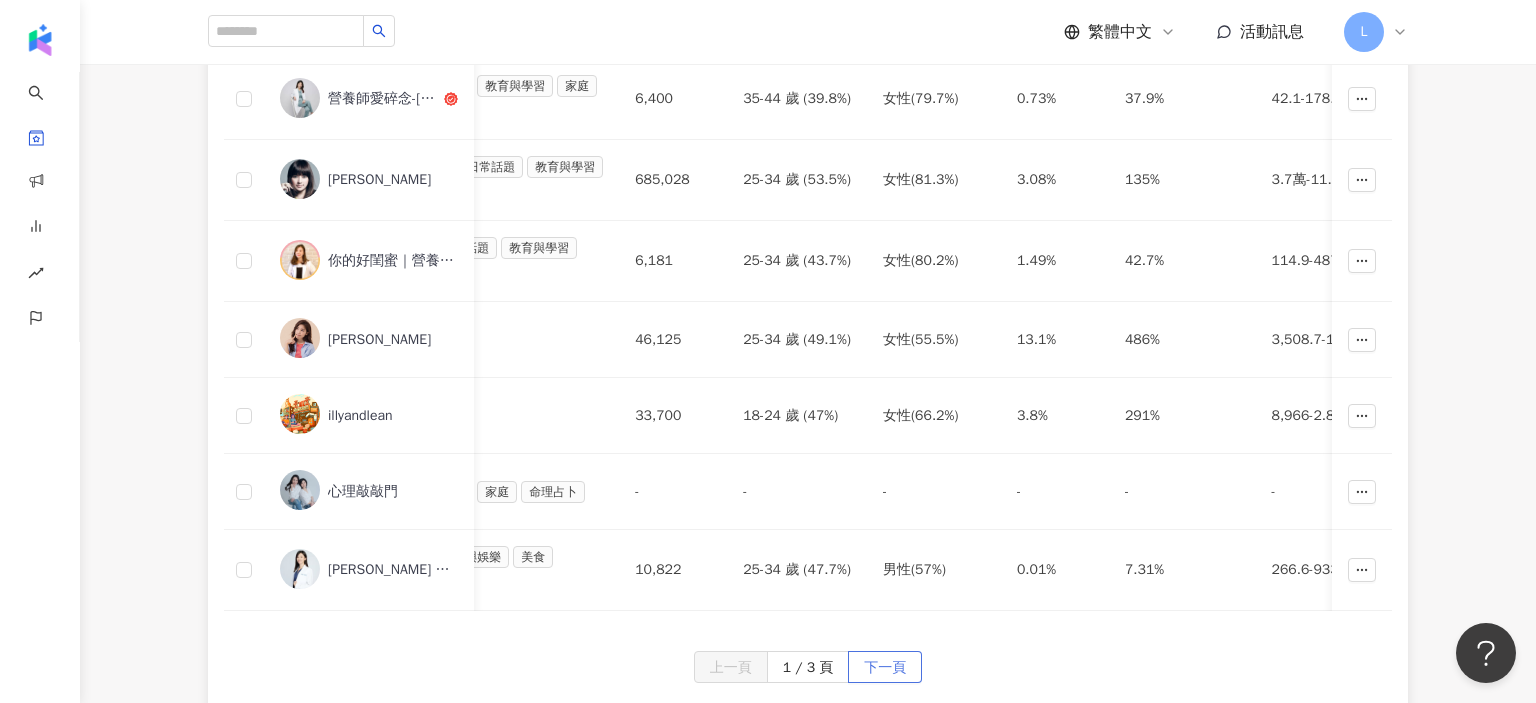 click on "下一頁" at bounding box center (885, 668) 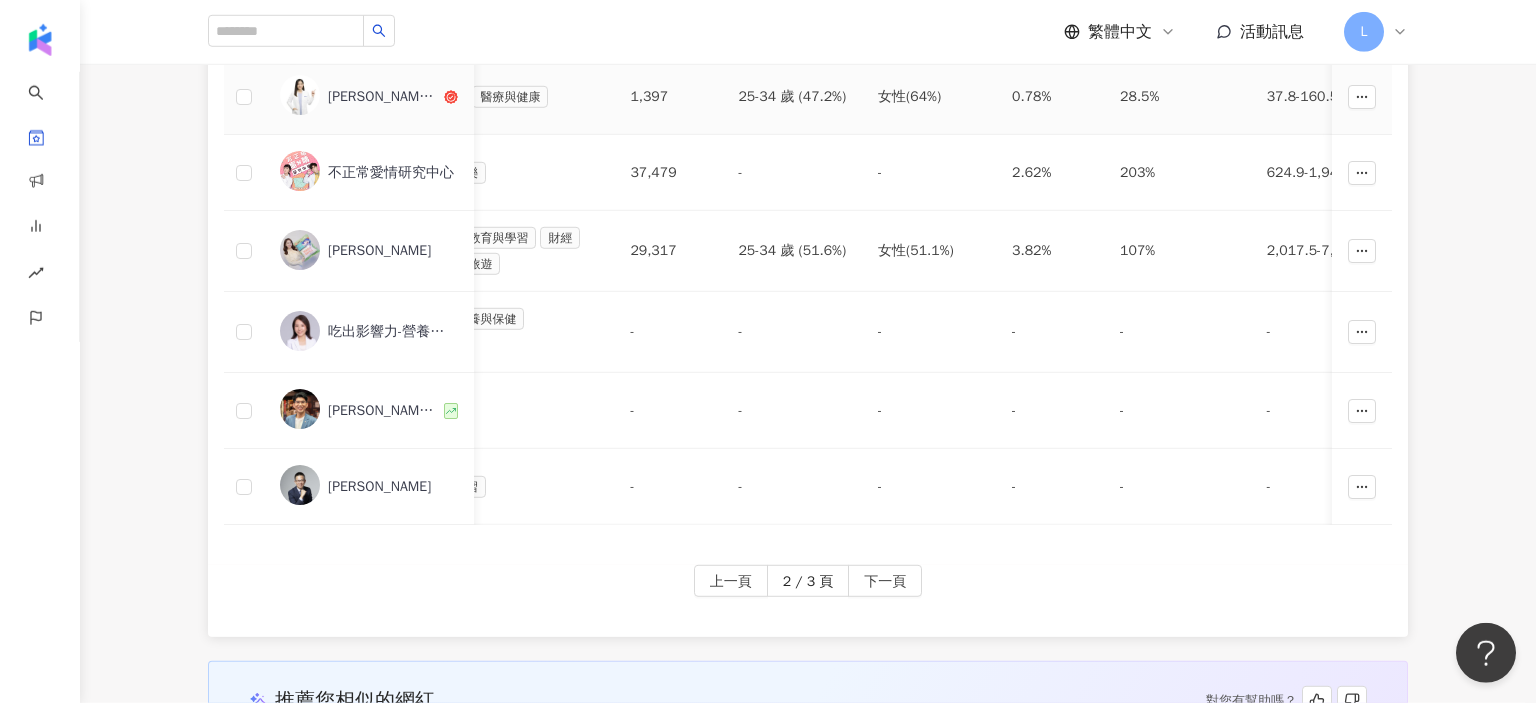 scroll, scrollTop: 1030, scrollLeft: 0, axis: vertical 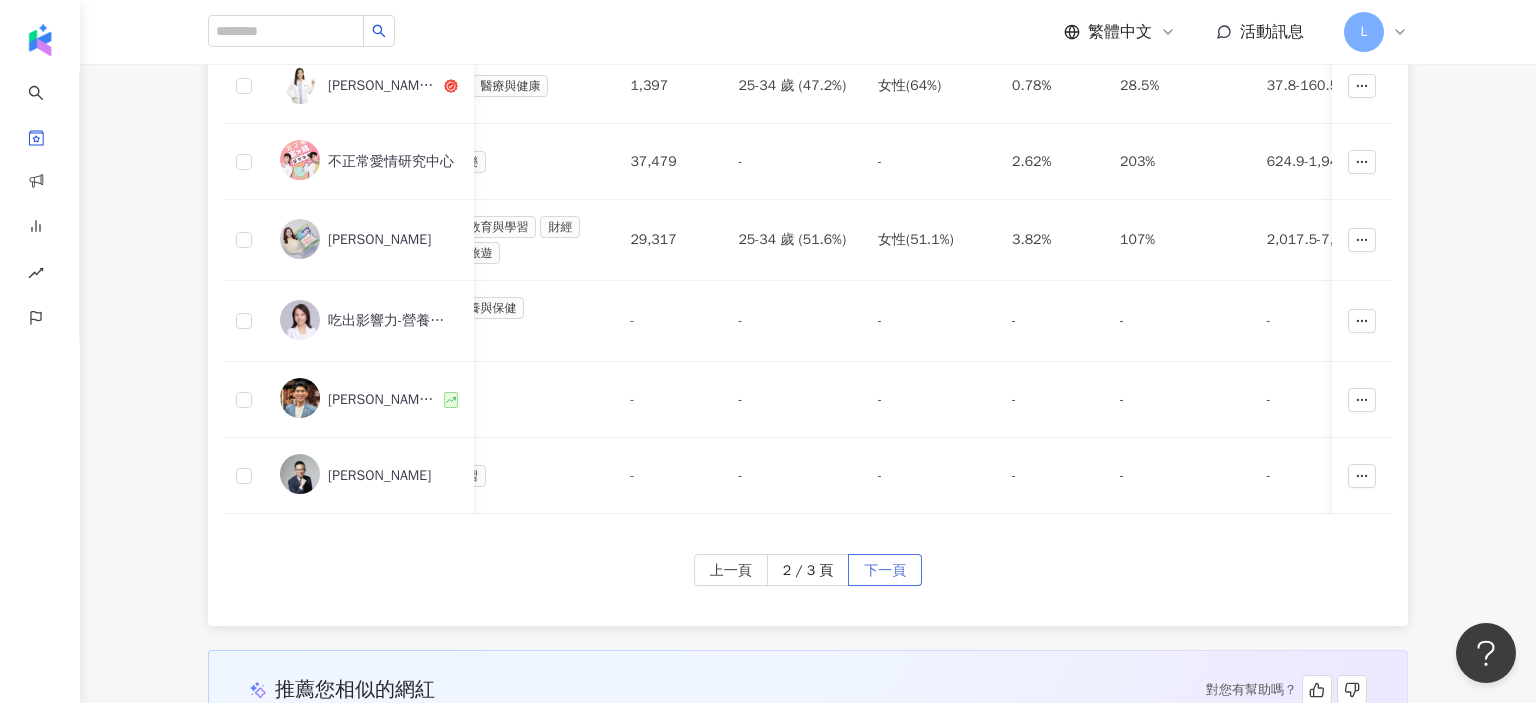 click on "下一頁" at bounding box center (885, 570) 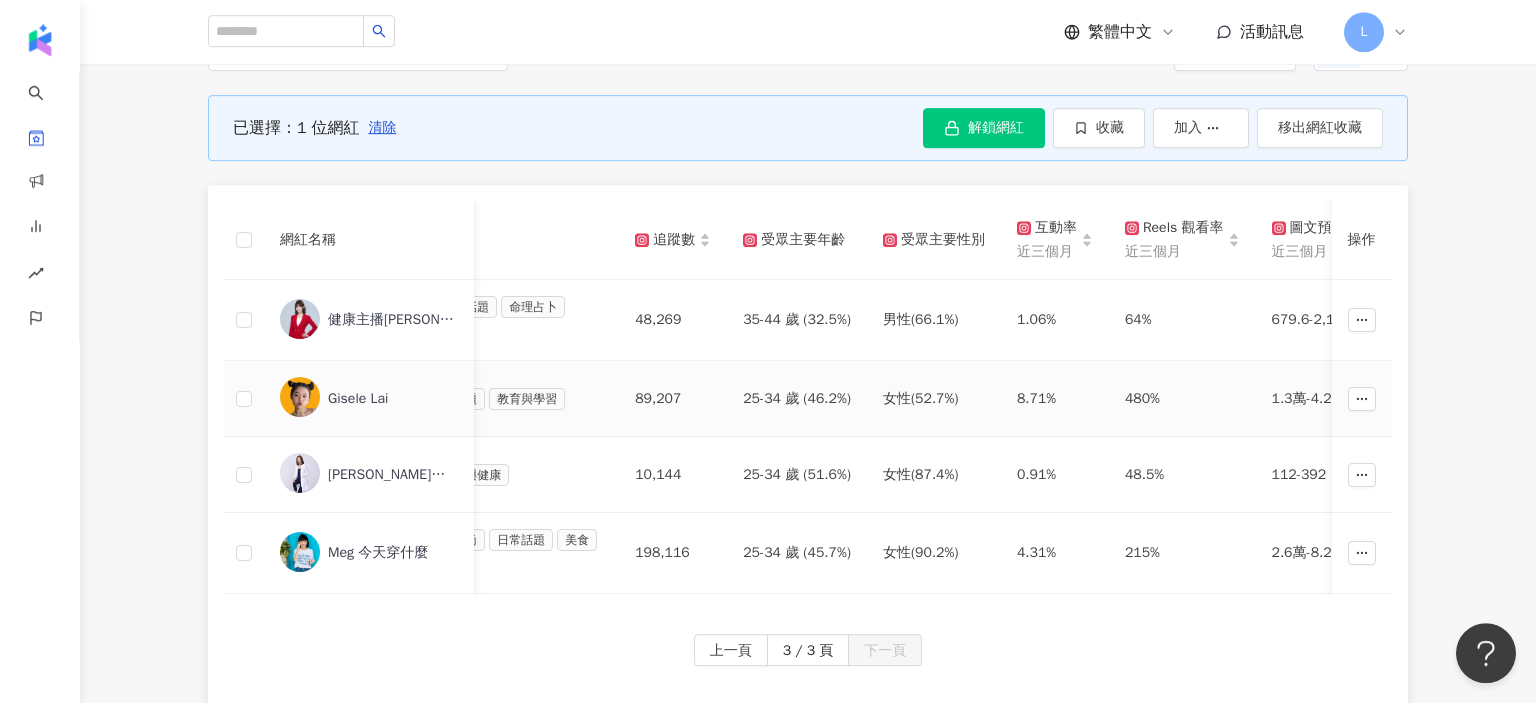 scroll, scrollTop: 192, scrollLeft: 0, axis: vertical 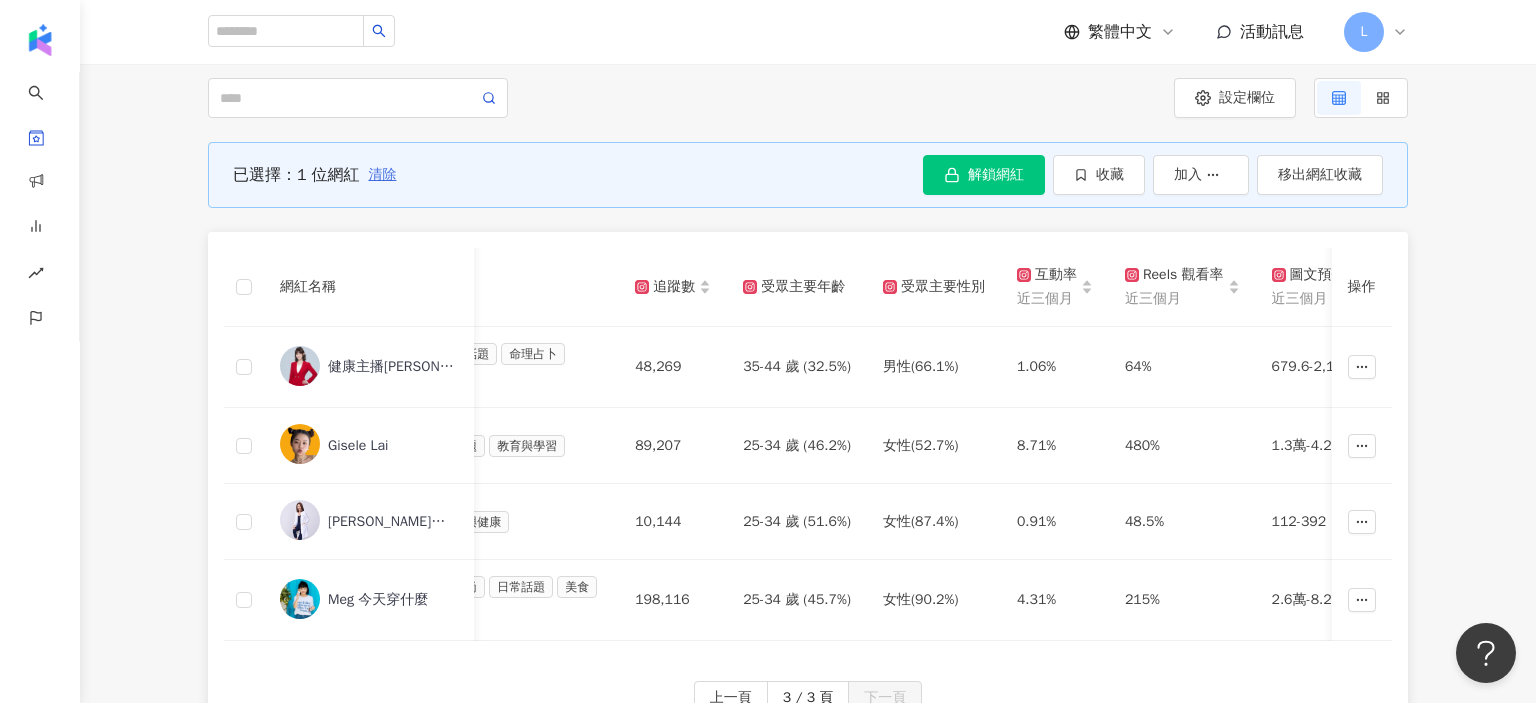 click on "清除" at bounding box center [382, 175] 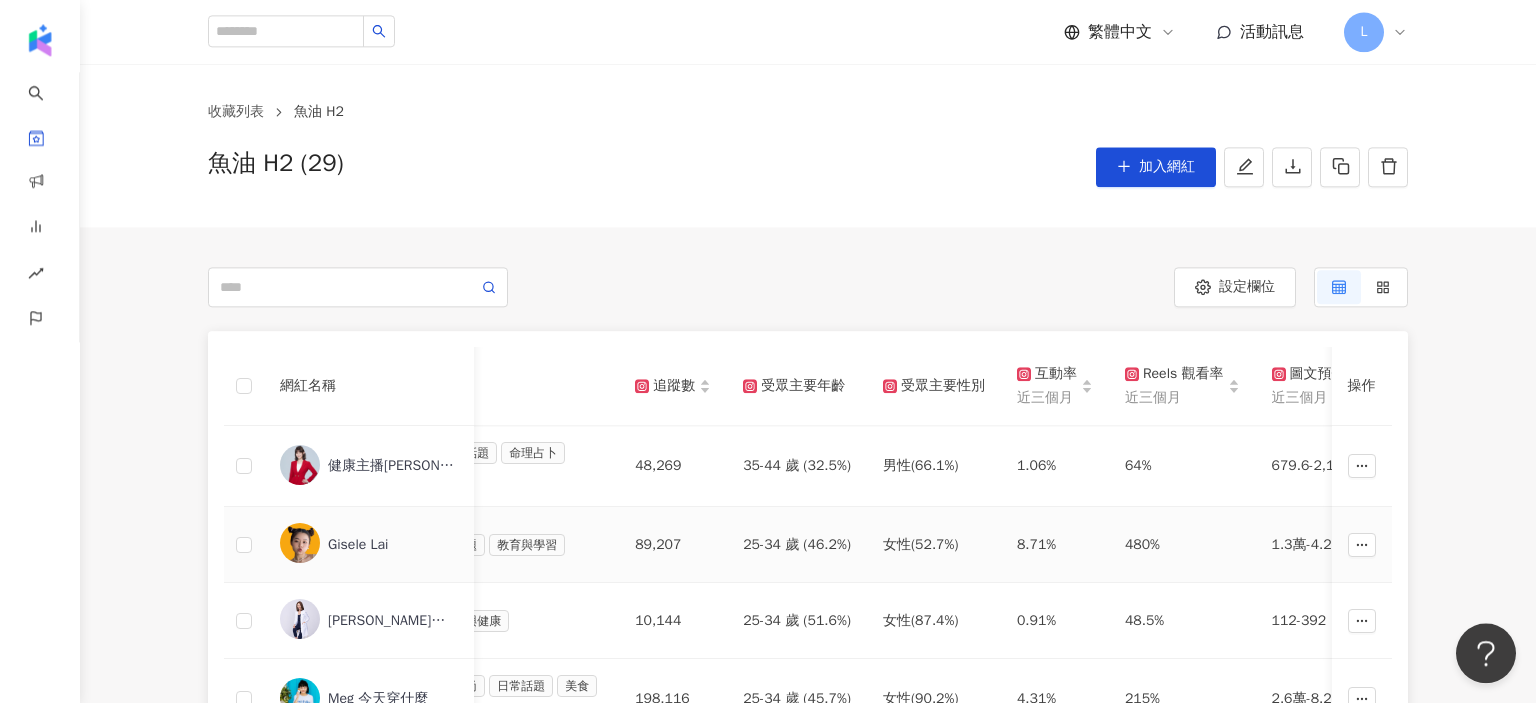 scroll, scrollTop: 0, scrollLeft: 0, axis: both 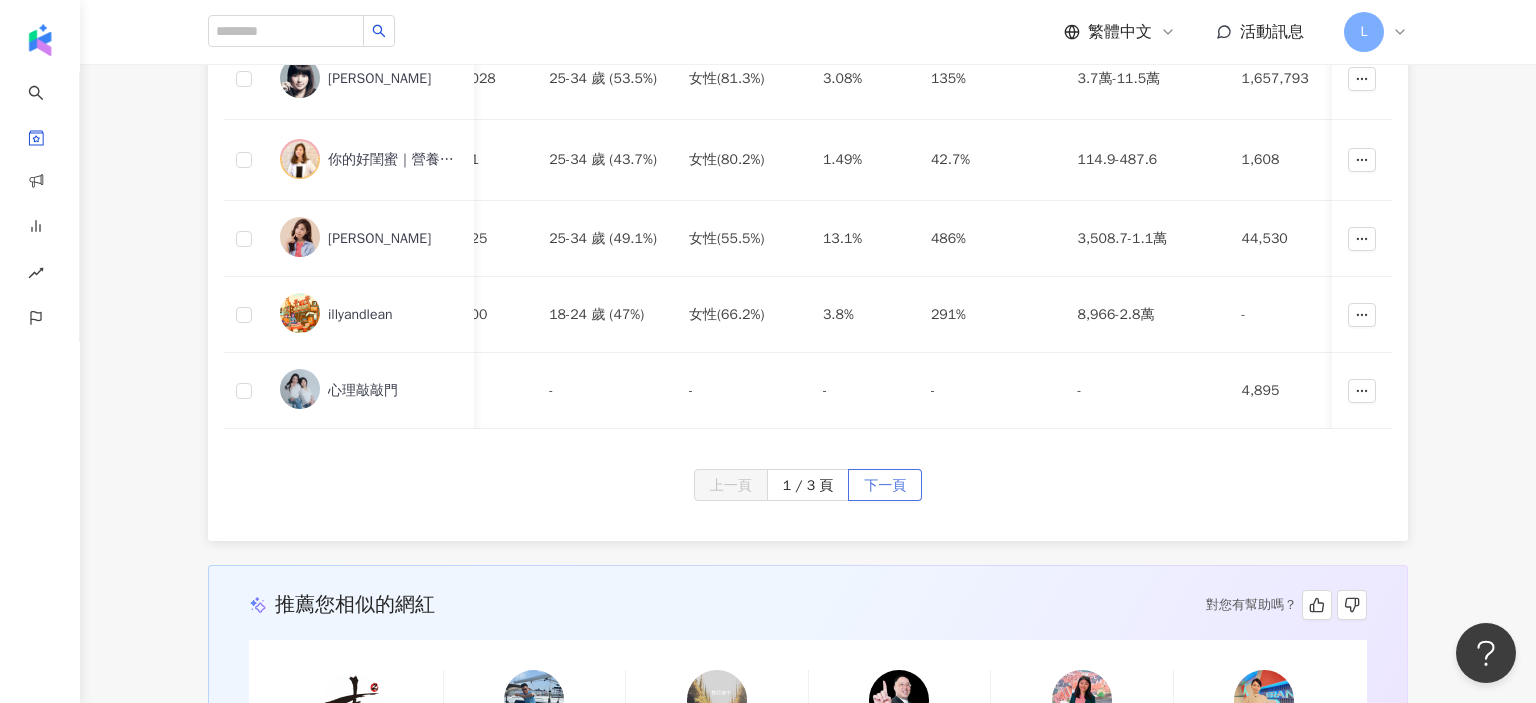 click on "下一頁" at bounding box center [885, 486] 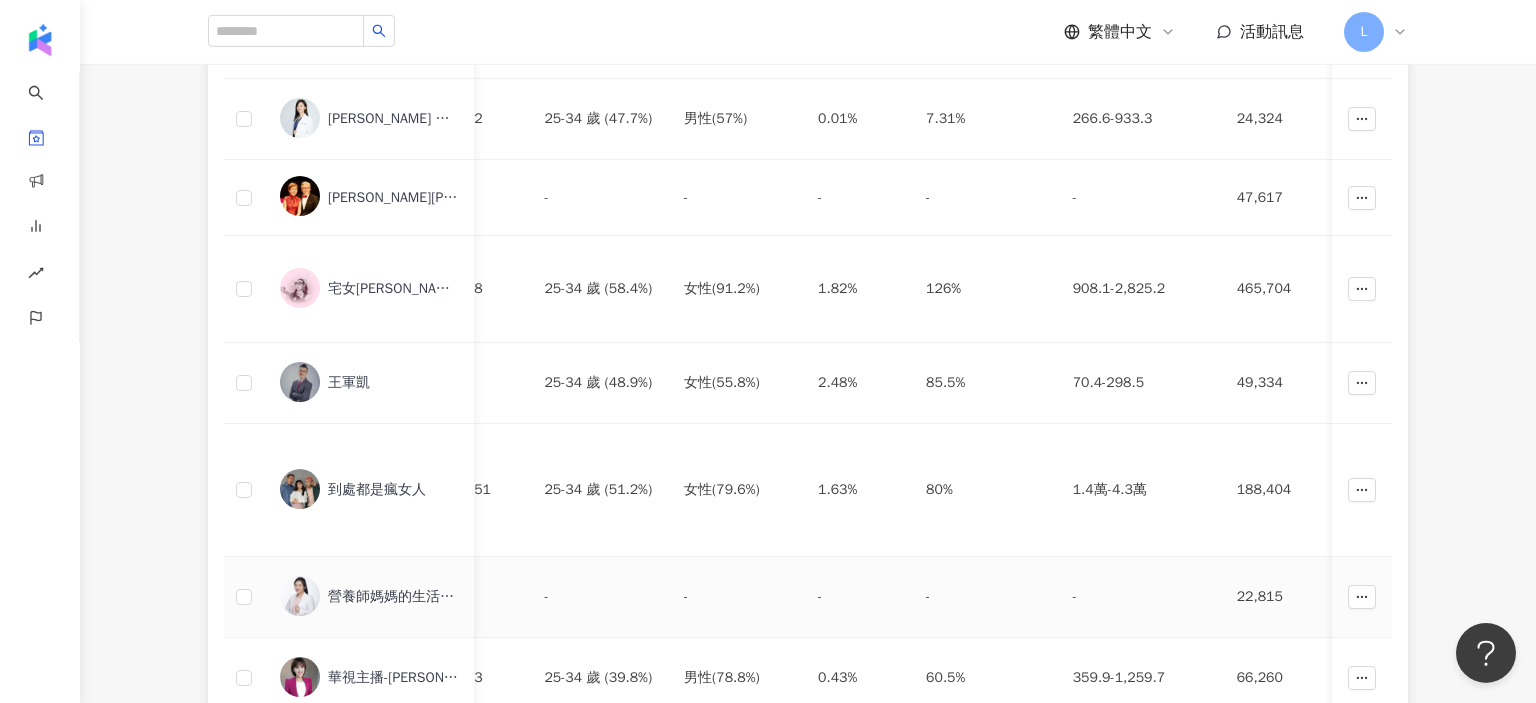 scroll, scrollTop: 294, scrollLeft: 0, axis: vertical 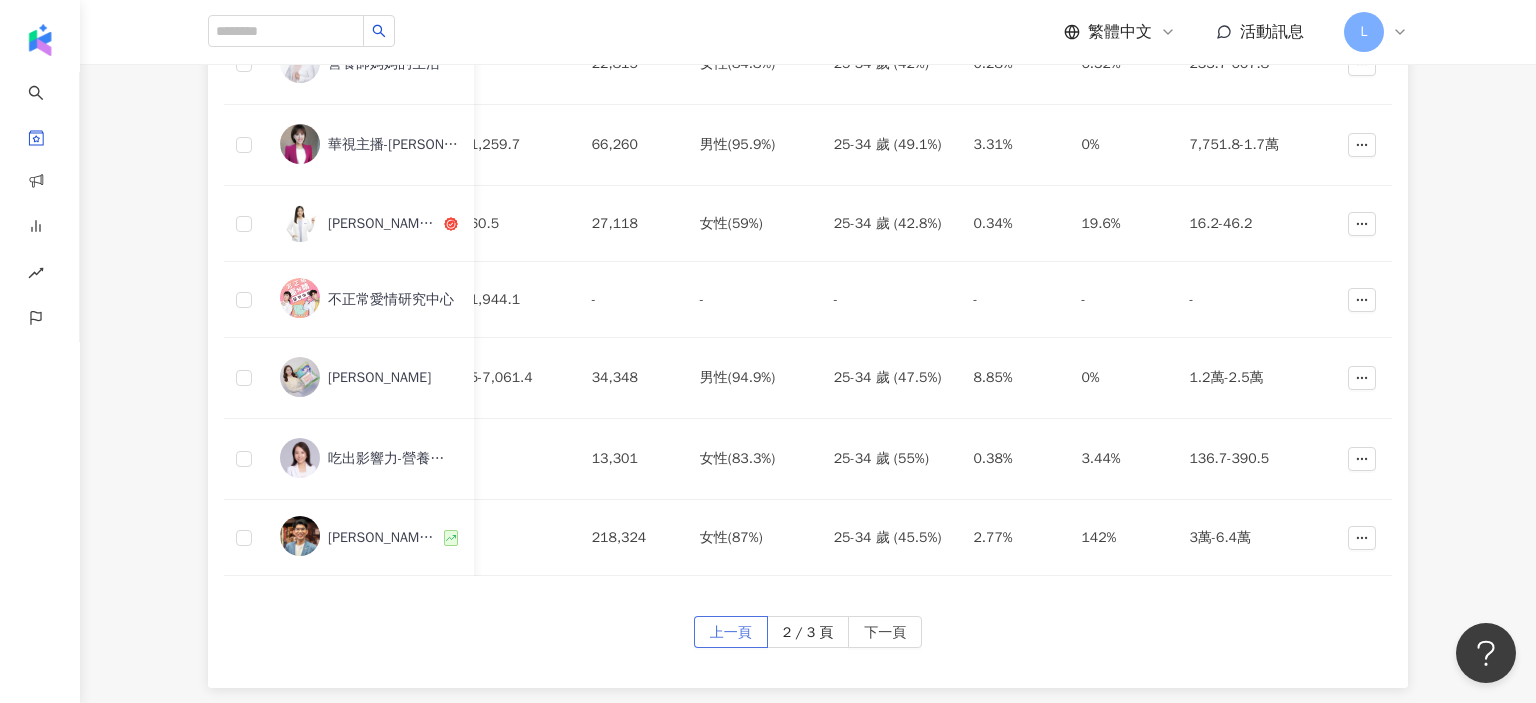 click on "上一頁" at bounding box center [731, 633] 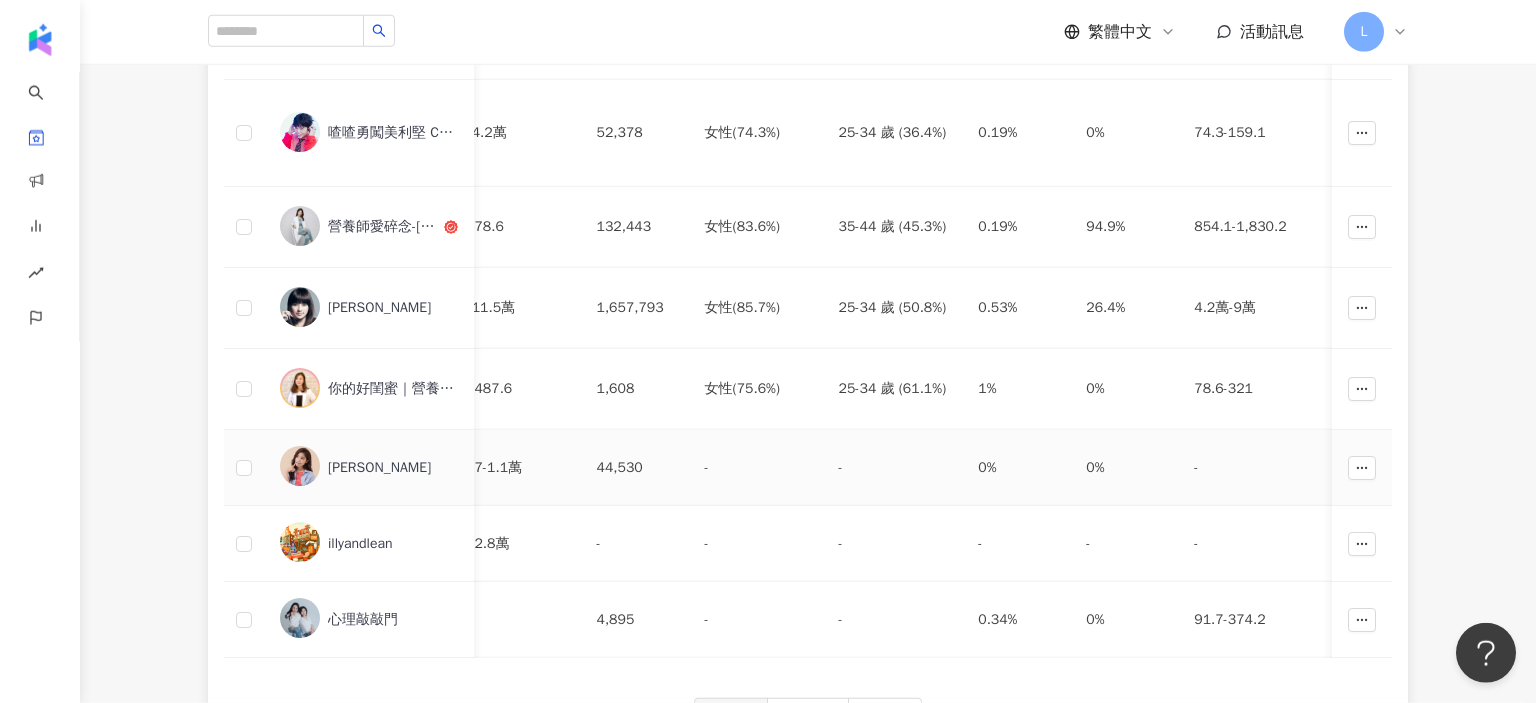 scroll, scrollTop: 883, scrollLeft: 0, axis: vertical 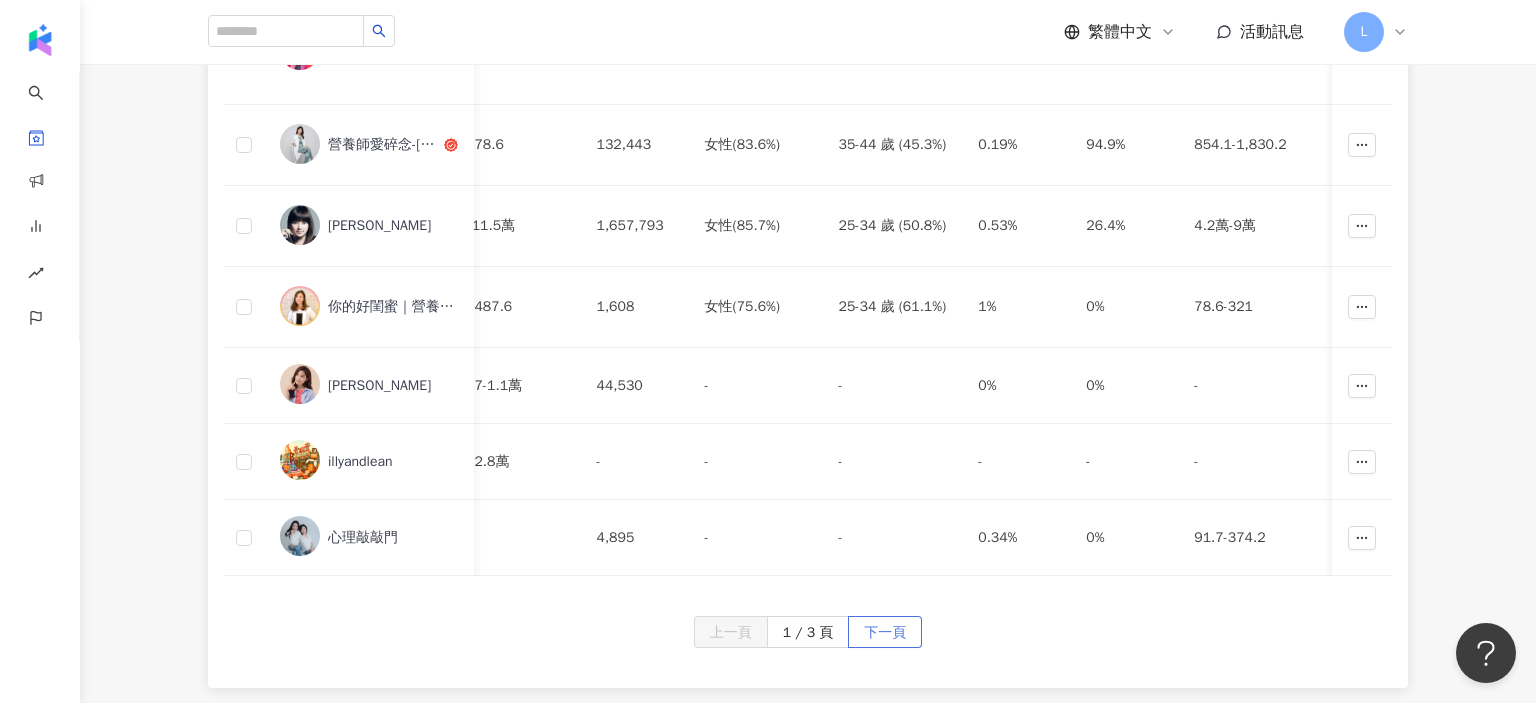 click on "下一頁" at bounding box center (885, 633) 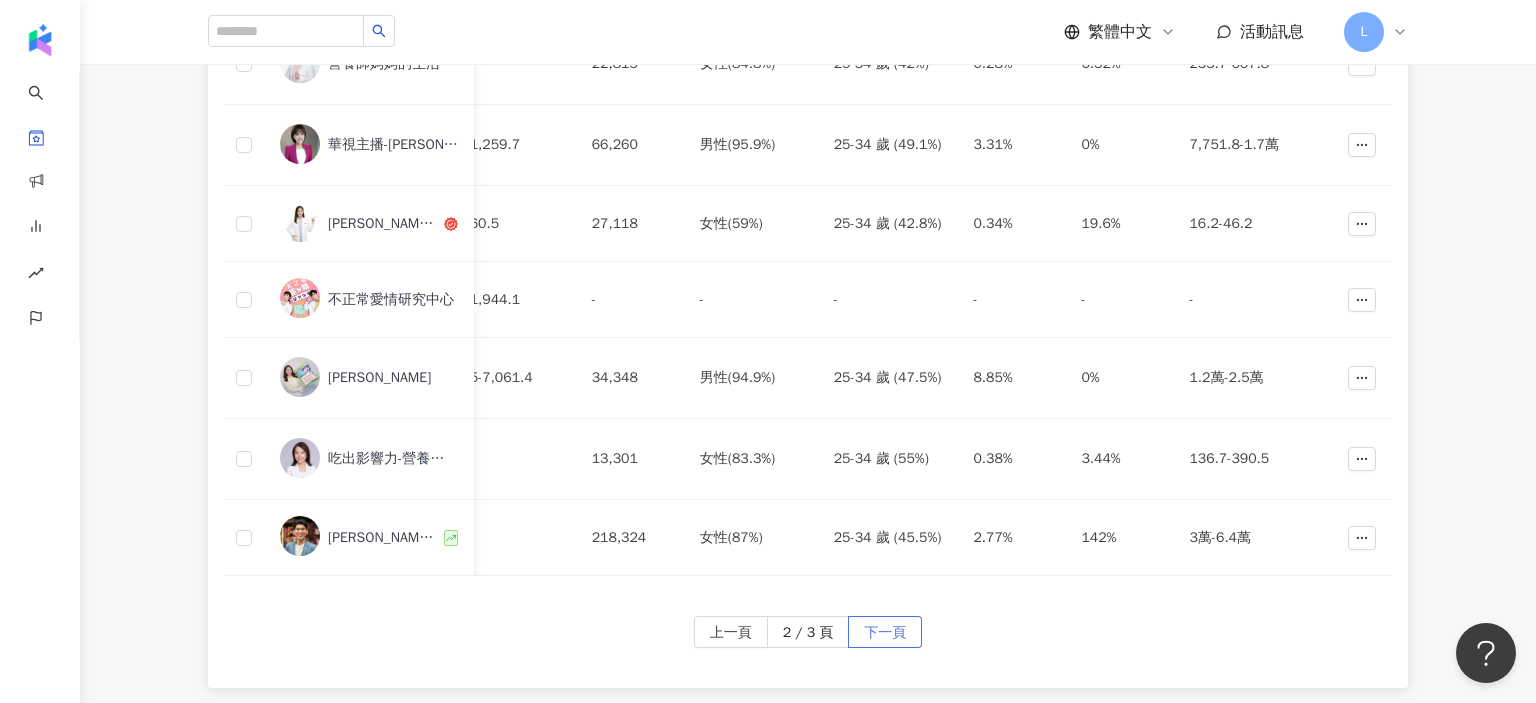 click on "下一頁" at bounding box center (885, 633) 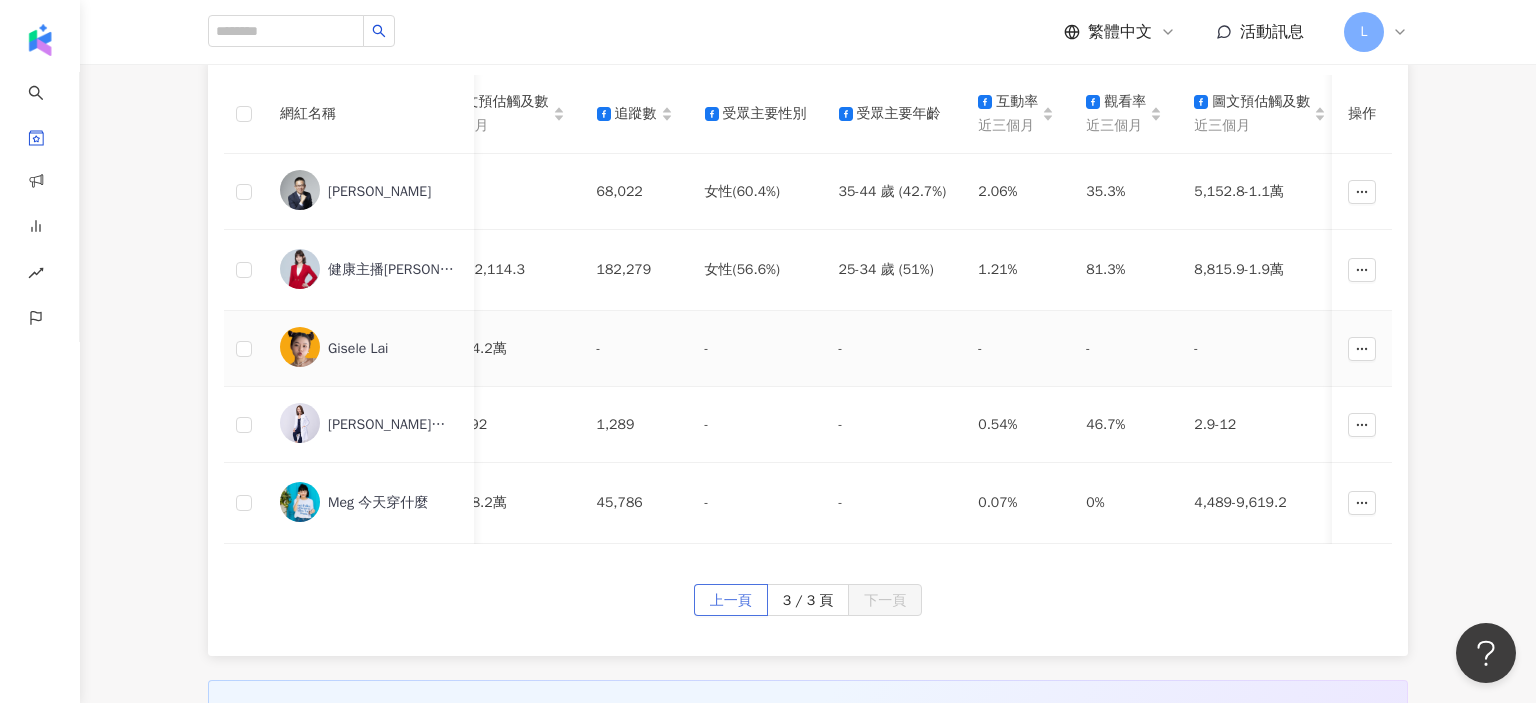 scroll, scrollTop: 324, scrollLeft: 0, axis: vertical 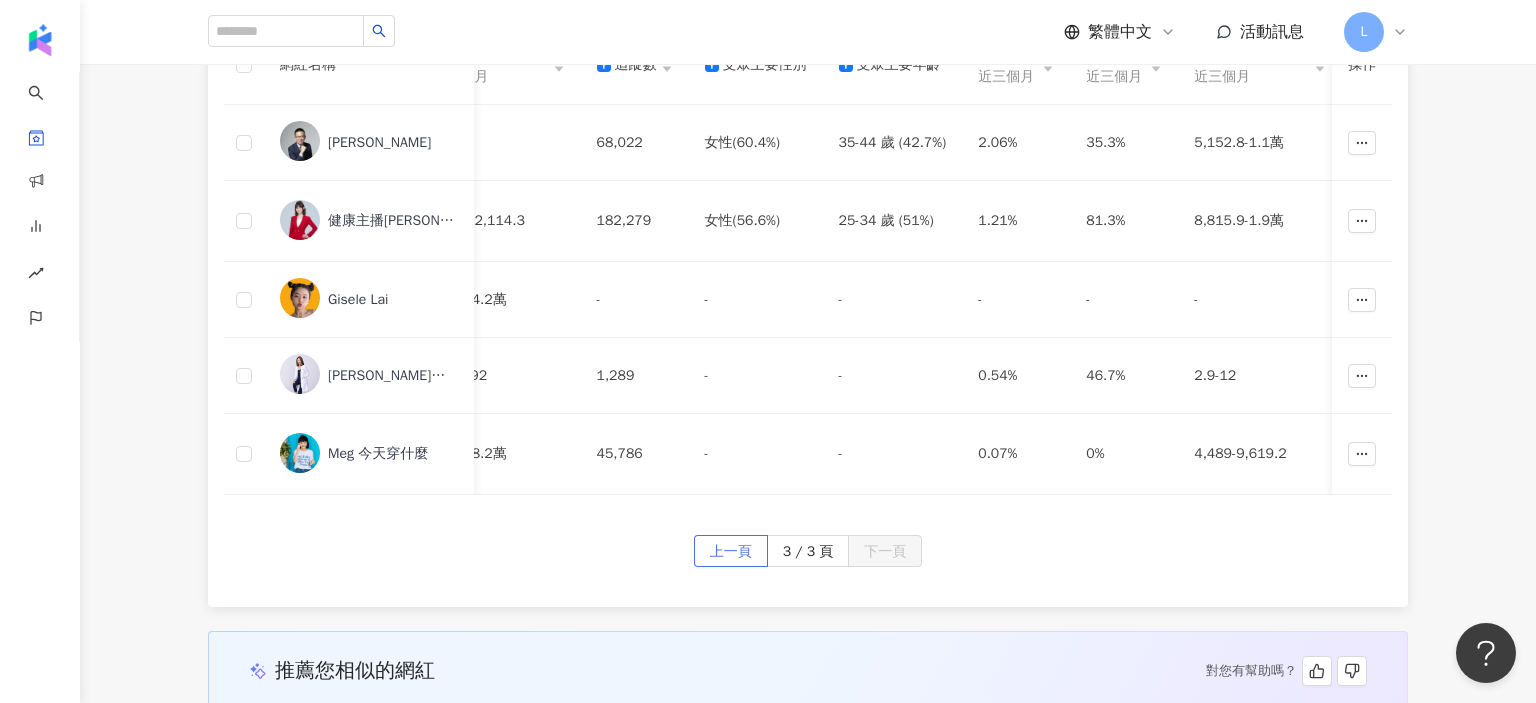 click on "上一頁" at bounding box center [731, 552] 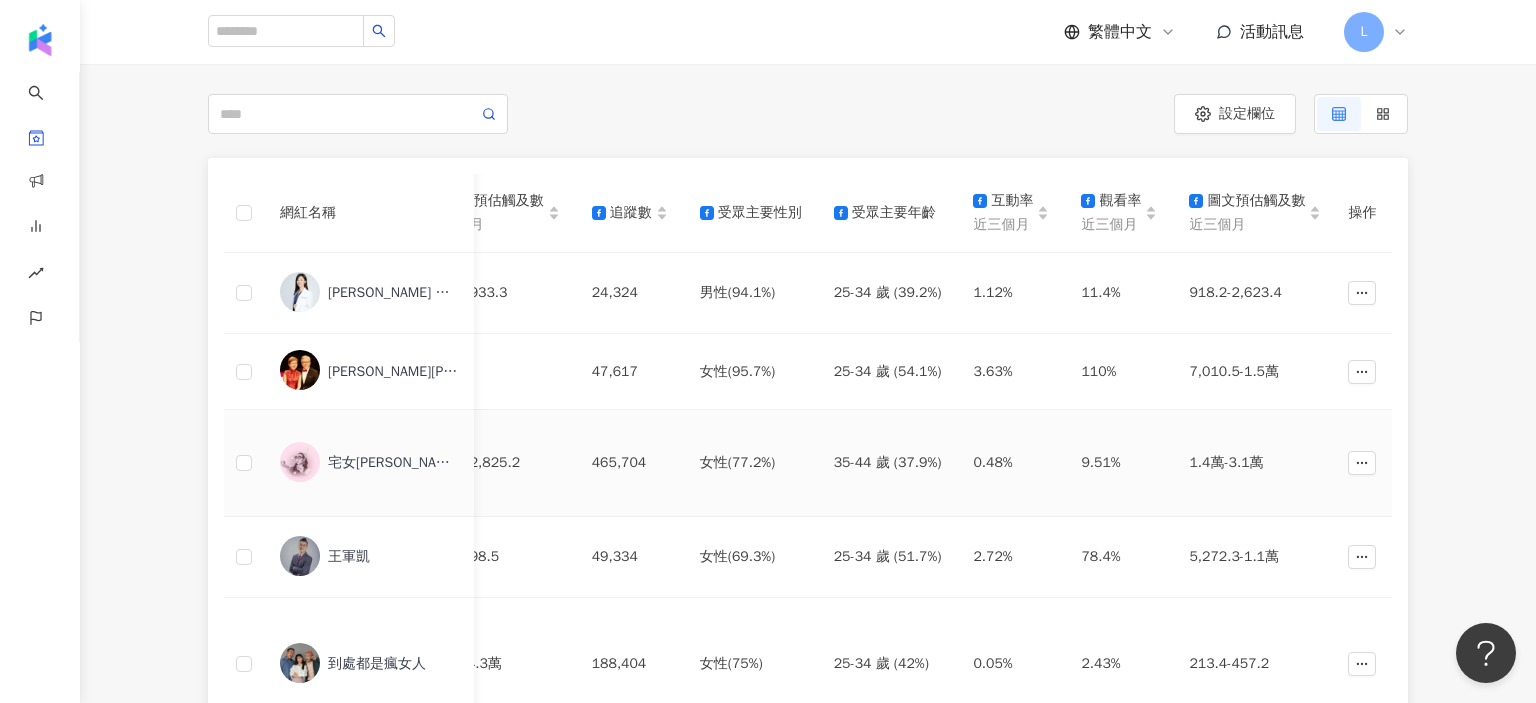 scroll, scrollTop: 912, scrollLeft: 0, axis: vertical 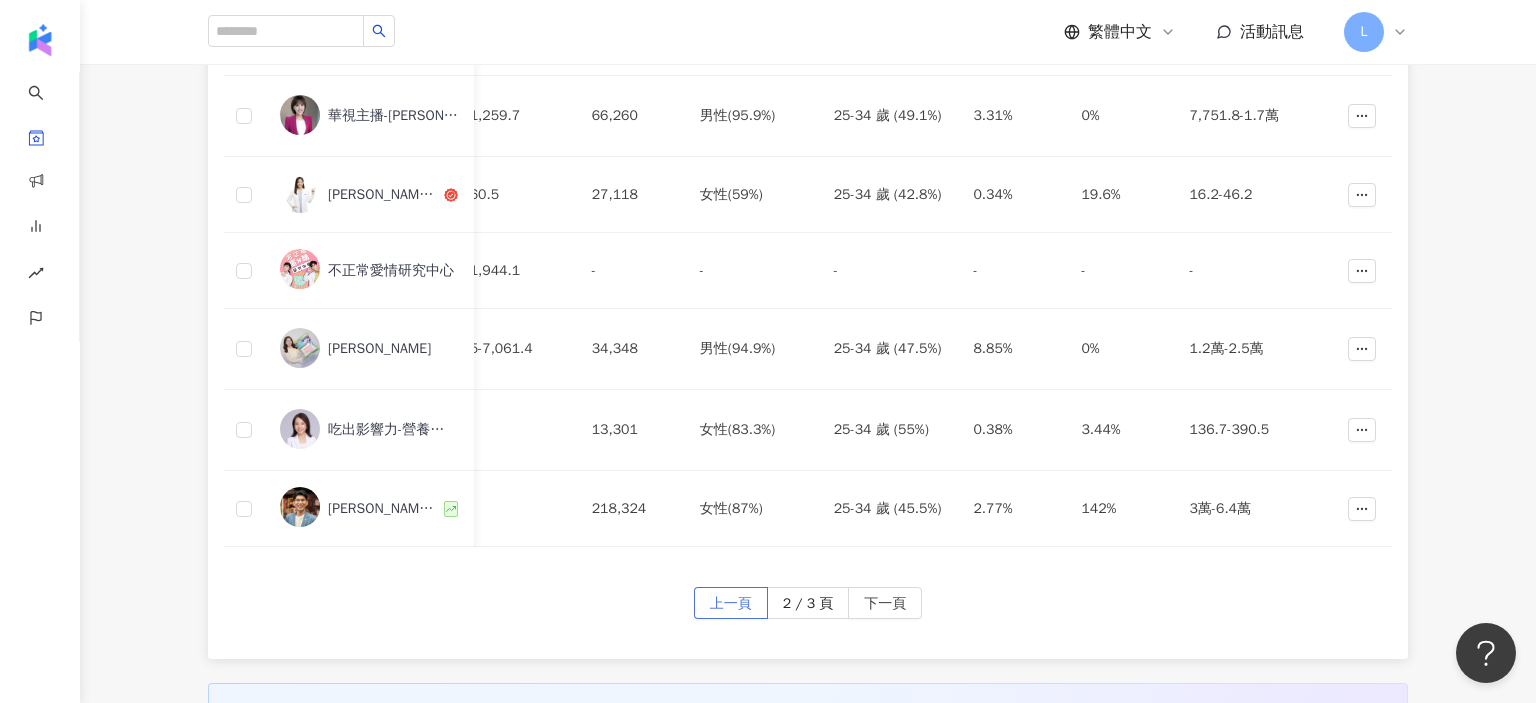 click on "上一頁" at bounding box center (731, 604) 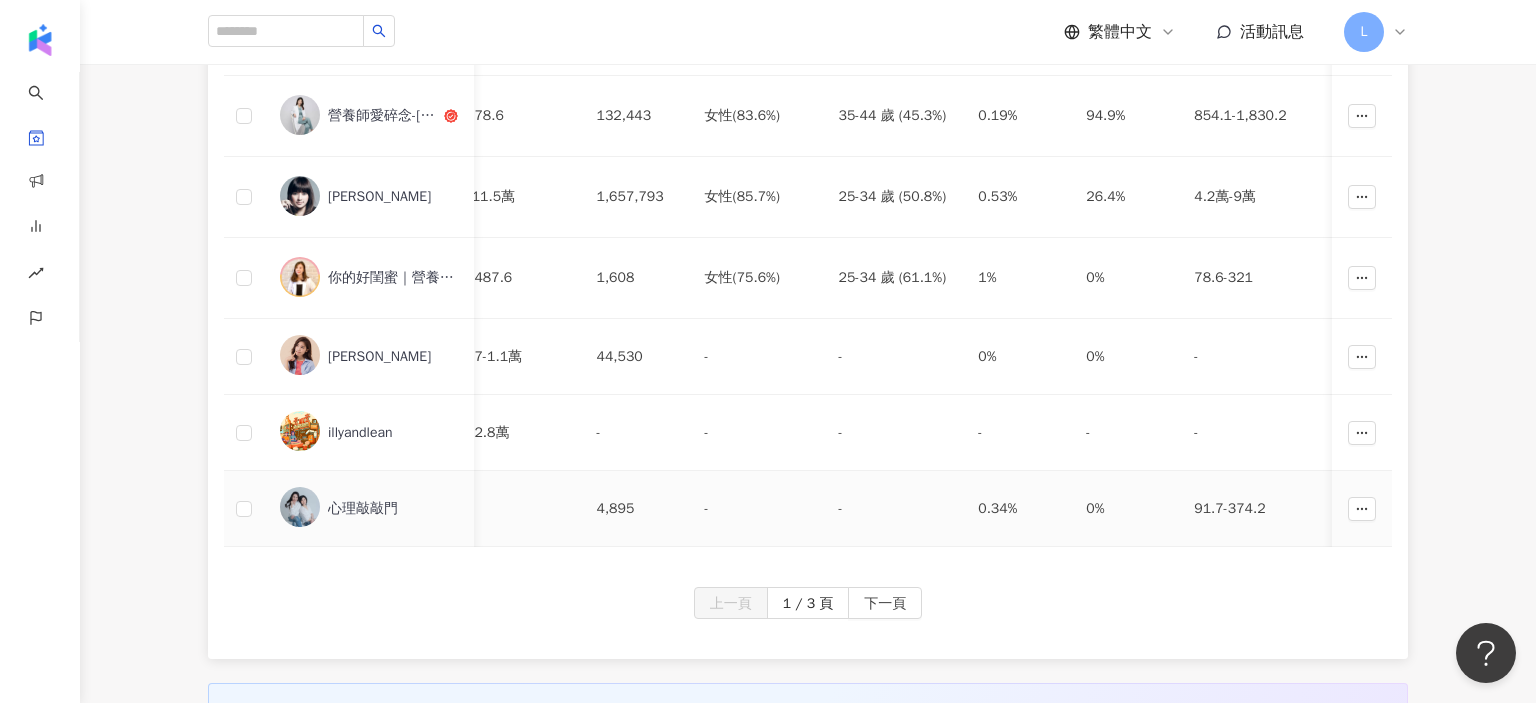 click on "-" at bounding box center [893, 509] 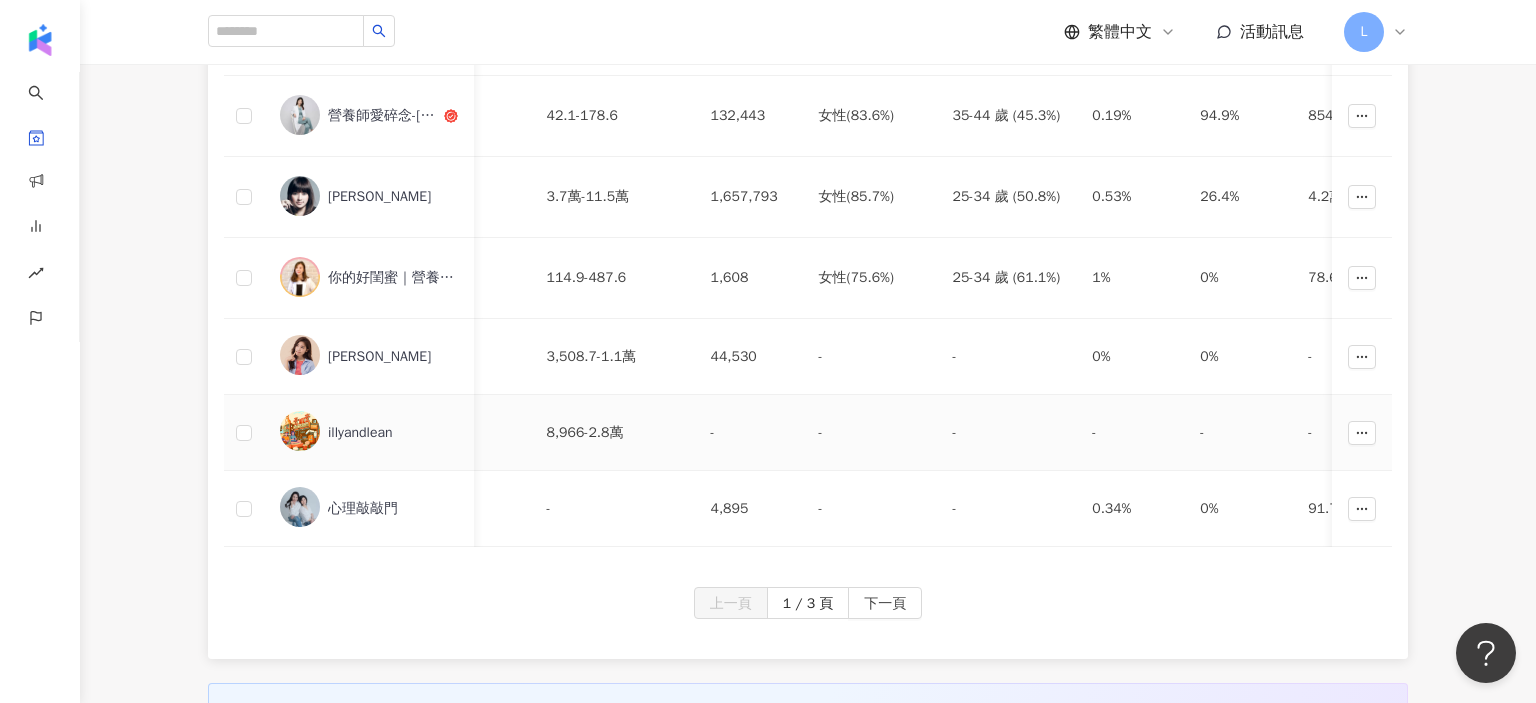 scroll, scrollTop: 0, scrollLeft: 1416, axis: horizontal 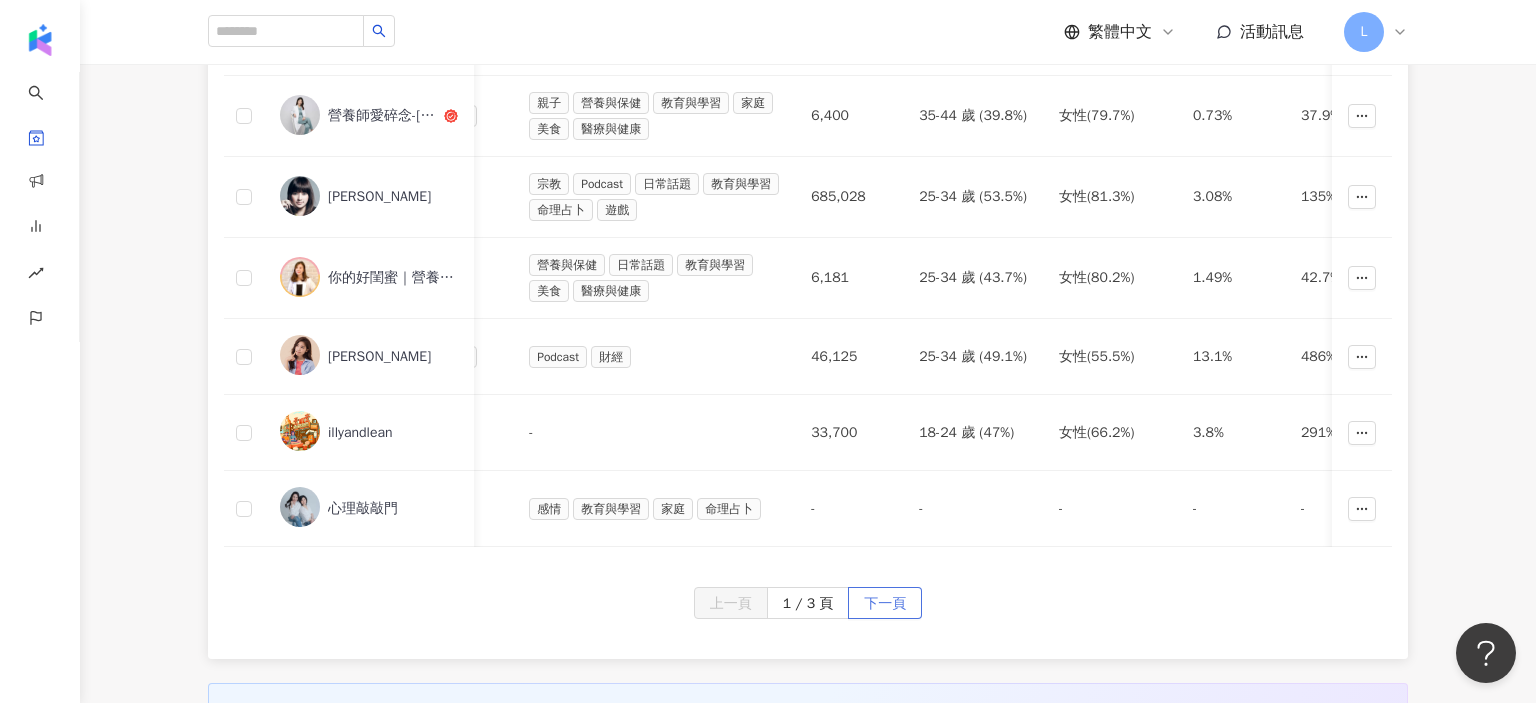 click on "下一頁" at bounding box center (885, 604) 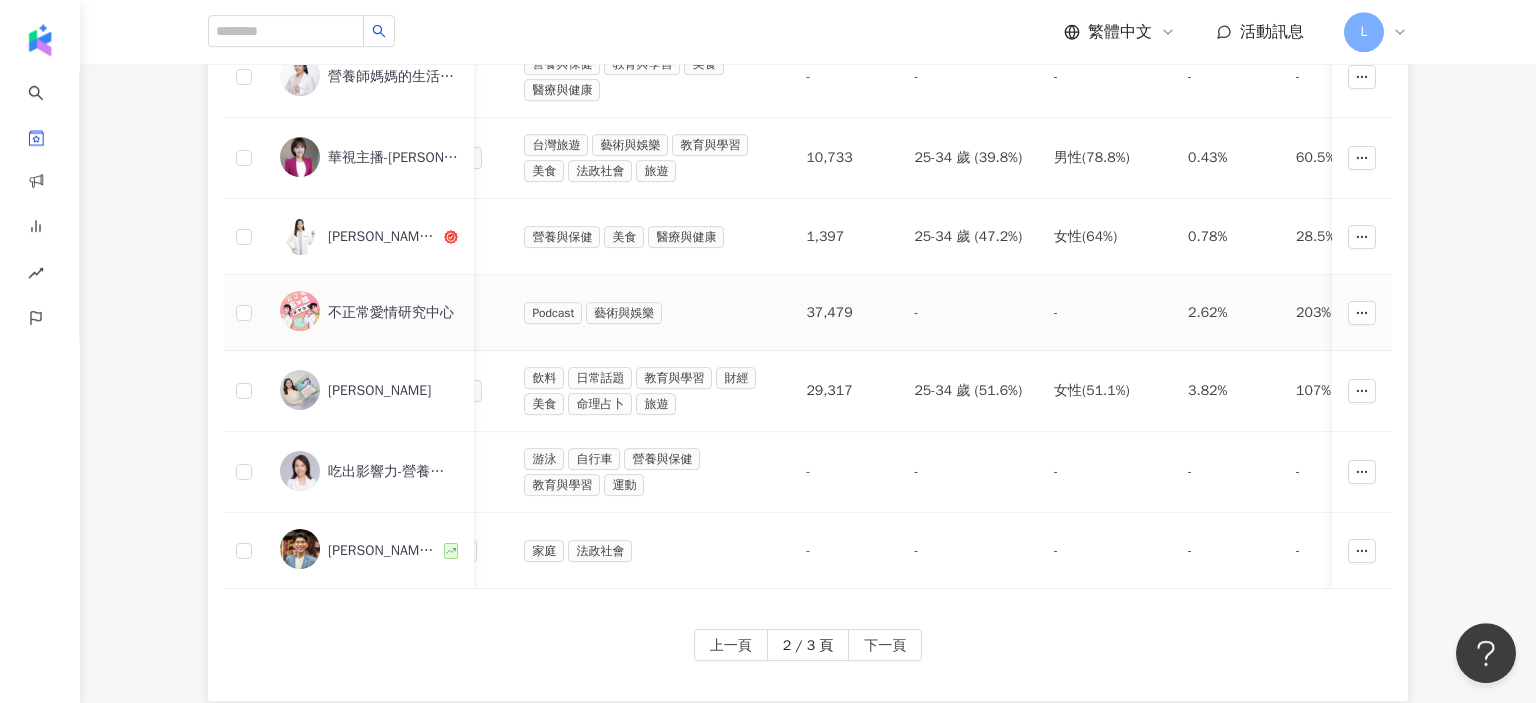 scroll, scrollTop: 912, scrollLeft: 0, axis: vertical 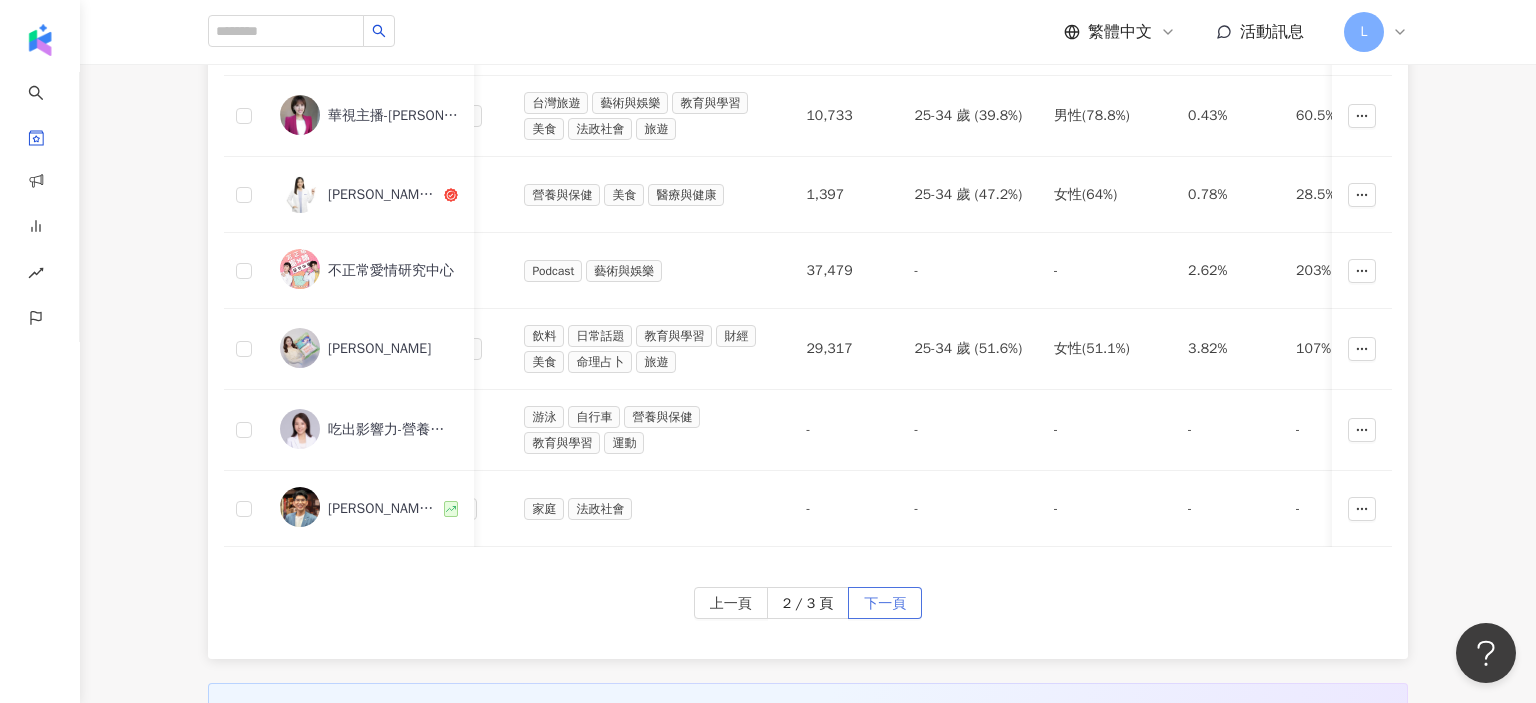 click on "下一頁" at bounding box center [885, 604] 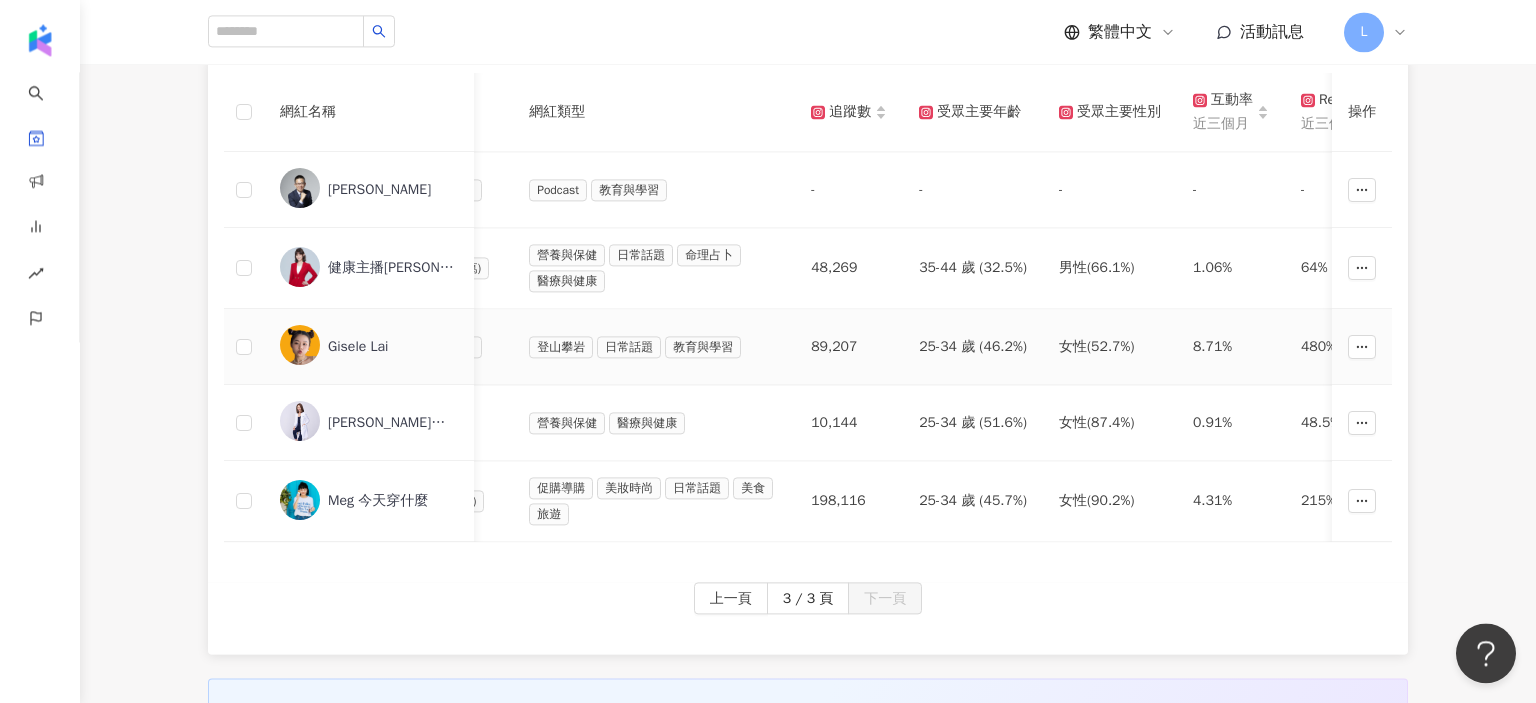 scroll, scrollTop: 324, scrollLeft: 0, axis: vertical 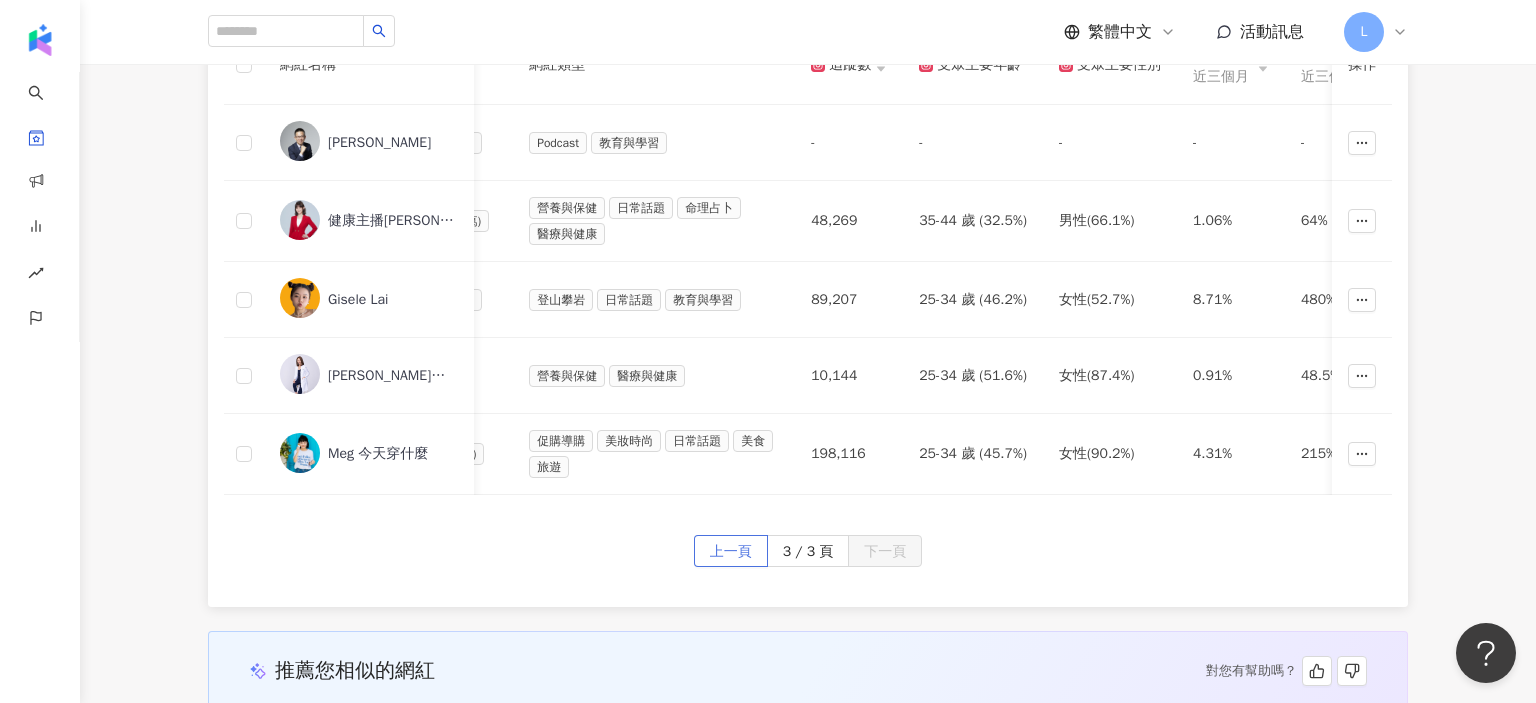 click on "上一頁" at bounding box center [731, 552] 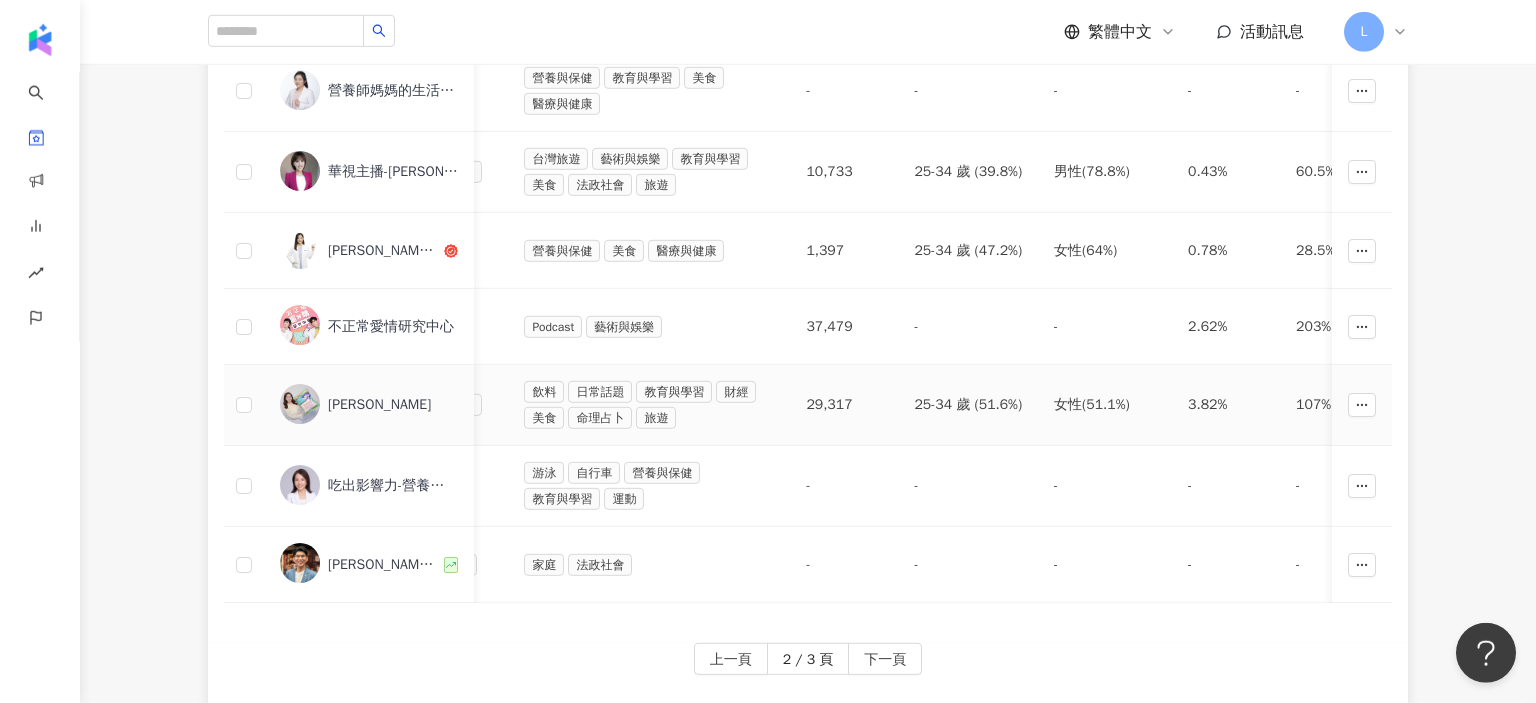 scroll, scrollTop: 912, scrollLeft: 0, axis: vertical 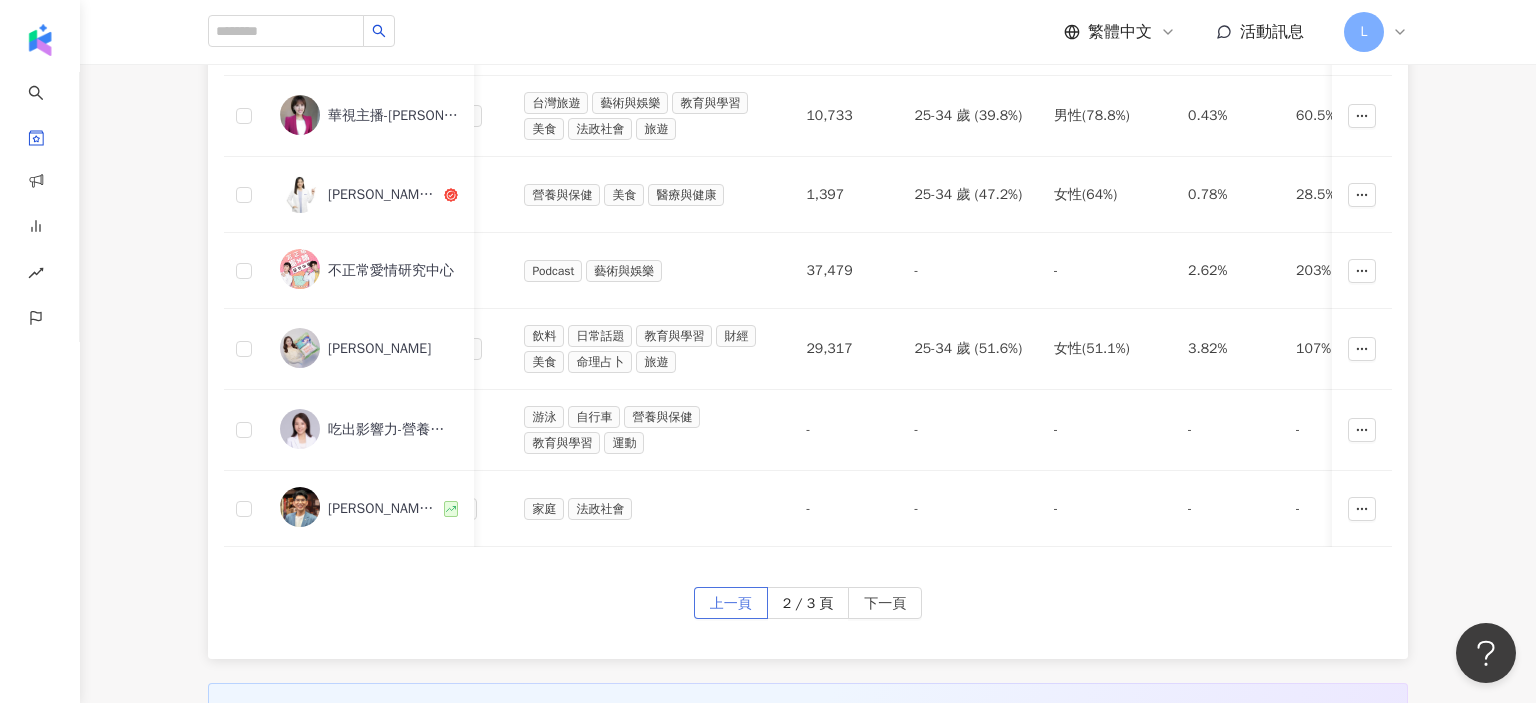 click on "上一頁" at bounding box center [731, 603] 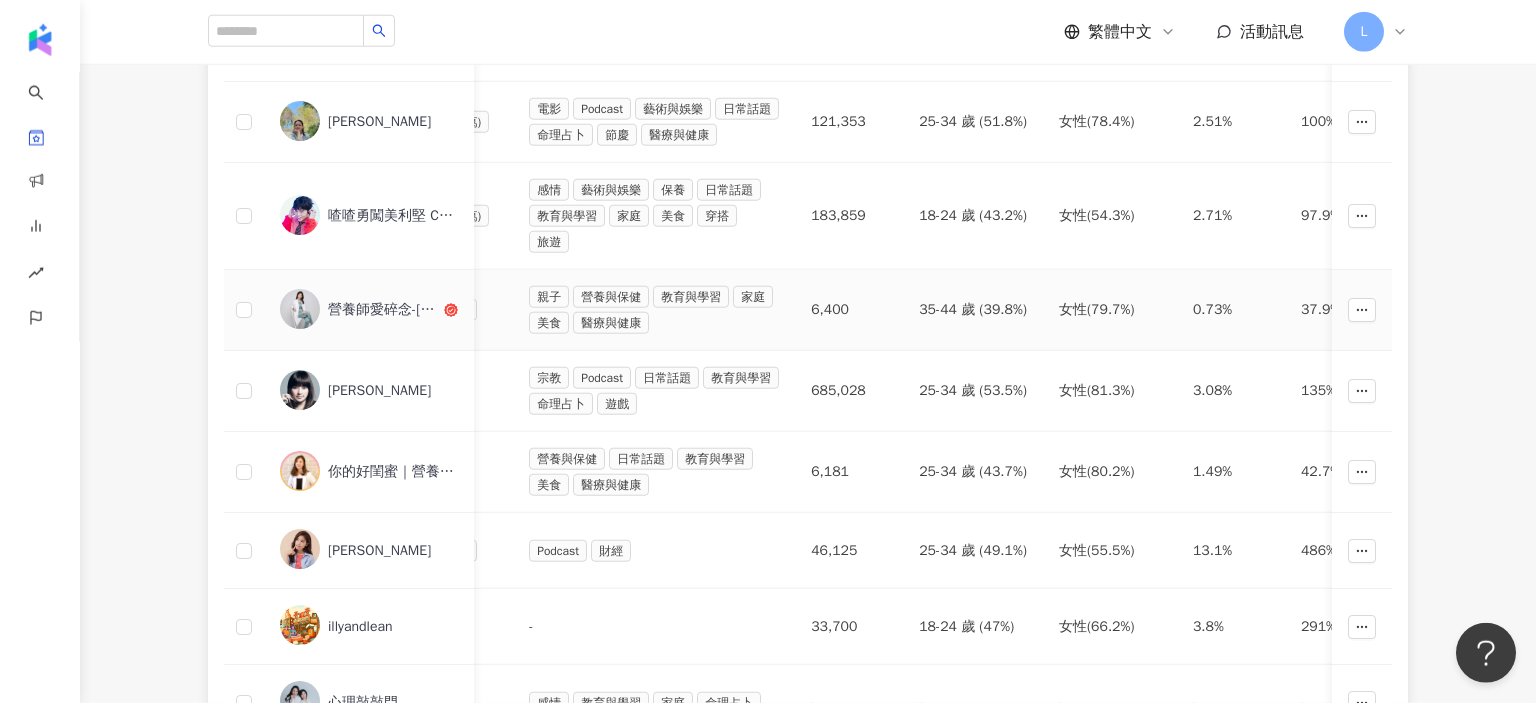 scroll, scrollTop: 765, scrollLeft: 0, axis: vertical 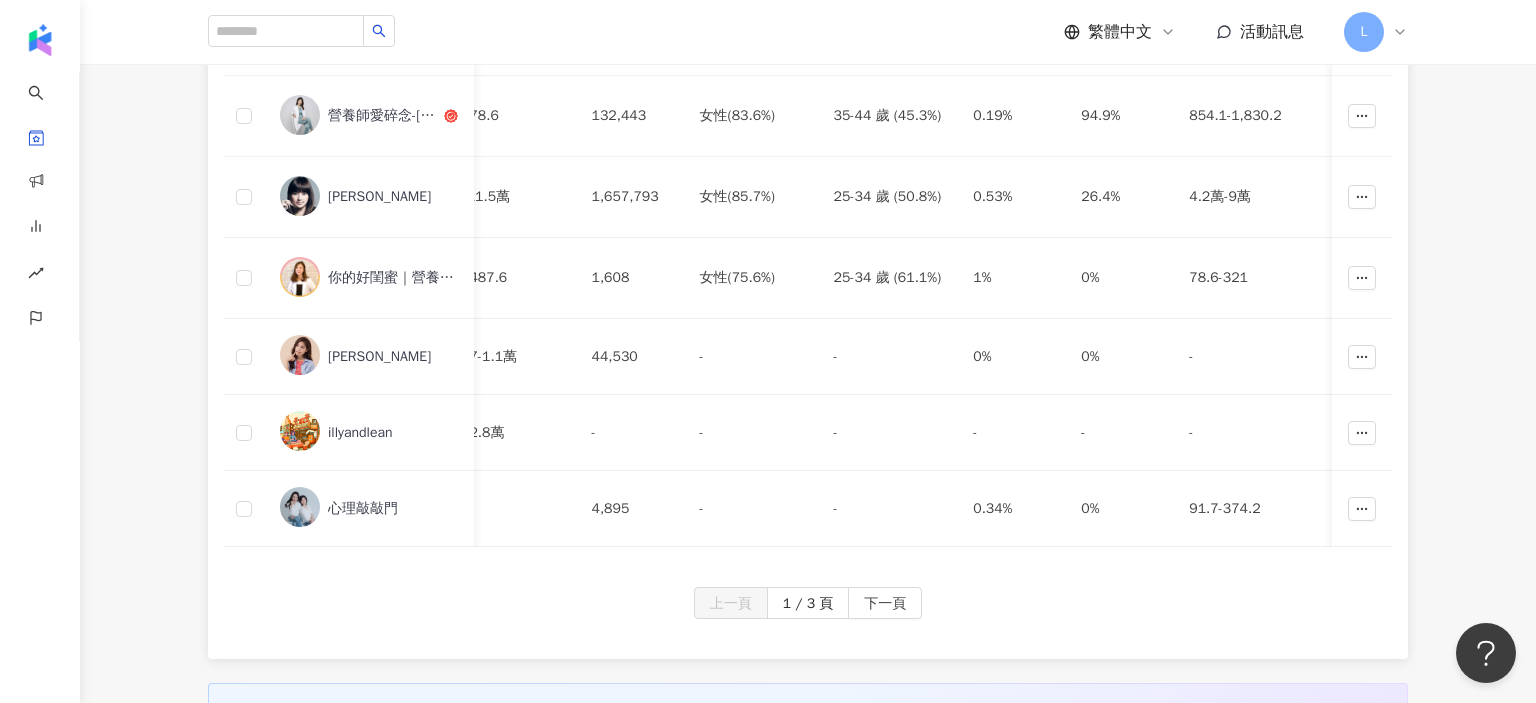 click on "上一頁 1 / 3 頁 下一頁" at bounding box center (808, 623) 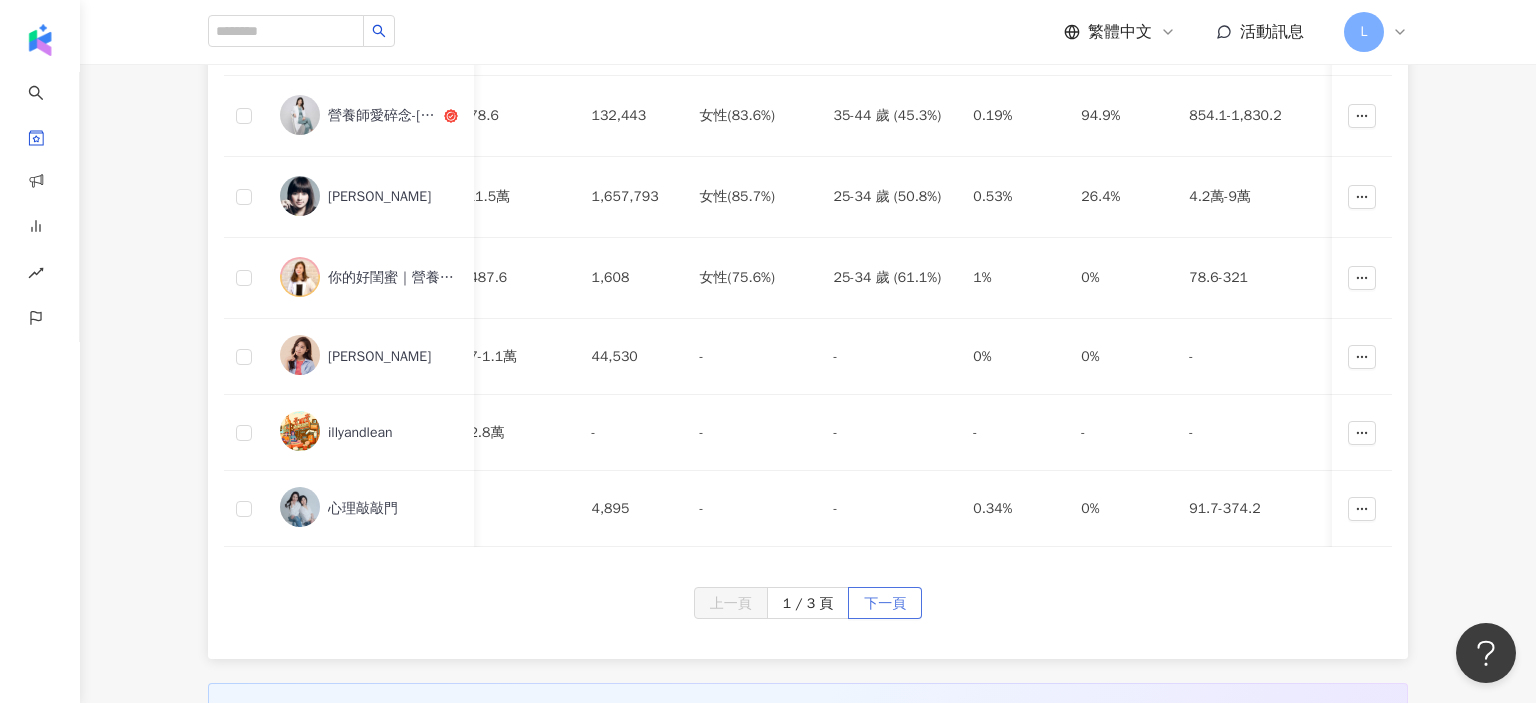 click on "下一頁" at bounding box center [885, 604] 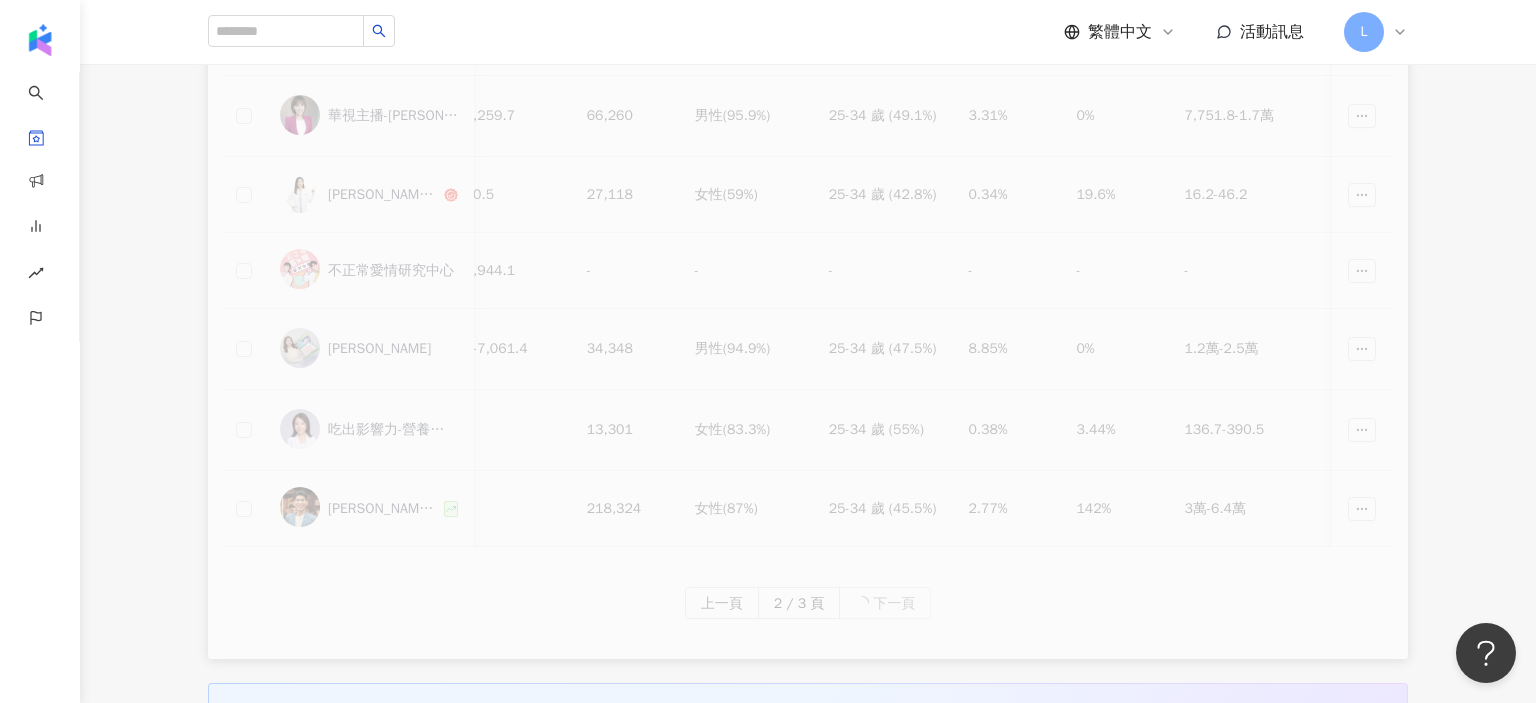 scroll, scrollTop: 0, scrollLeft: 1411, axis: horizontal 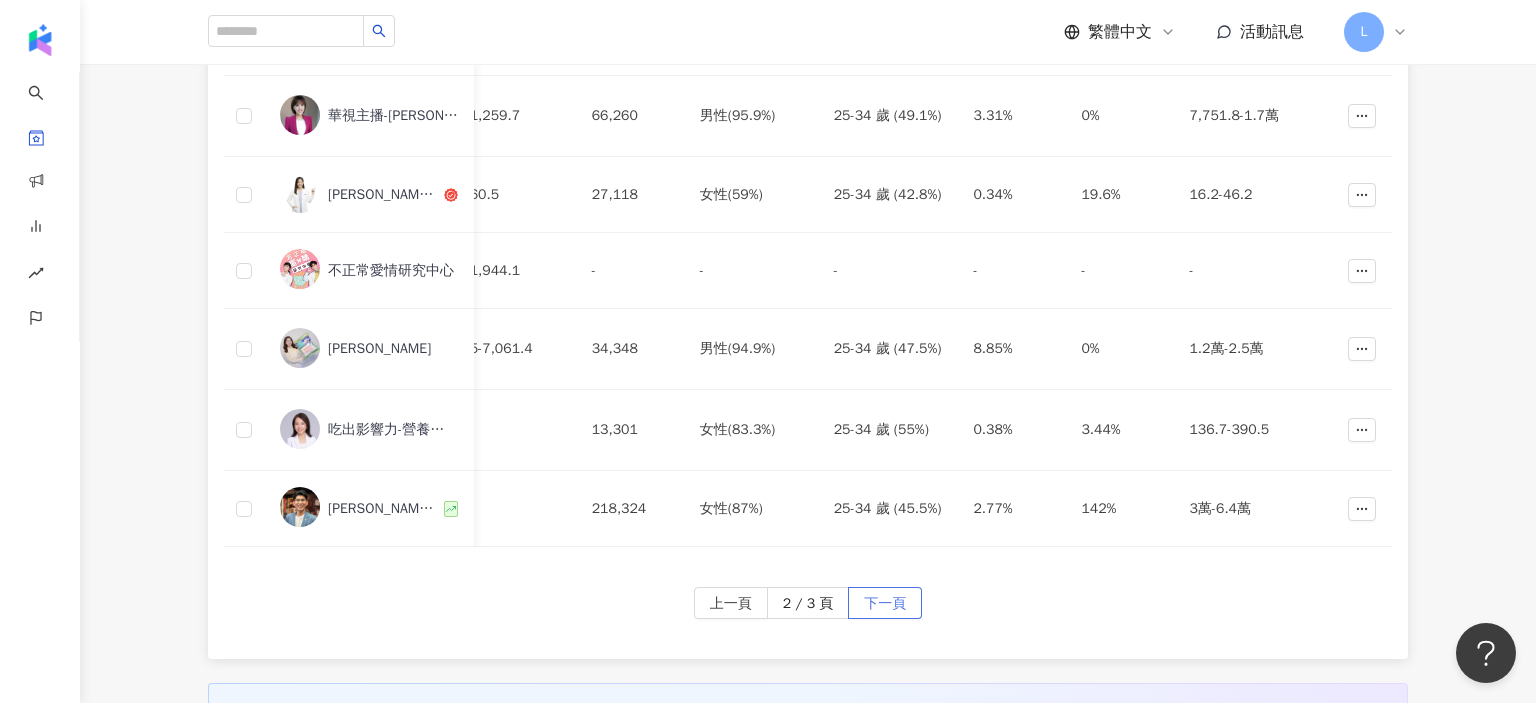 click on "下一頁" at bounding box center [885, 604] 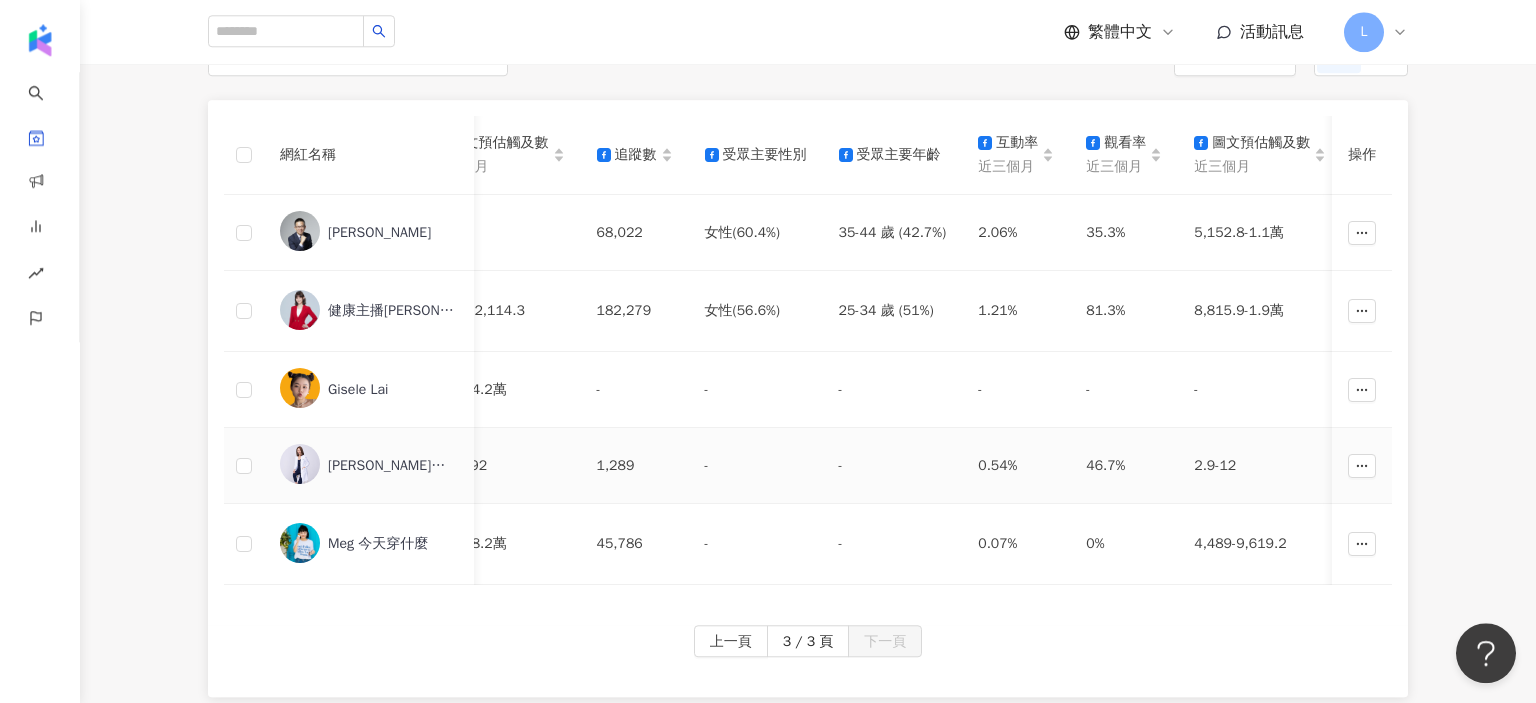 scroll, scrollTop: 176, scrollLeft: 0, axis: vertical 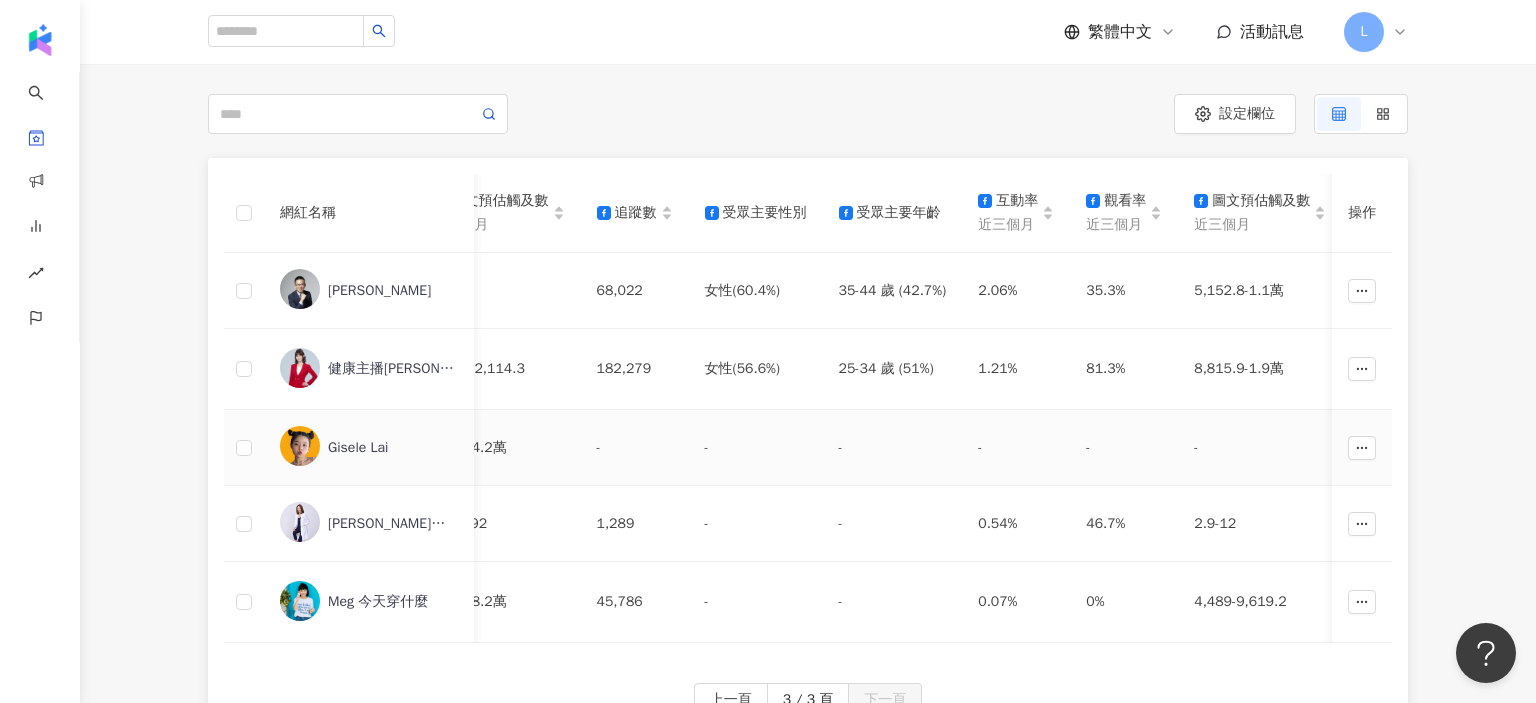click on "-" at bounding box center [756, 448] 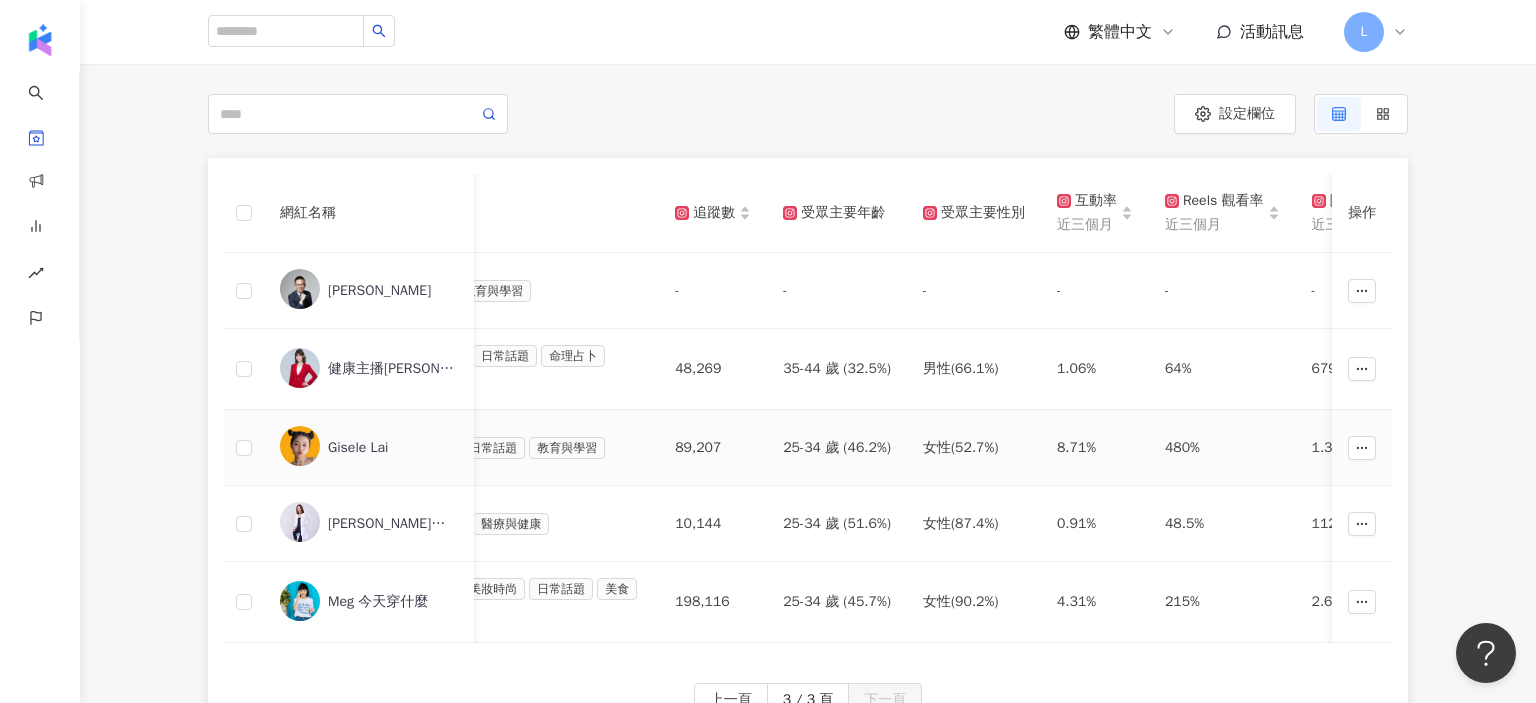 scroll, scrollTop: 0, scrollLeft: 528, axis: horizontal 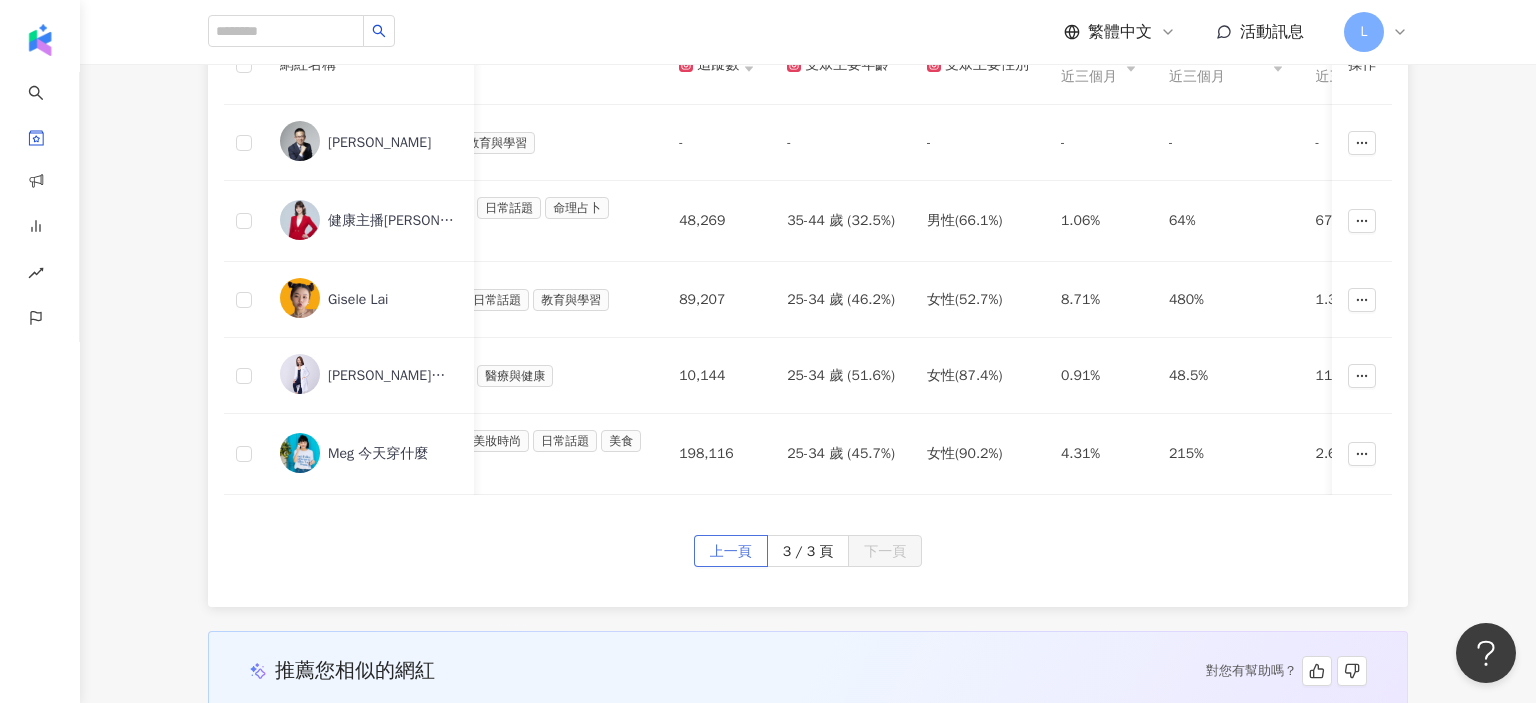 click on "上一頁" at bounding box center [731, 552] 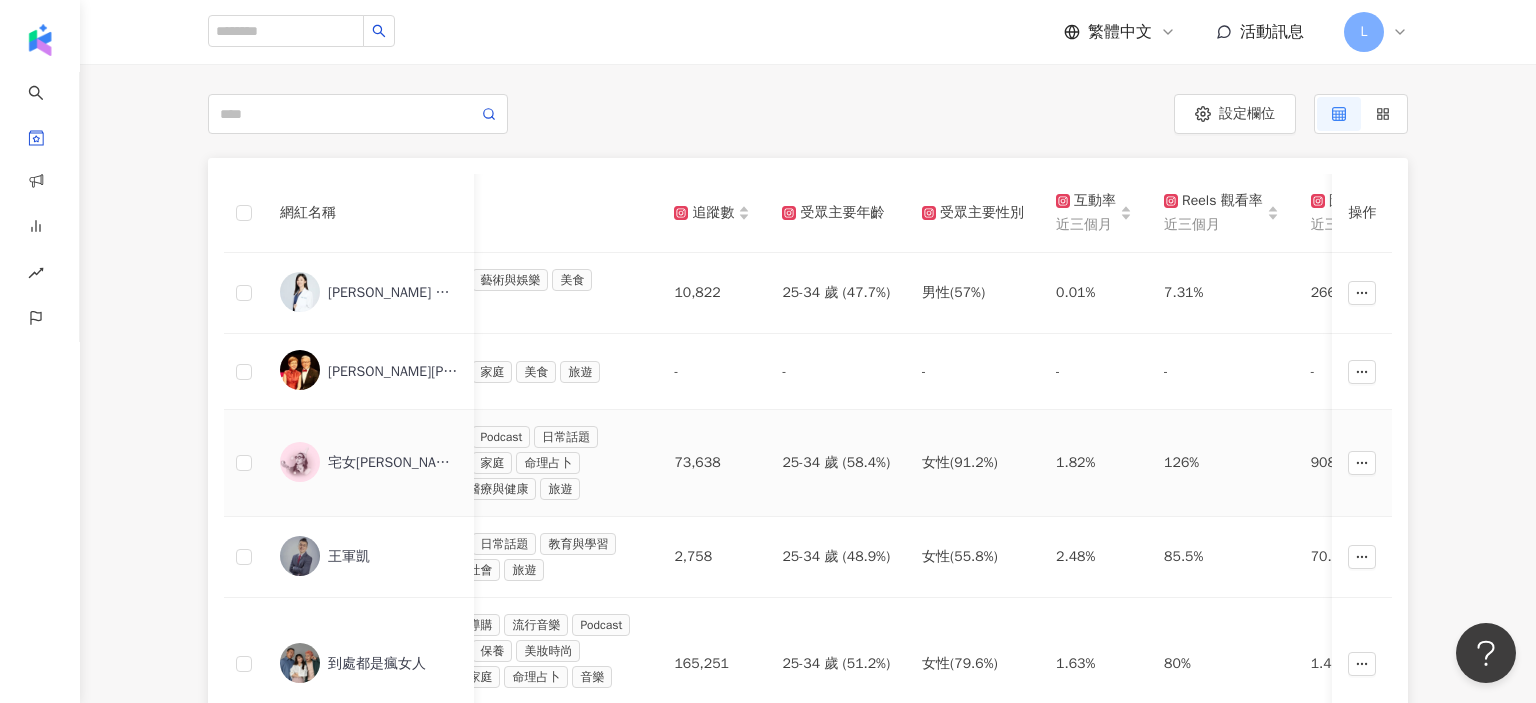 scroll, scrollTop: 618, scrollLeft: 0, axis: vertical 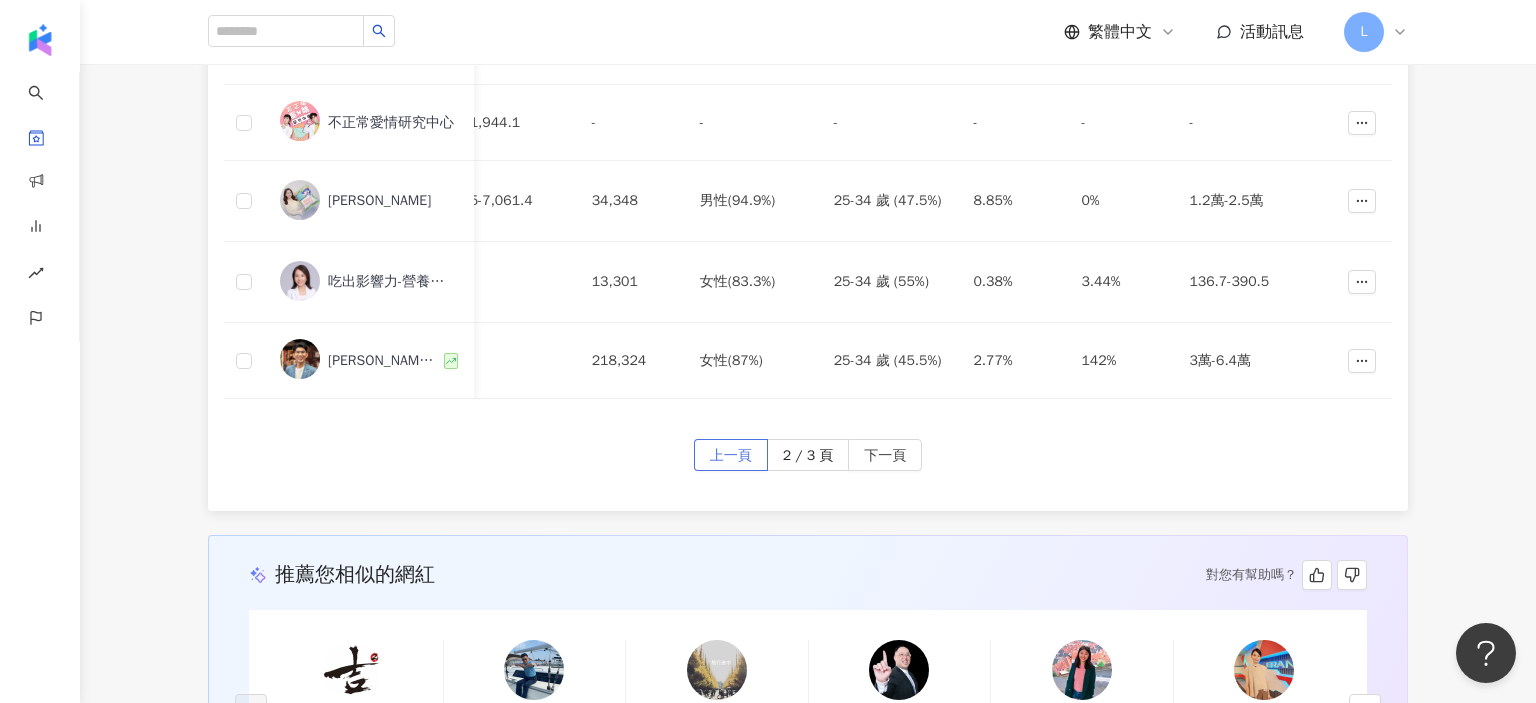 click on "上一頁" at bounding box center [731, 456] 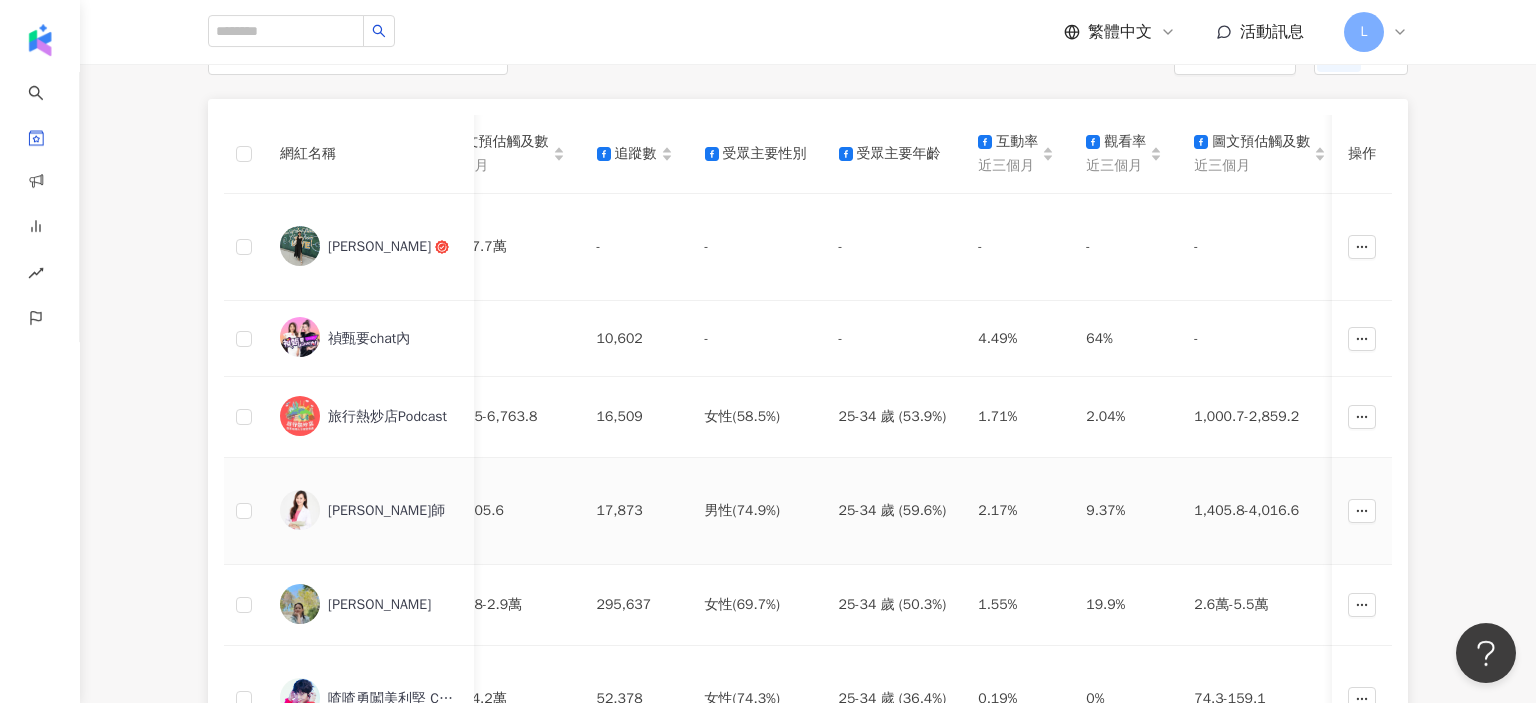 scroll, scrollTop: 176, scrollLeft: 0, axis: vertical 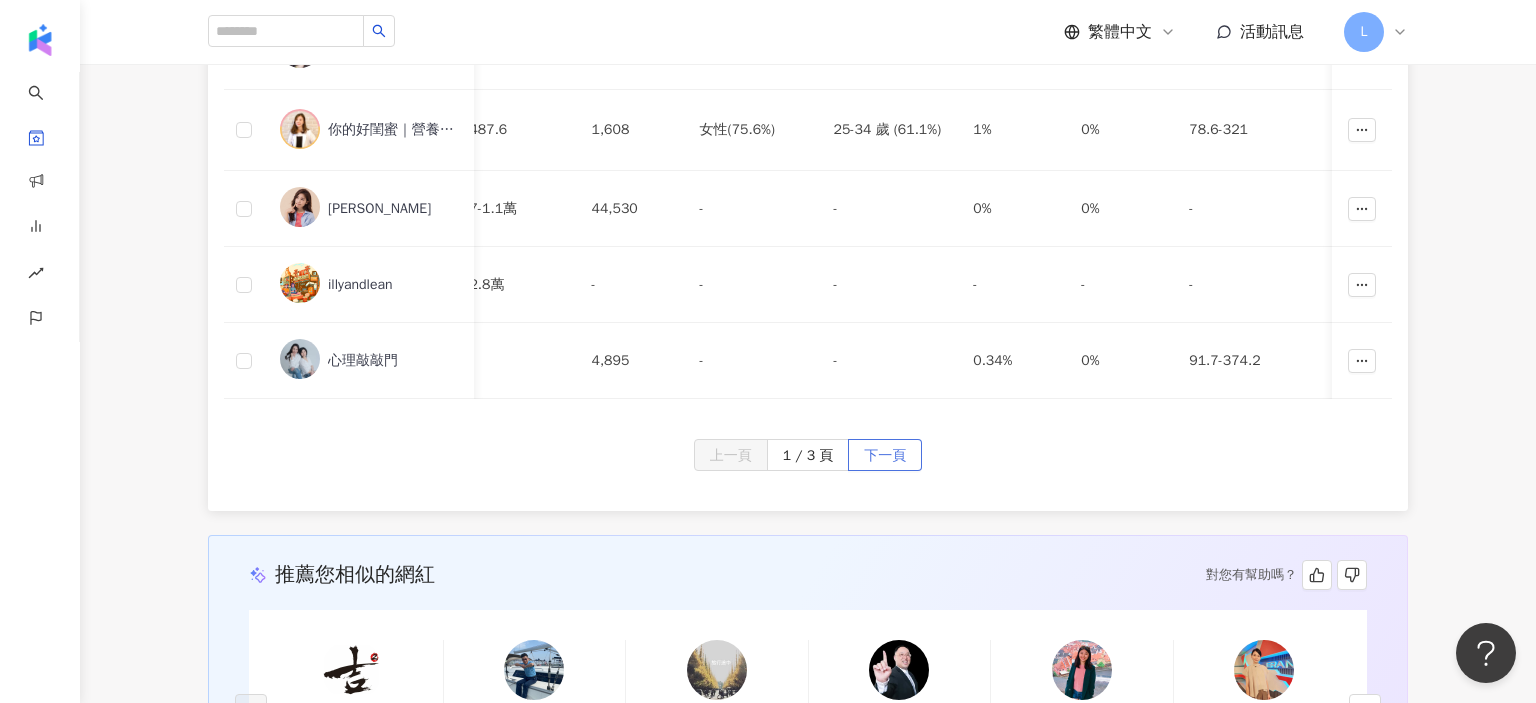click on "下一頁" at bounding box center (885, 456) 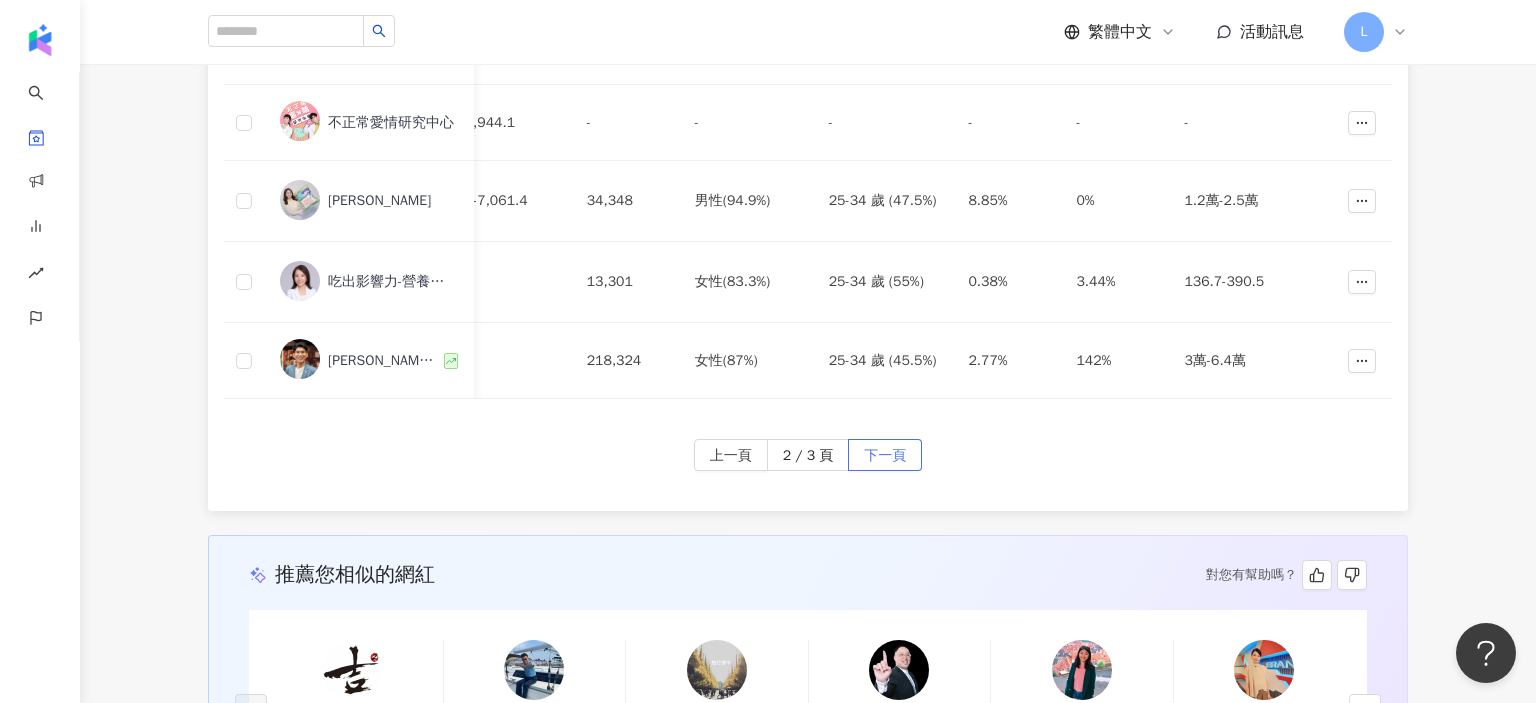 scroll, scrollTop: 0, scrollLeft: 1411, axis: horizontal 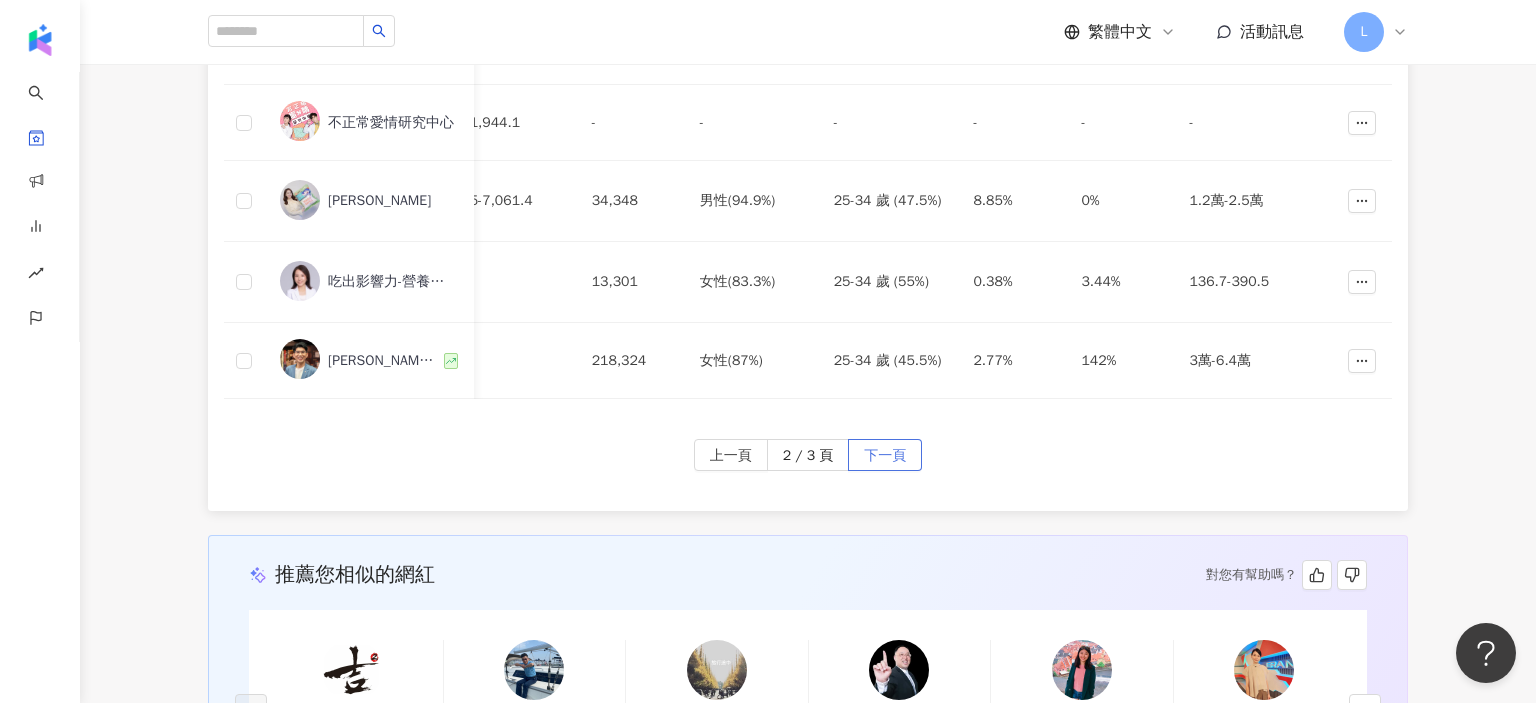 click on "下一頁" at bounding box center (885, 456) 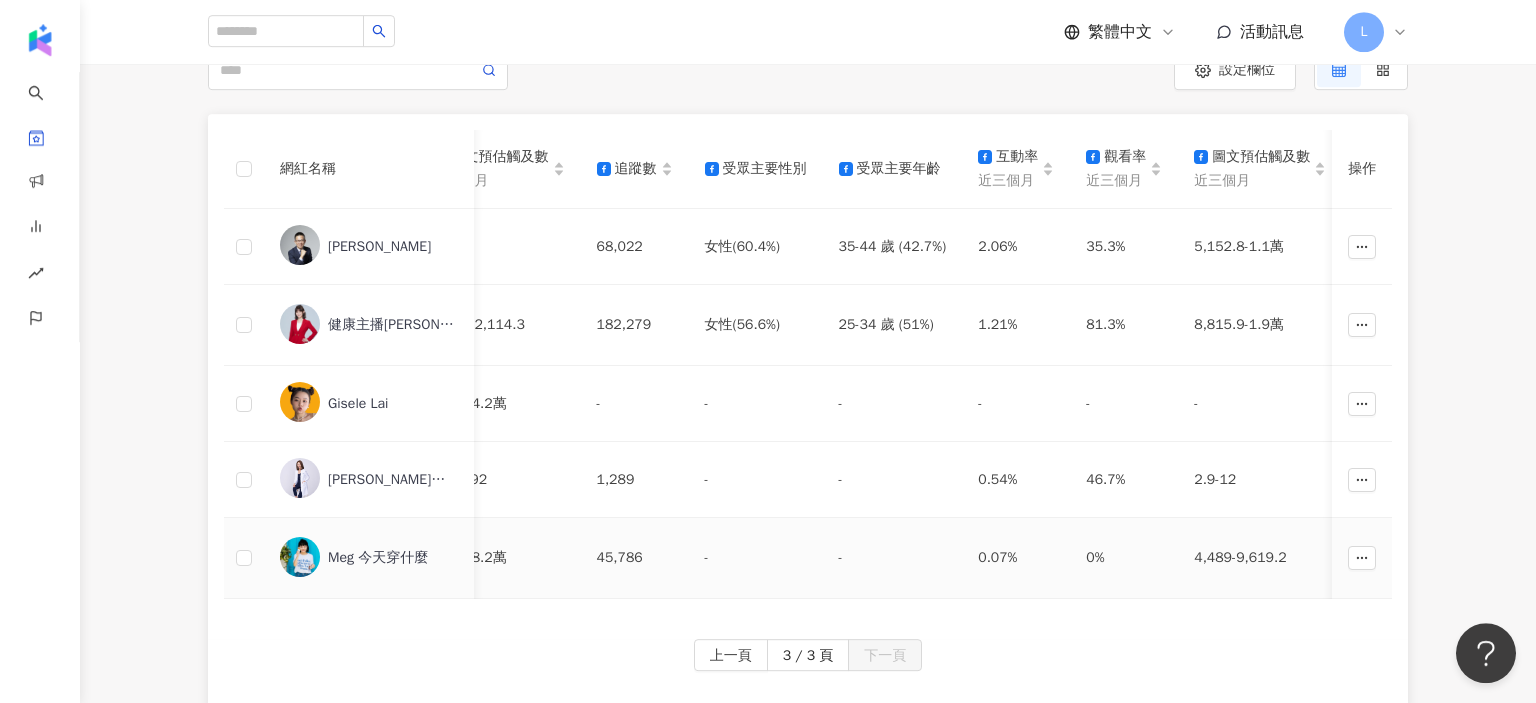 scroll, scrollTop: 176, scrollLeft: 0, axis: vertical 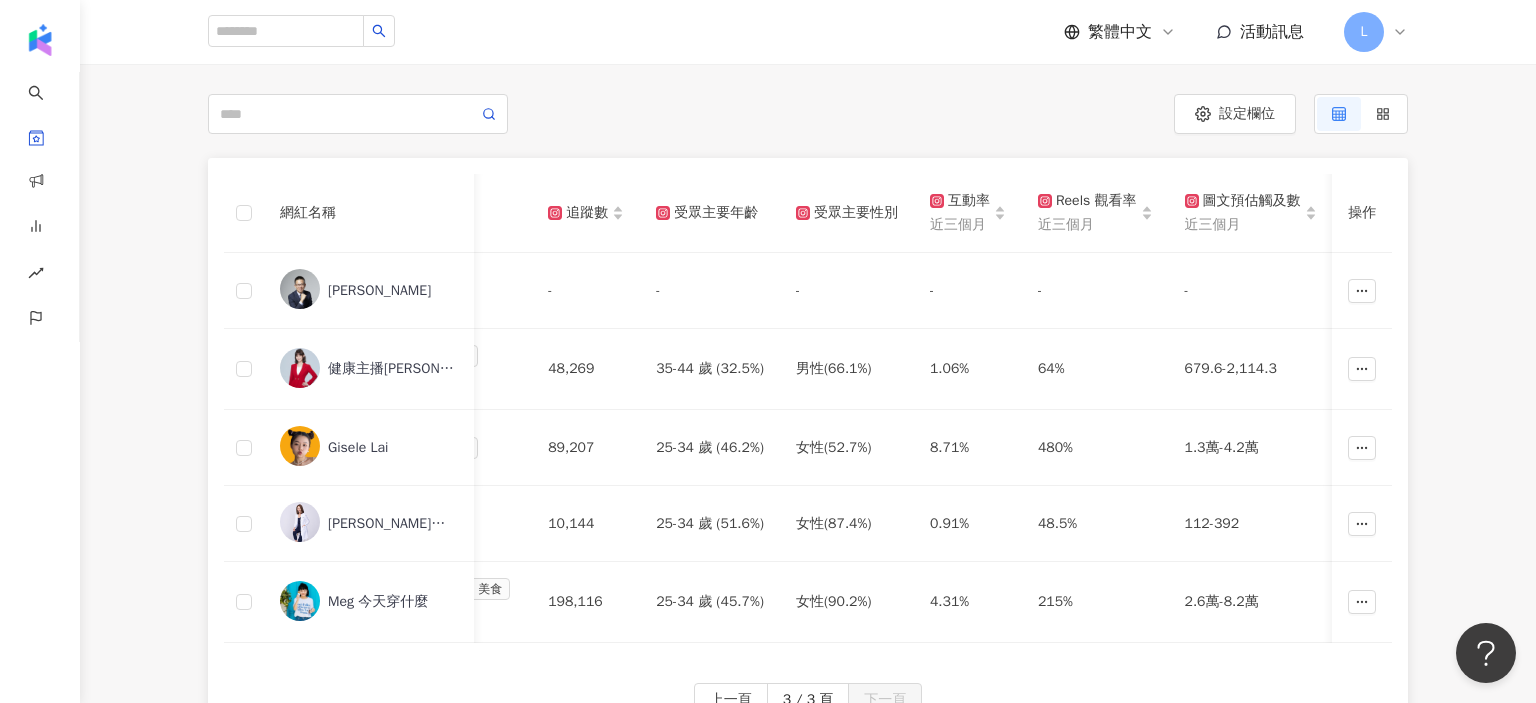 click at bounding box center [508, 114] 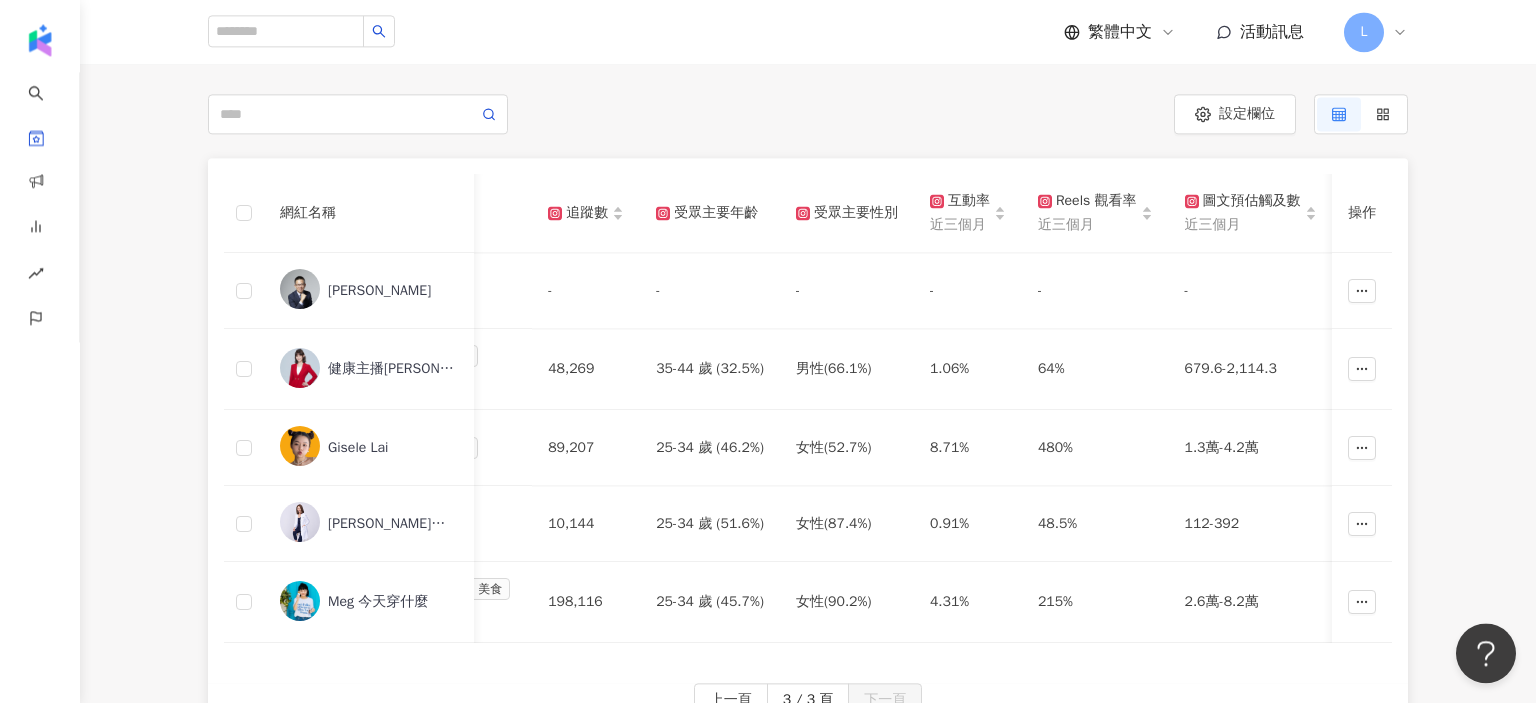 scroll, scrollTop: 471, scrollLeft: 0, axis: vertical 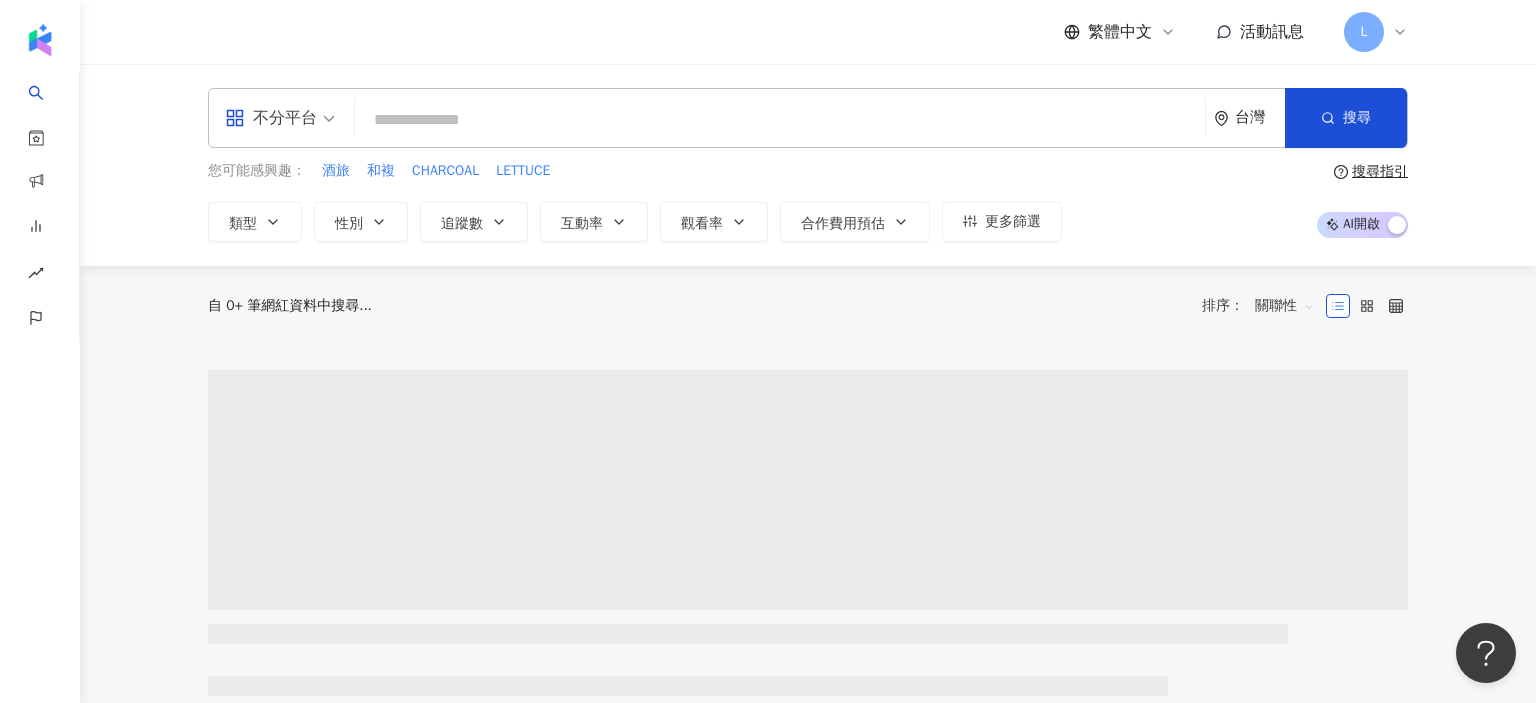 click at bounding box center [780, 120] 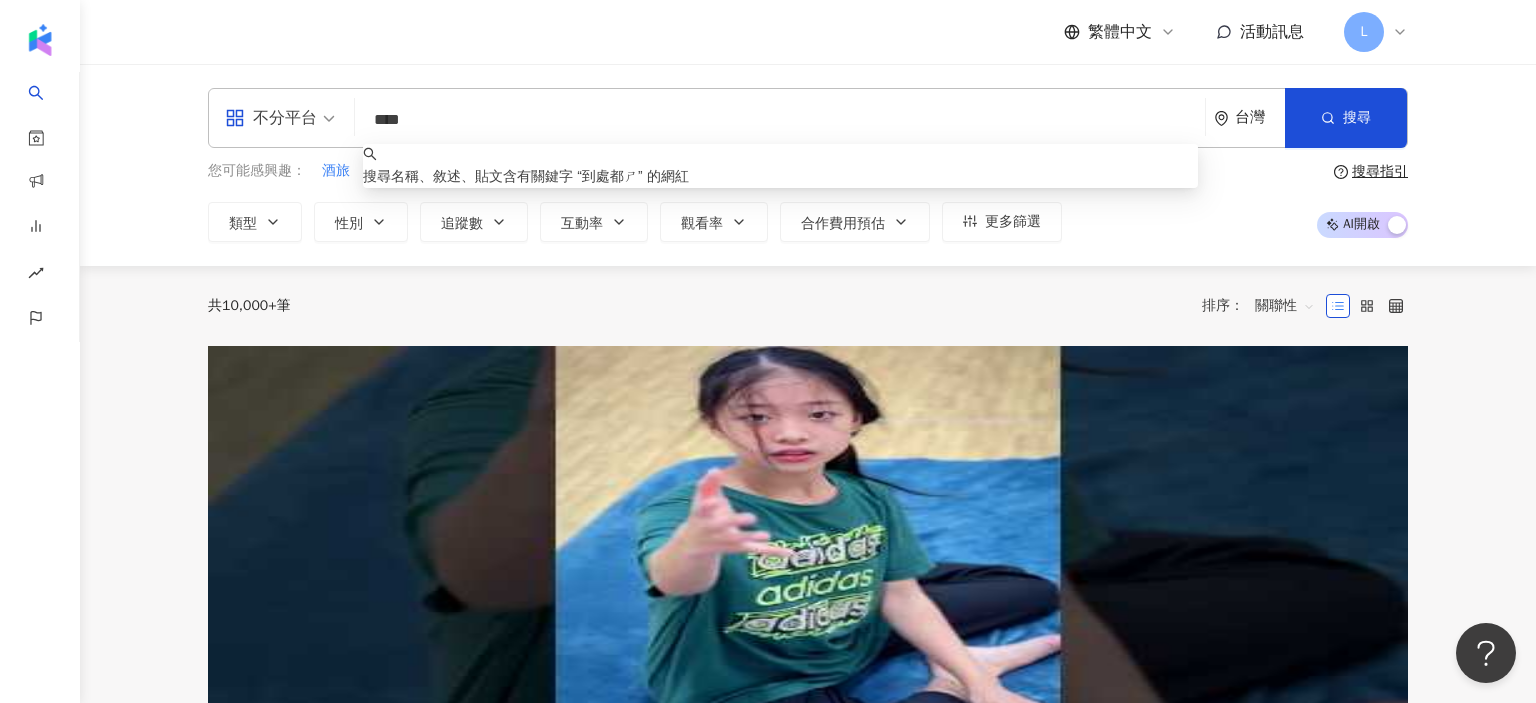 type on "****" 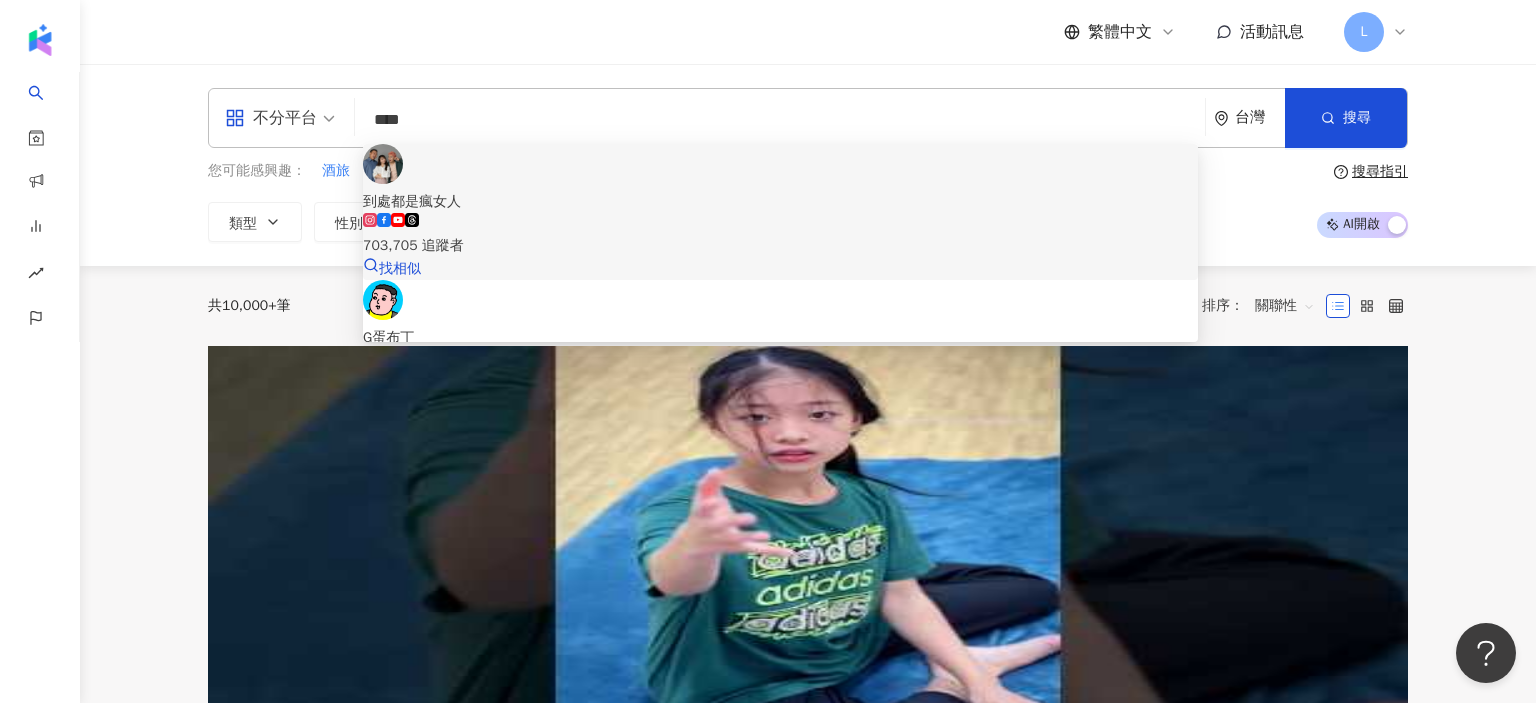 click on "到處都是瘋女人" at bounding box center [780, 202] 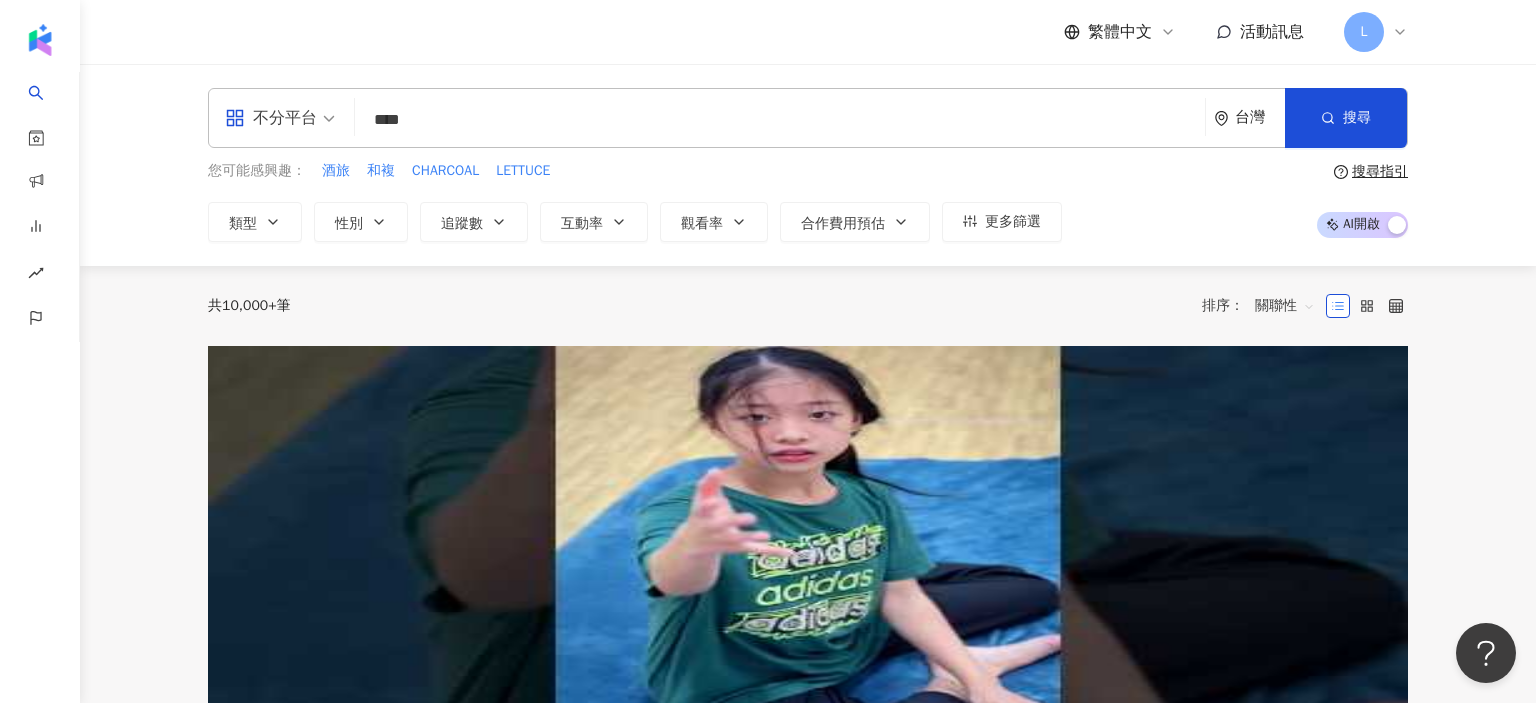 type 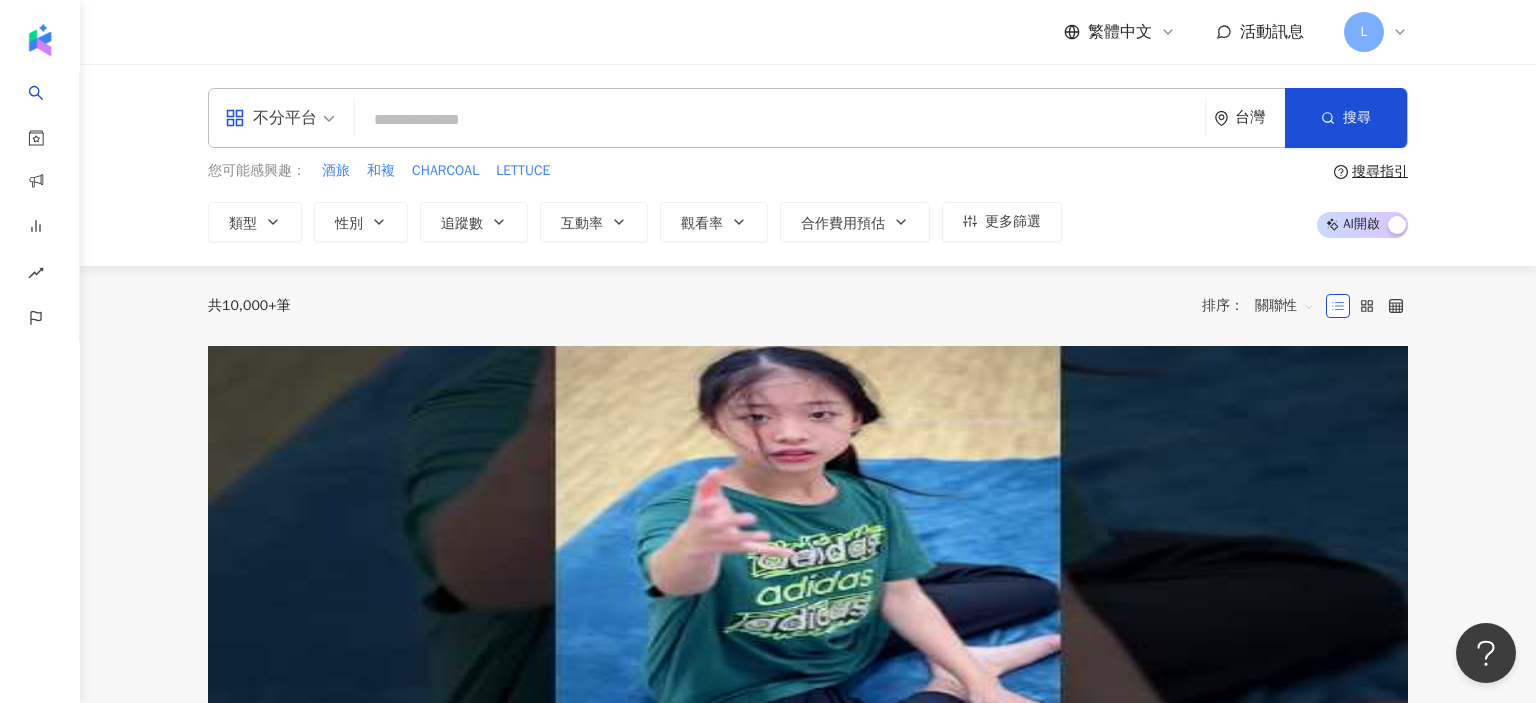 click on "繁體中文 活動訊息 L" at bounding box center (808, 32) 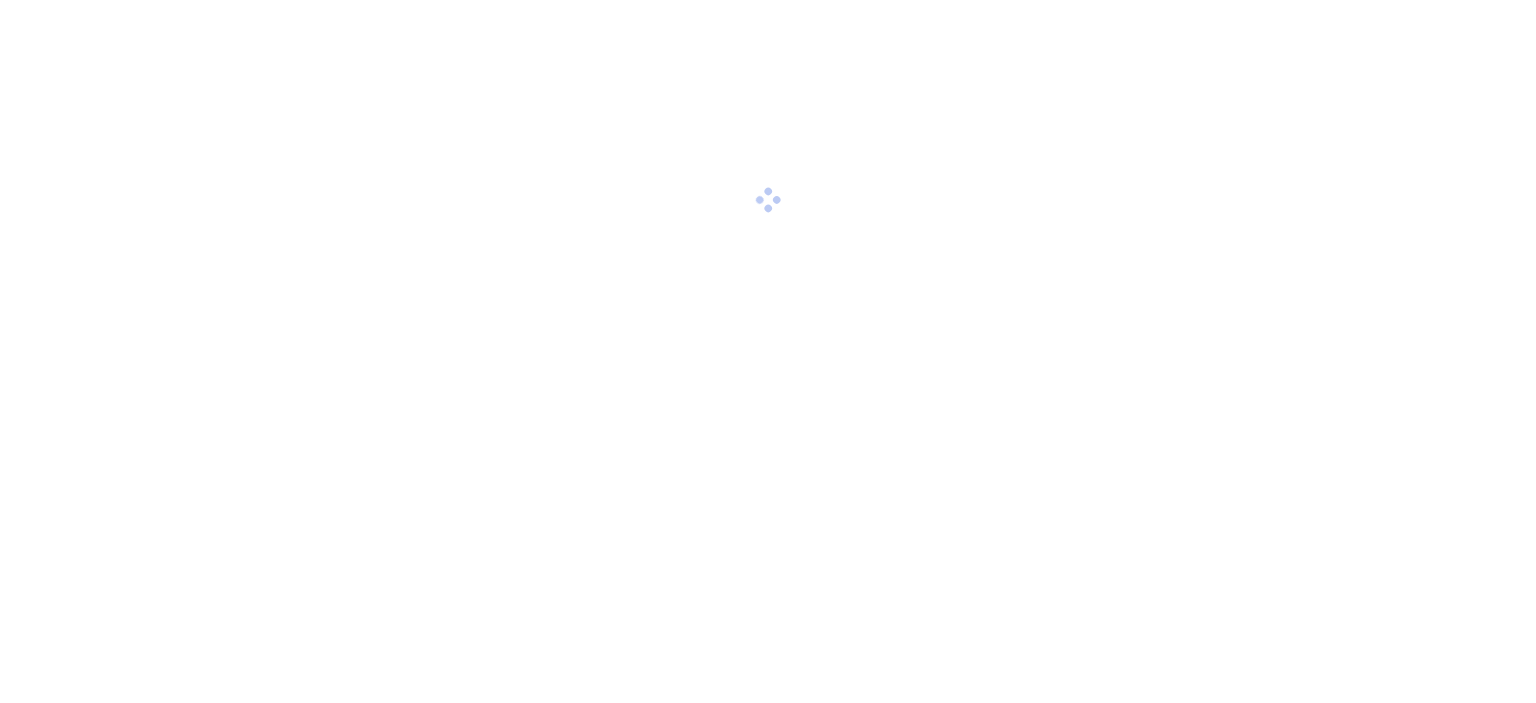 scroll, scrollTop: 0, scrollLeft: 0, axis: both 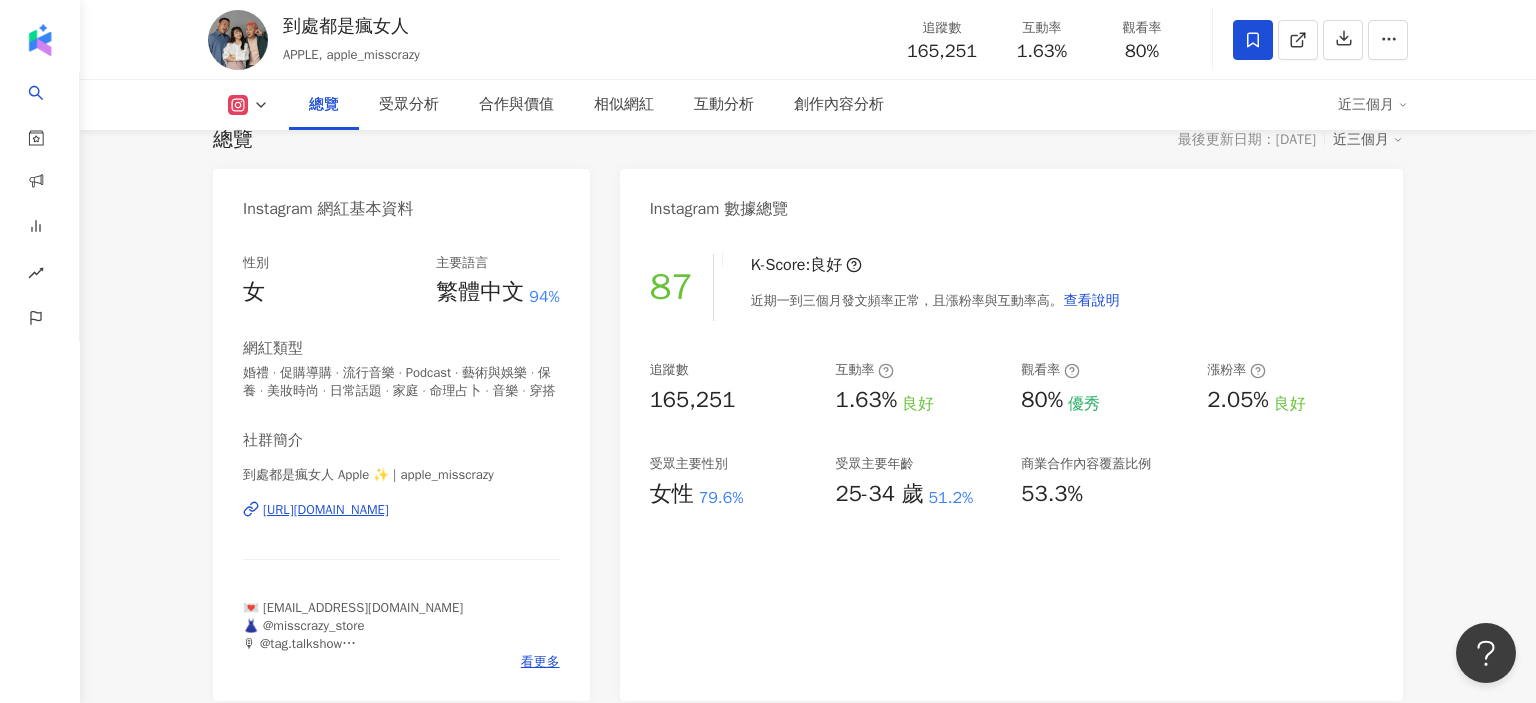 click on "16.5萬 18.8萬 29萬 6萬 到處都是瘋女人 APPLE, apple_misscrazy 追蹤數 165,251 互動率 1.63% 觀看率 80% 總覽 受眾分析 合作與價值 相似網紅 互動分析 創作內容分析 近三個月 總覽 最後更新日期：[DATE] 近三個月 Instagram 網紅基本資料 性別   女 主要語言   繁體中文 94% 網紅類型 婚禮 · 促購導購 · 流行音樂 · Podcast · 藝術與娛樂 · 保養 · 美妝時尚 · 日常話題 · 家庭 · 命理占卜 · 音樂 · 穿搭 社群簡介 到處都是瘋女人 Apple ✨ | apple_misscrazy [URL][DOMAIN_NAME] 💌 [EMAIL_ADDRESS][DOMAIN_NAME]
👗 @misscrazy_store
🎙 @tag.talkshow
👇🏻 Innisfree 1%A醇水光安瓶團購中✨ 看更多 Instagram 數據總覽 87 K-Score :   良好 近期一到三個月發文頻率正常，且漲粉率與互動率高。 查看說明 追蹤數   165,251 互動率   1.63% 良好 觀看率   80% 優秀 漲粉率   2.05% 良好 受眾主要性別   女性 79.6% 受眾主要年齡" at bounding box center [808, 3756] 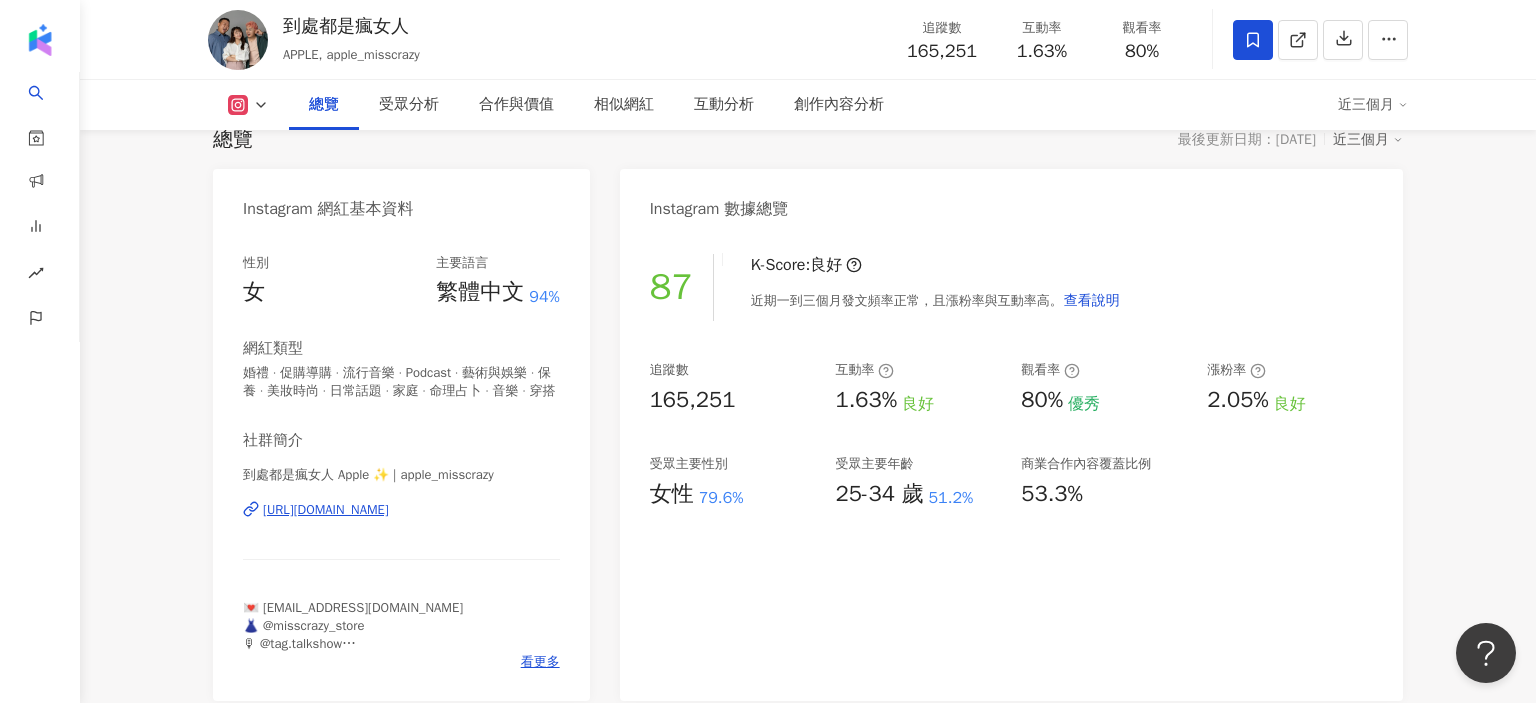 scroll, scrollTop: 0, scrollLeft: 0, axis: both 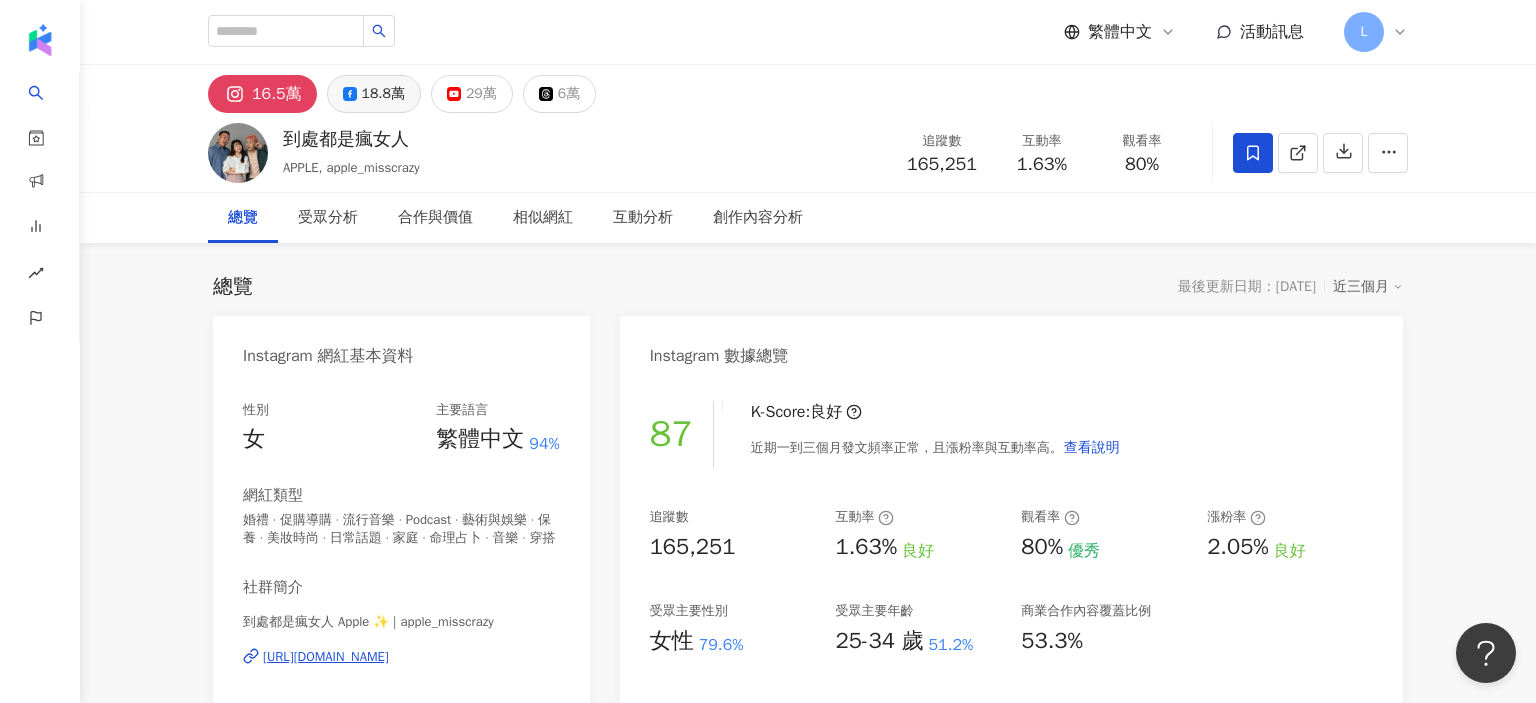 click on "18.8萬" at bounding box center (383, 94) 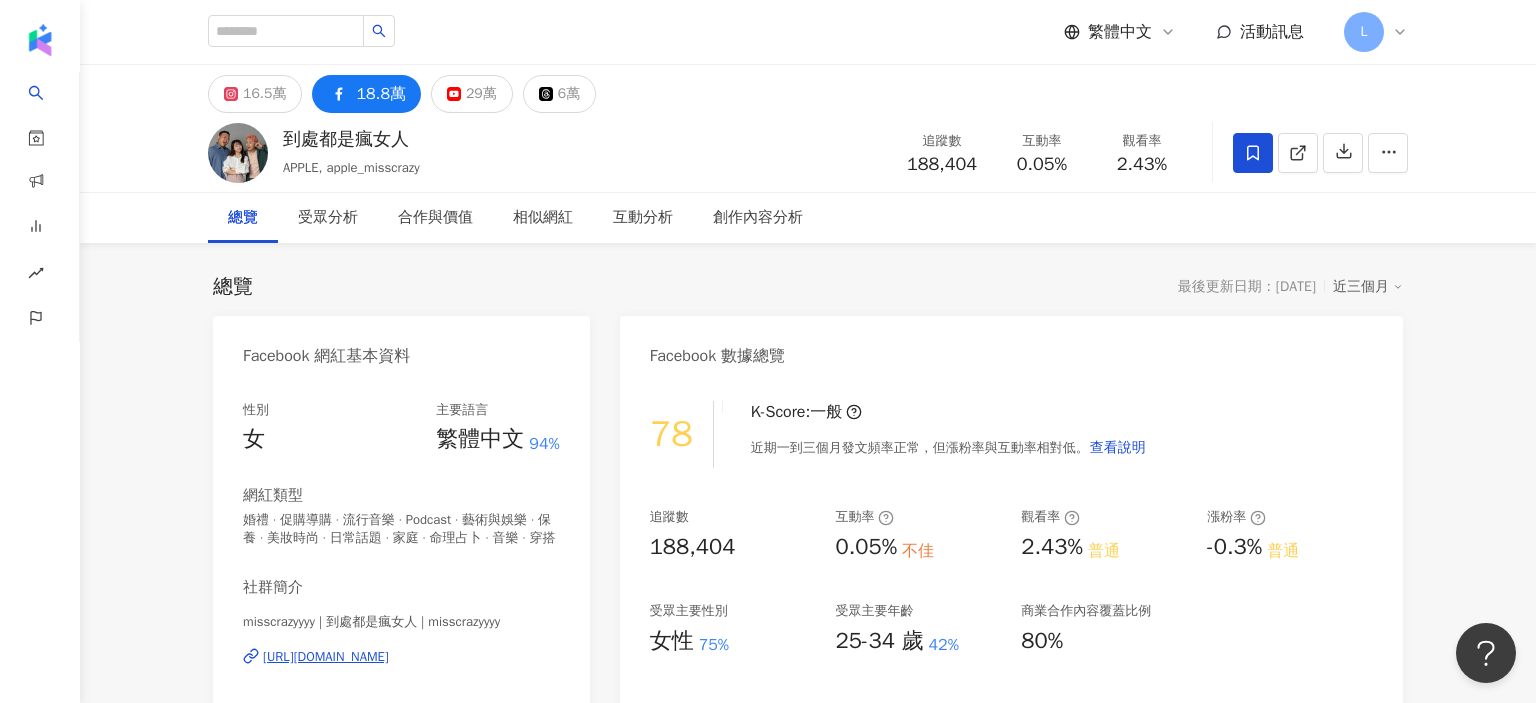 scroll, scrollTop: 147, scrollLeft: 0, axis: vertical 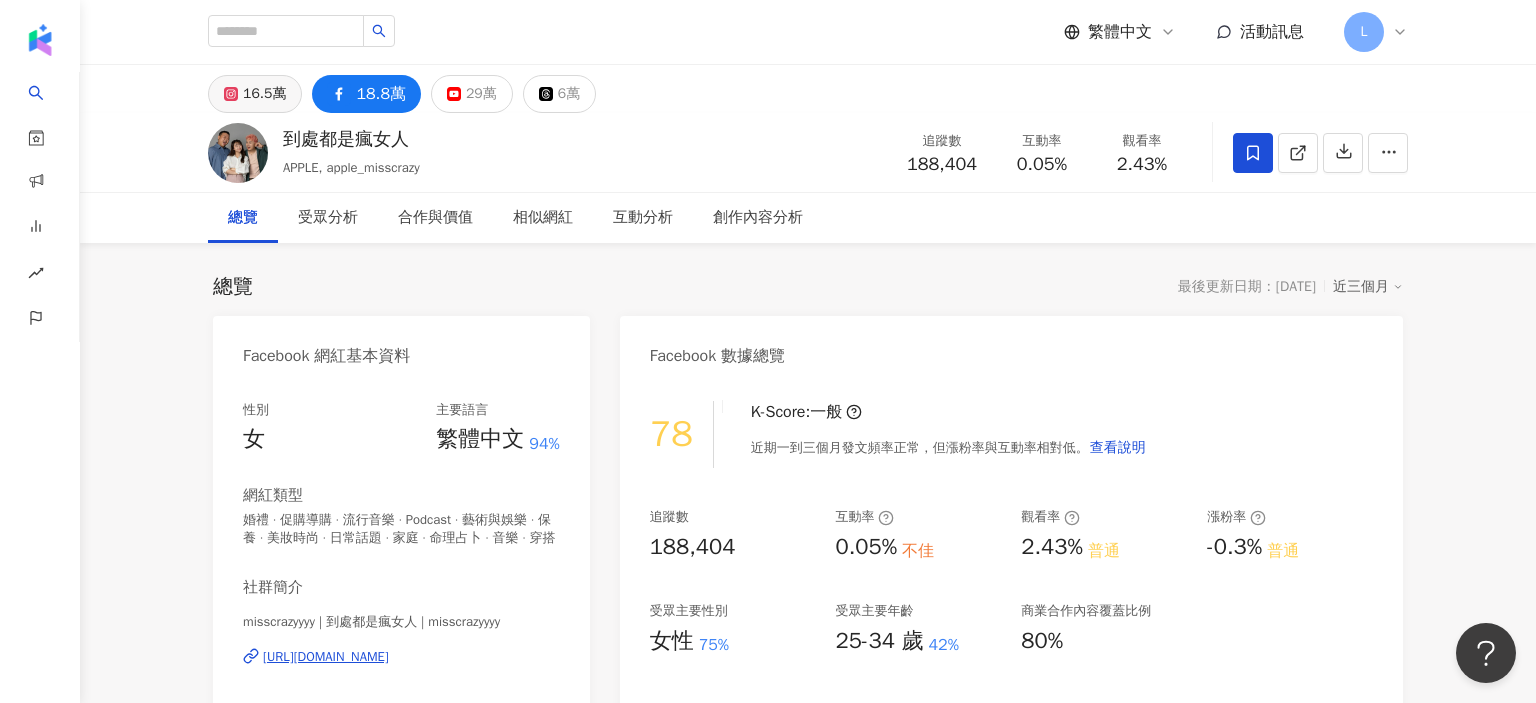 click on "16.5萬" at bounding box center [264, 94] 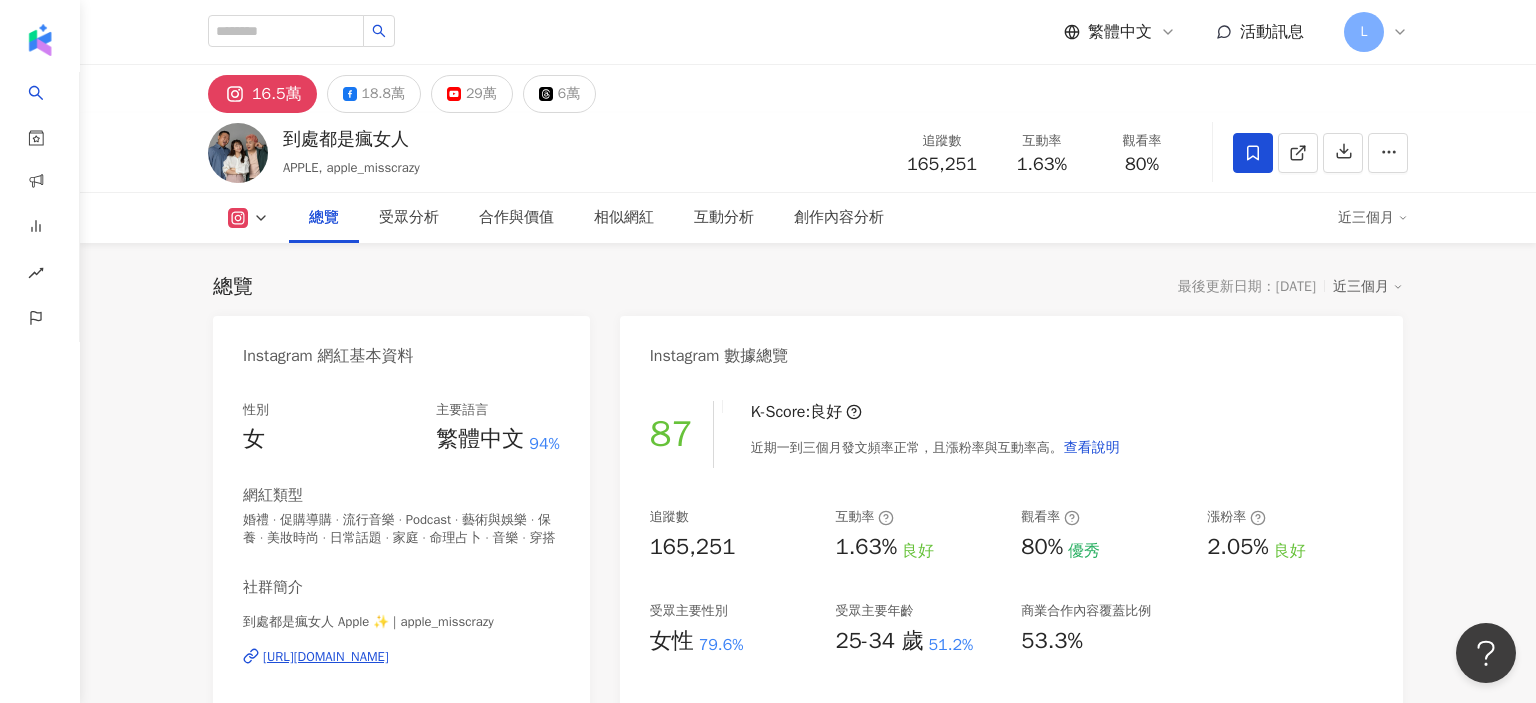 scroll, scrollTop: 294, scrollLeft: 0, axis: vertical 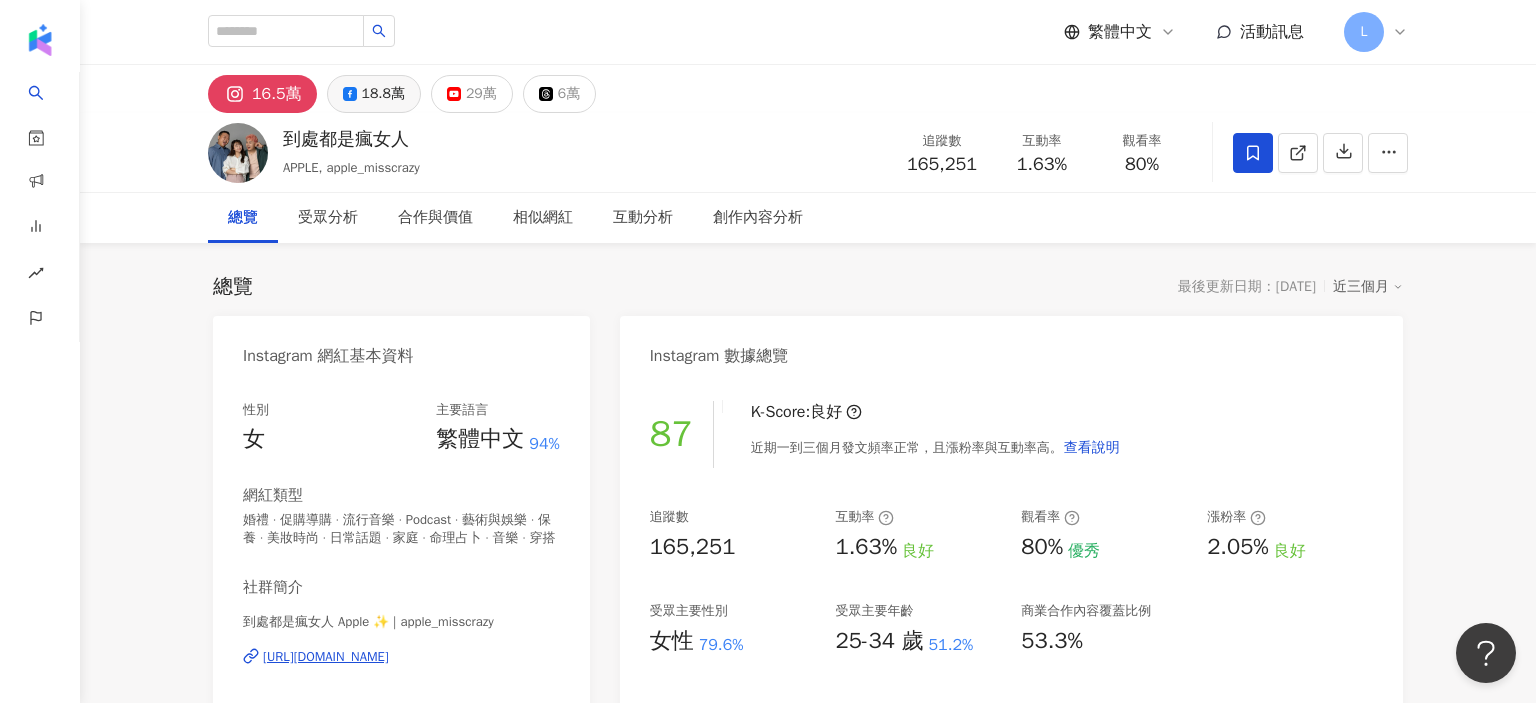click on "18.8萬" at bounding box center (374, 94) 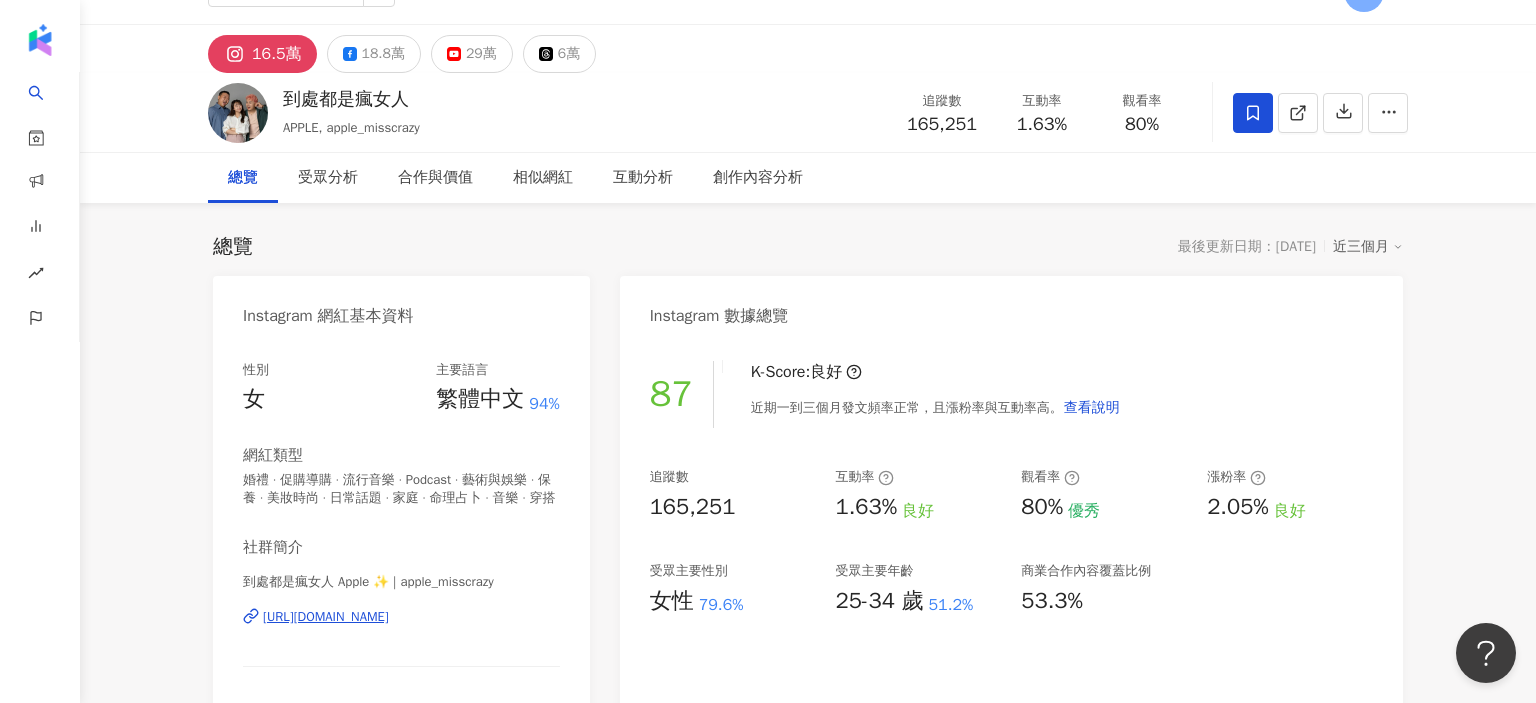 scroll, scrollTop: 147, scrollLeft: 0, axis: vertical 